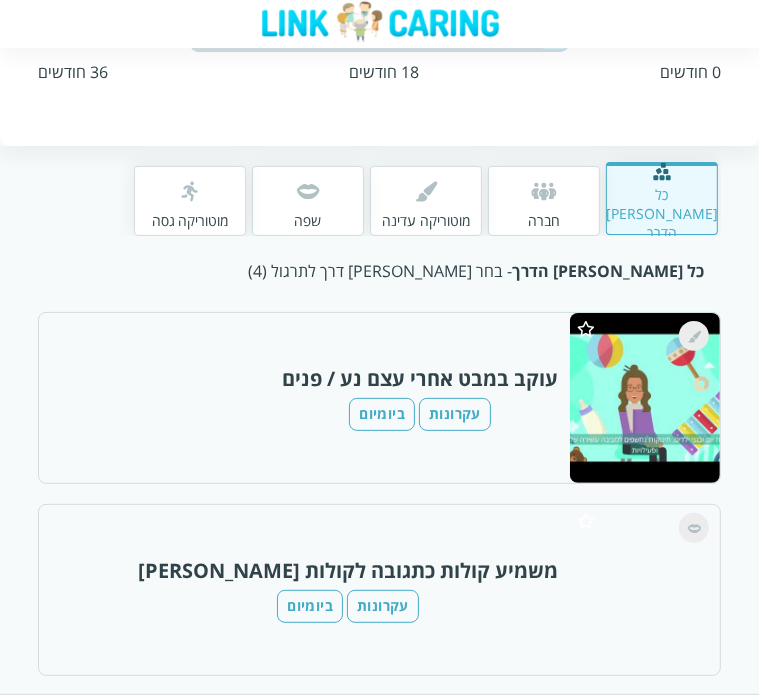 scroll, scrollTop: 132, scrollLeft: 0, axis: vertical 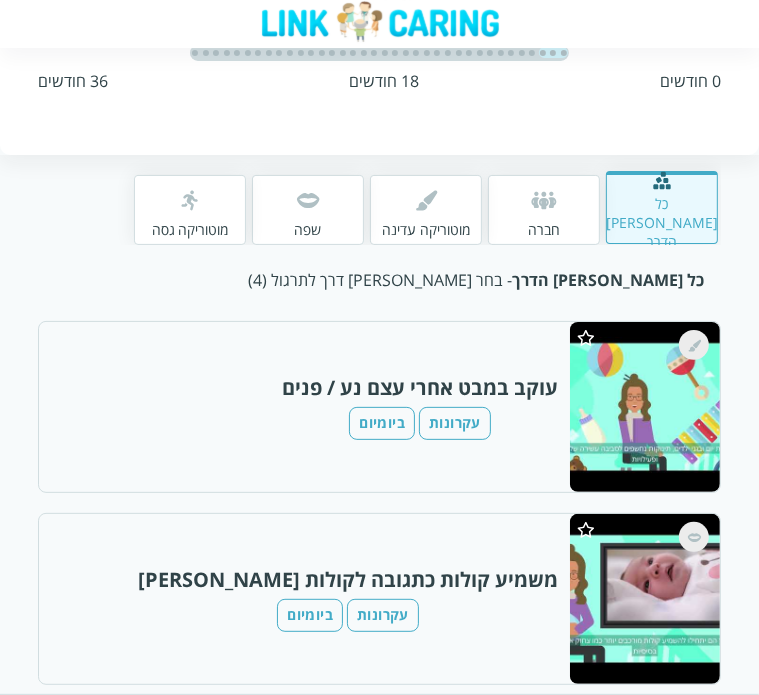 click on "טווח גילאים: 0-3 שינוי טווח" at bounding box center [379, 15] 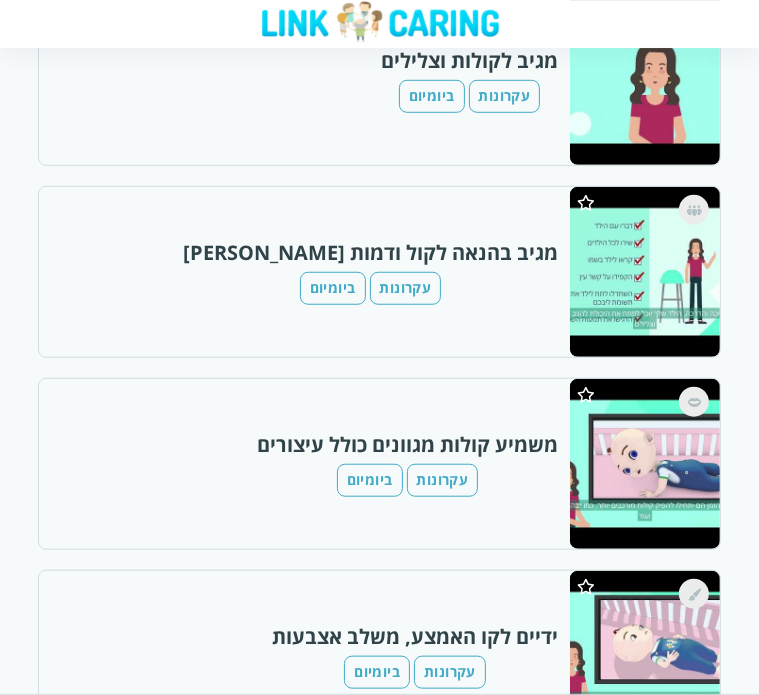 scroll, scrollTop: 500, scrollLeft: 0, axis: vertical 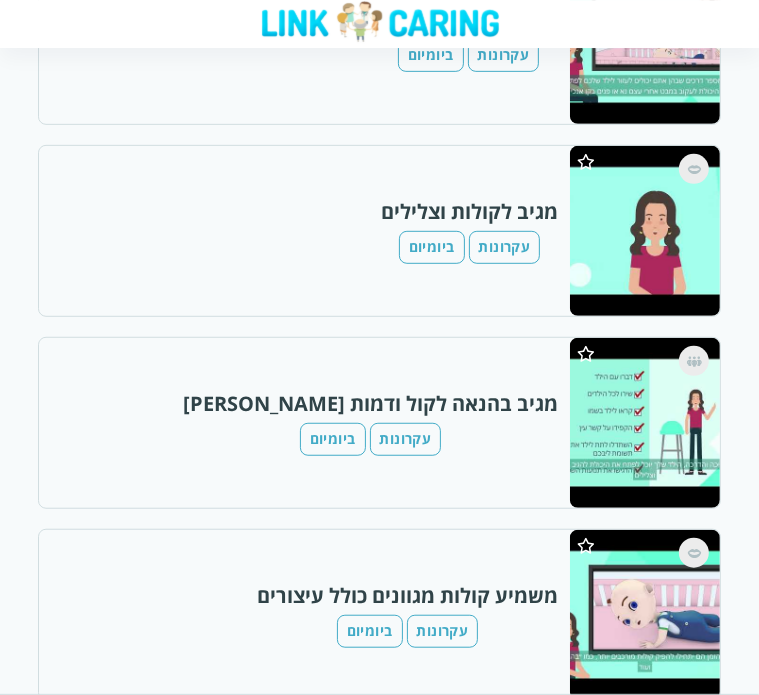 click at bounding box center (644, 423) 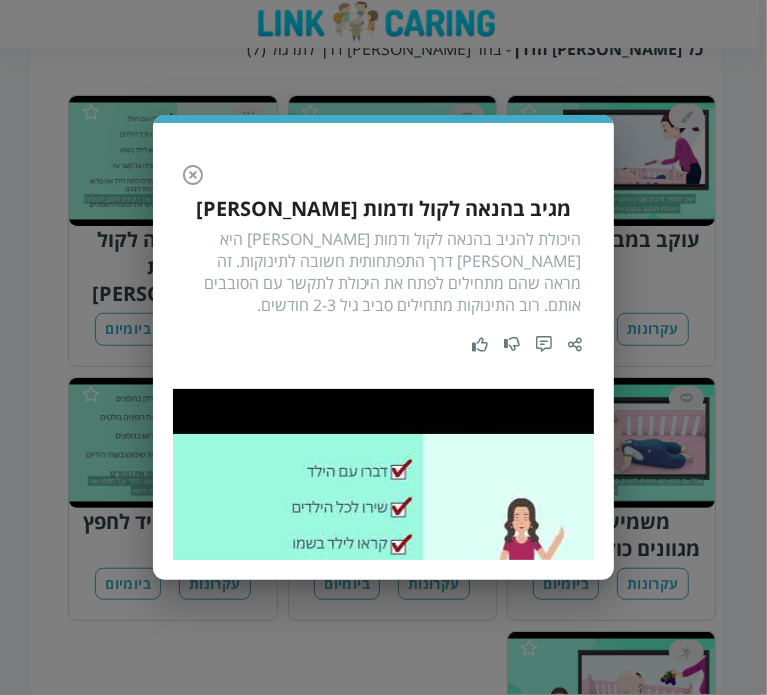click 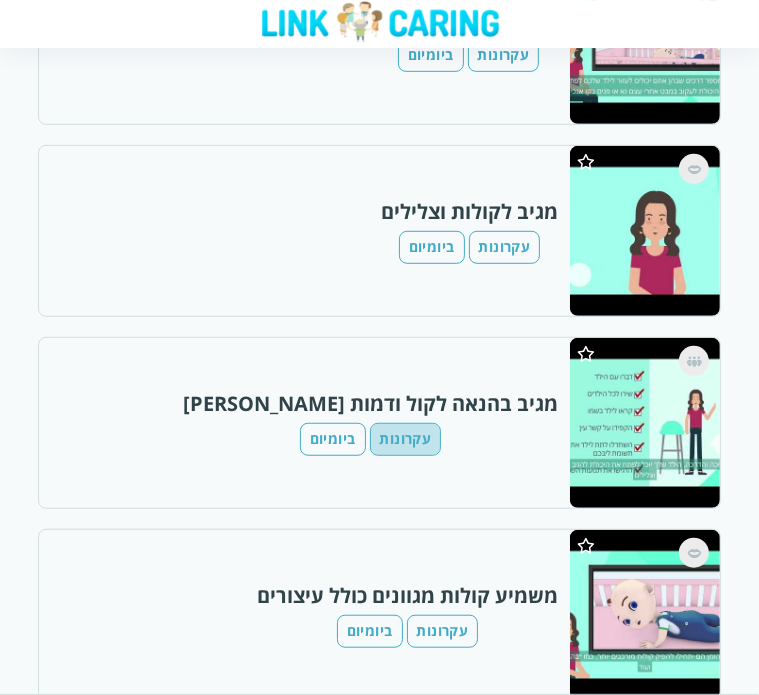 click on "עקרונות" at bounding box center (406, 439) 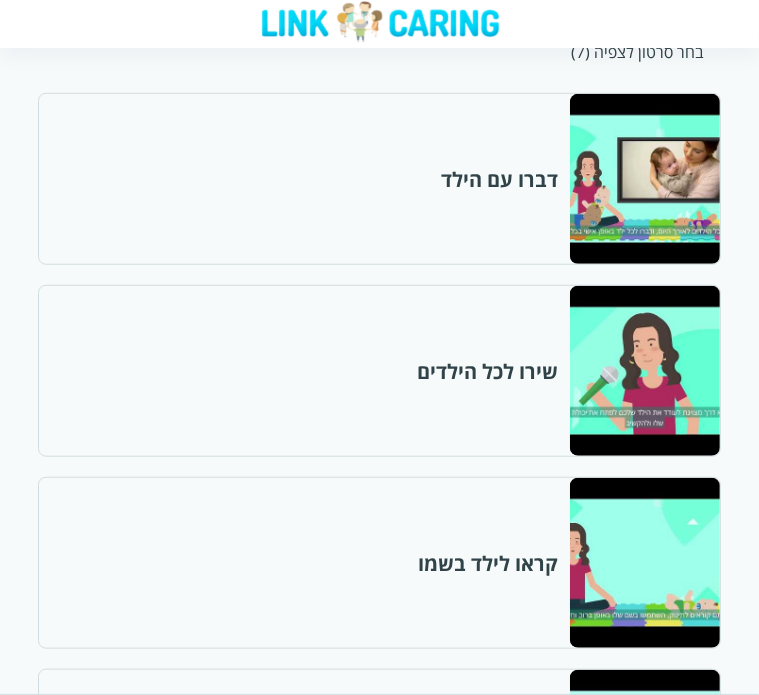 scroll, scrollTop: 700, scrollLeft: 0, axis: vertical 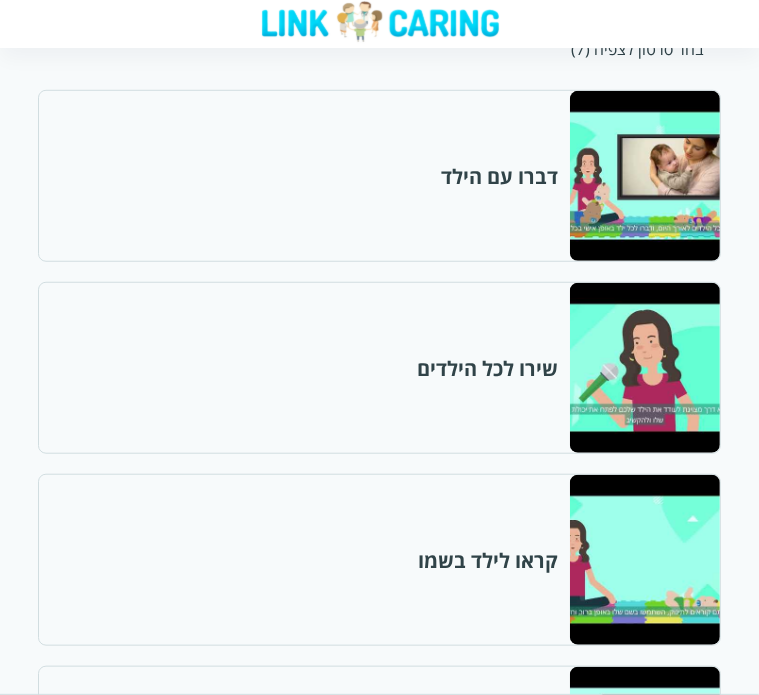 click at bounding box center [644, 176] 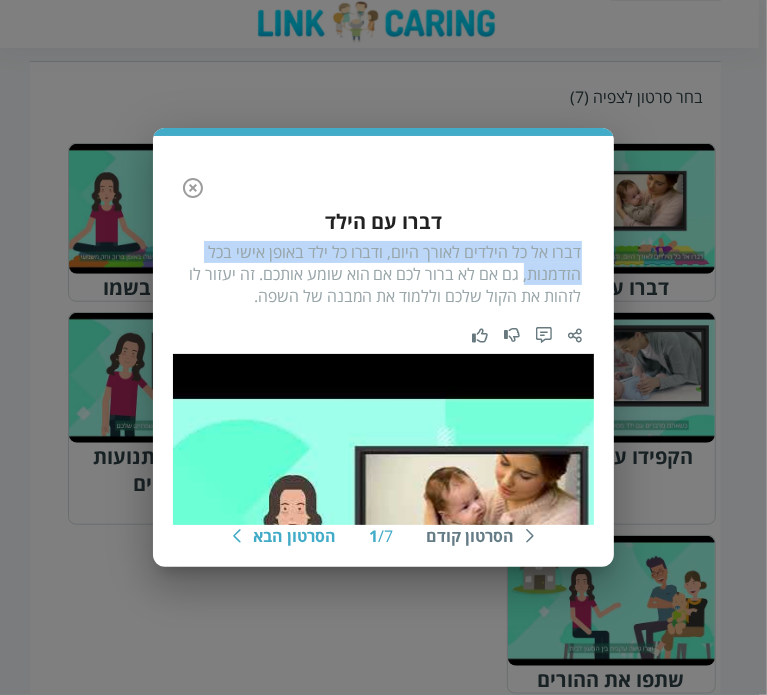 drag, startPoint x: 581, startPoint y: 252, endPoint x: 525, endPoint y: 276, distance: 60.926186 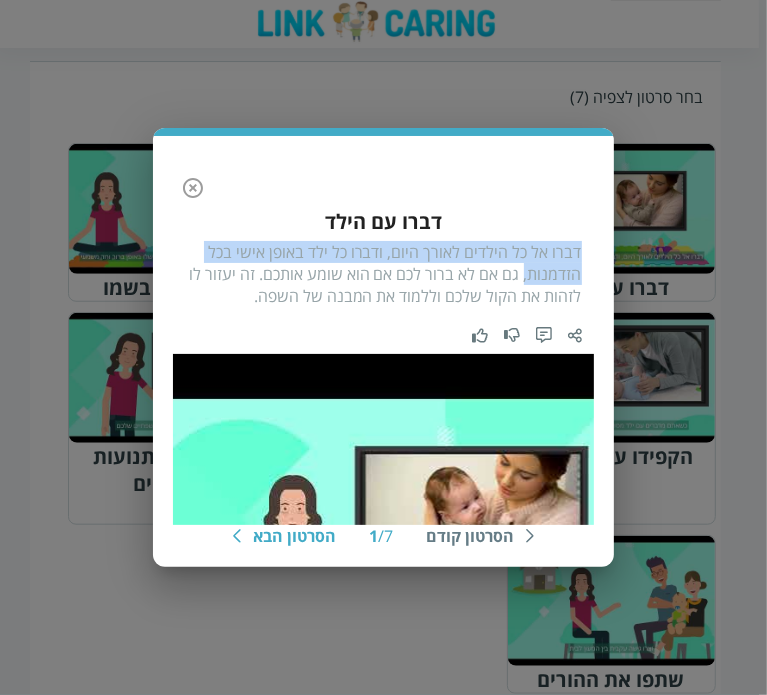 click on "דברו אל כל הילדים לאורך היום, ודברו כל ילד באופן אישי בכל הזדמנות, גם אם לא ברור לכם אם הוא שומע אותכם. זה יעזור לו לזהות את הקול שלכם וללמוד את המבנה של השפה." at bounding box center (383, 274) 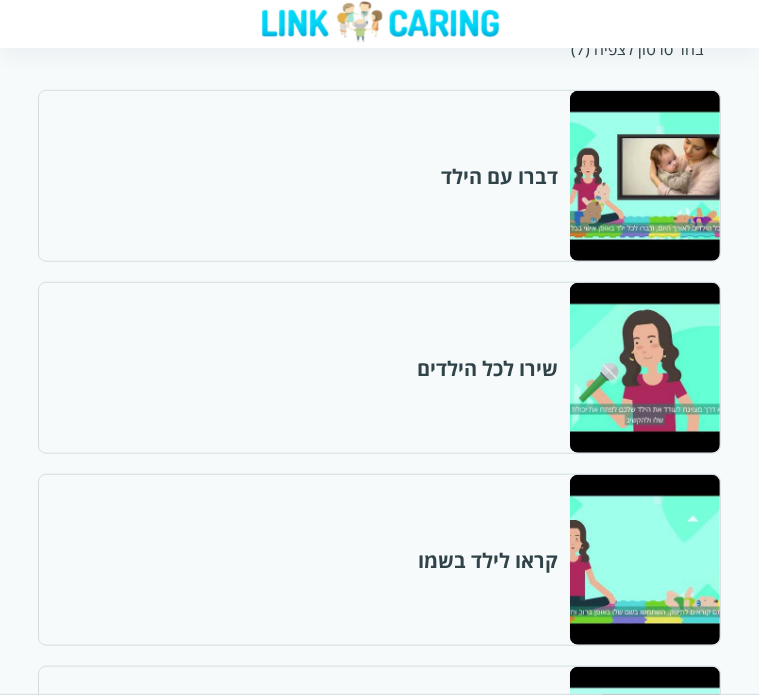 click at bounding box center [644, 368] 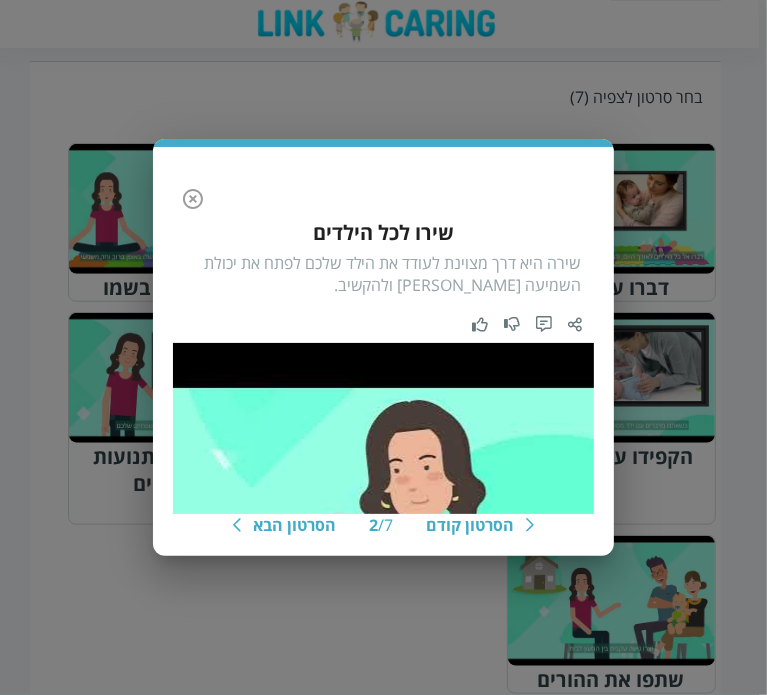 click on "הסרטון קודם 2 / 7 הסרטון הבא שירו לכל הילדים שירה היא דרך מצוינת לעודד את הילד שלכם לפתח את יכולת השמיעה [PERSON_NAME] ולהקשיב." at bounding box center (383, 347) 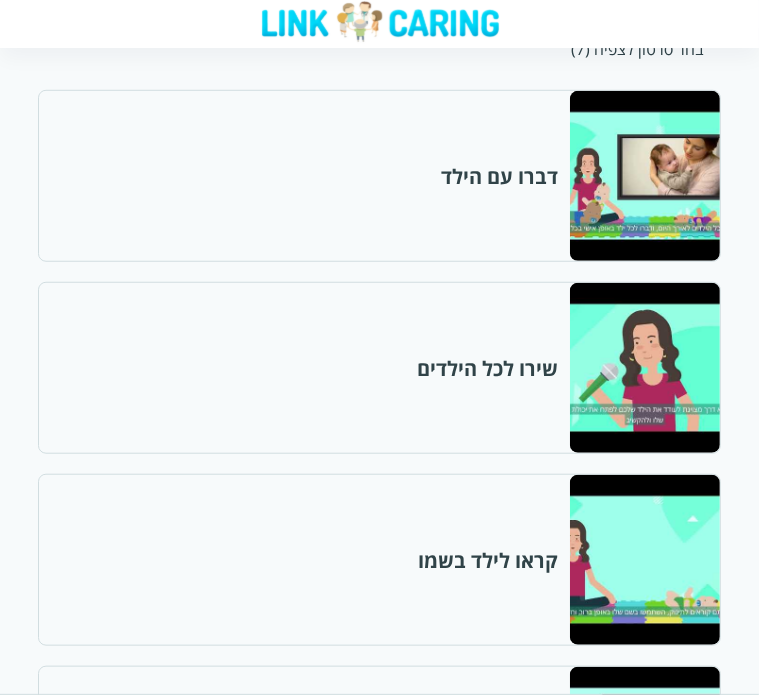 click at bounding box center [644, 560] 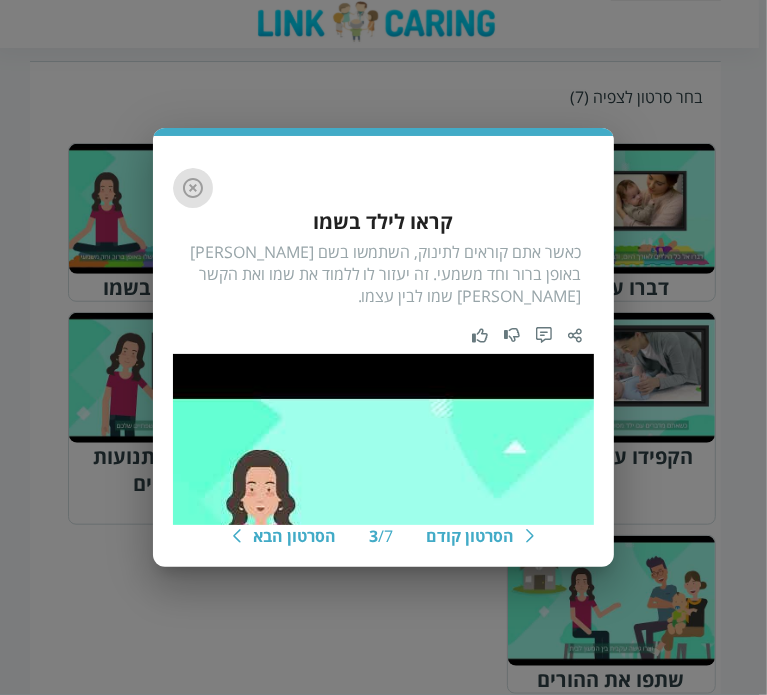 click 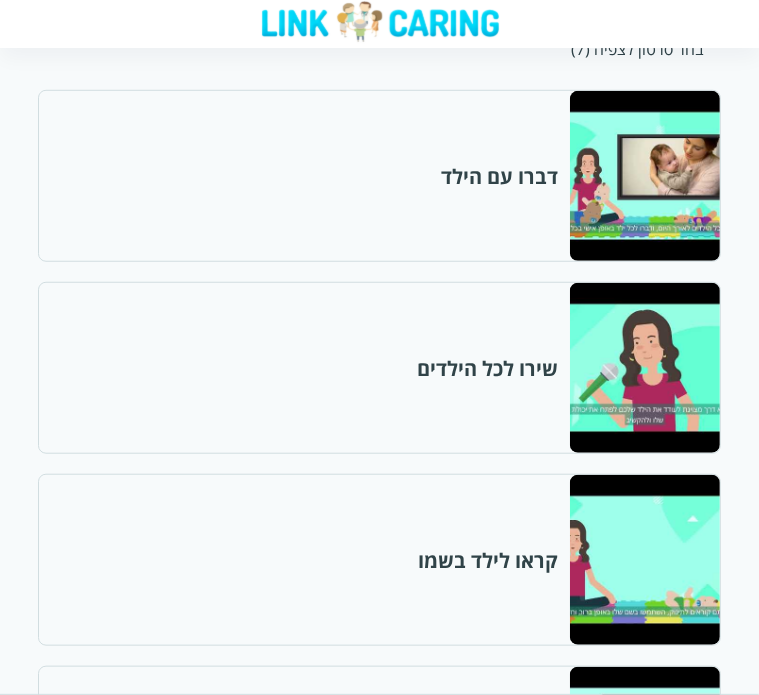 click at bounding box center [644, 752] 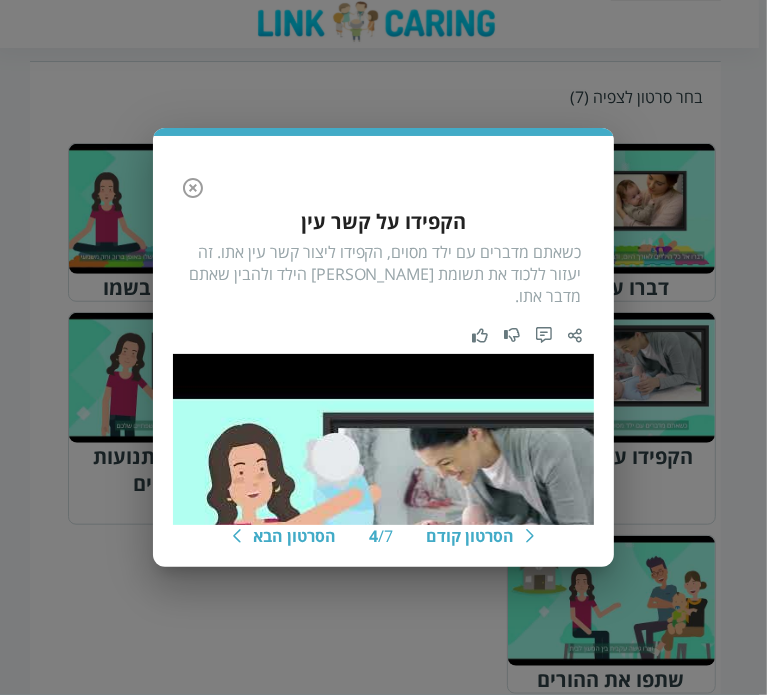 click on "כשאתם מדברים עם ילד מסוים, הקפידו ליצור קשר עין אתו. זה יעזור ללכוד את תשומת [PERSON_NAME] הילד ולהבין שאתם מדבר אתו." at bounding box center [383, 274] 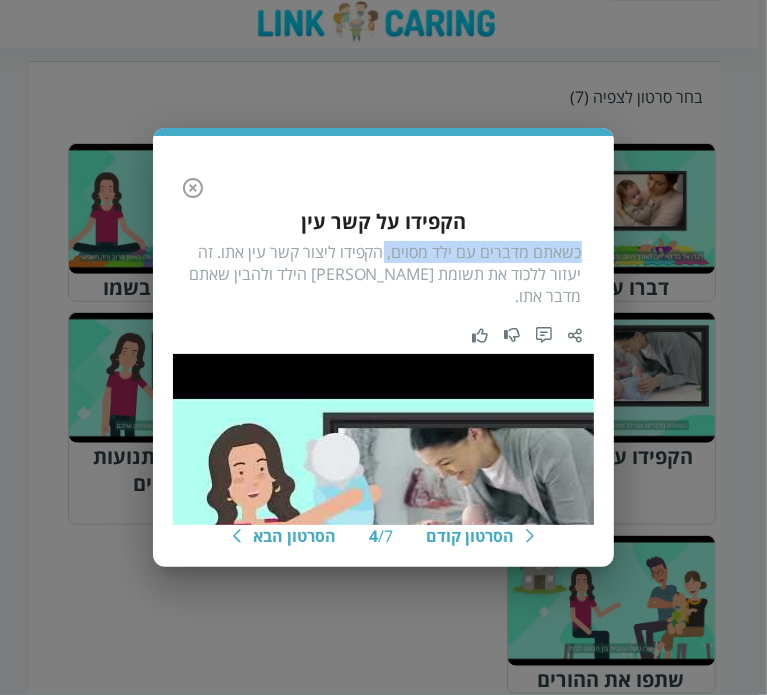 drag, startPoint x: 388, startPoint y: 259, endPoint x: 594, endPoint y: 255, distance: 206.03883 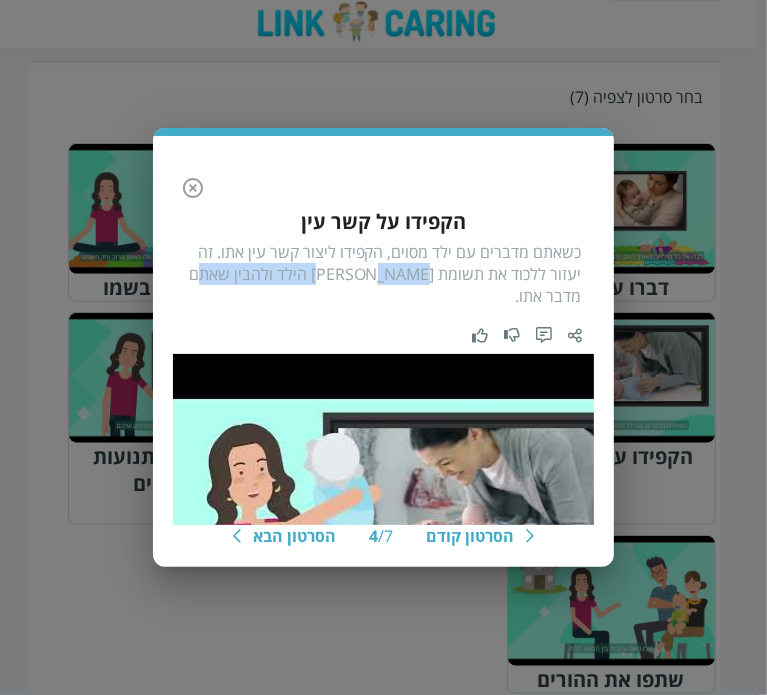 drag, startPoint x: 233, startPoint y: 295, endPoint x: 391, endPoint y: 293, distance: 158.01266 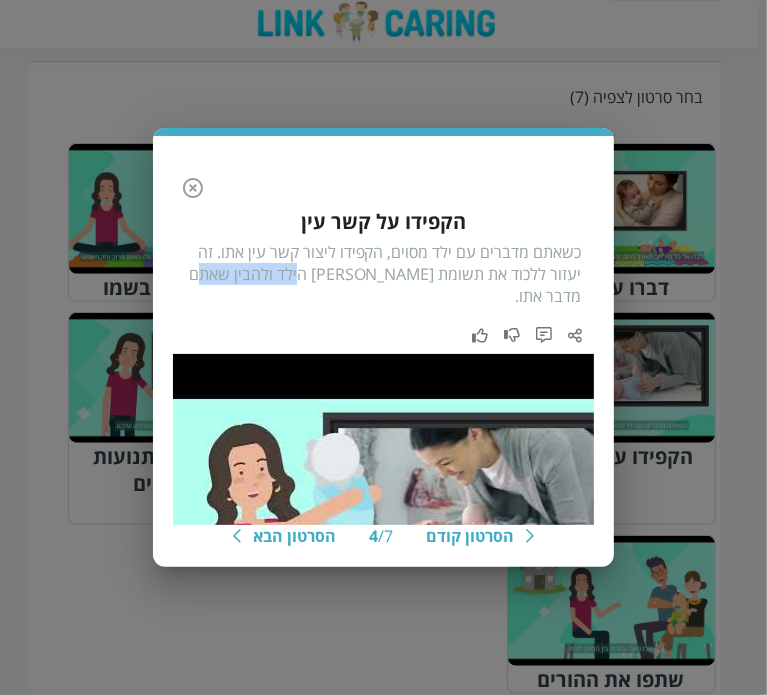 drag, startPoint x: 207, startPoint y: 287, endPoint x: 340, endPoint y: 281, distance: 133.13527 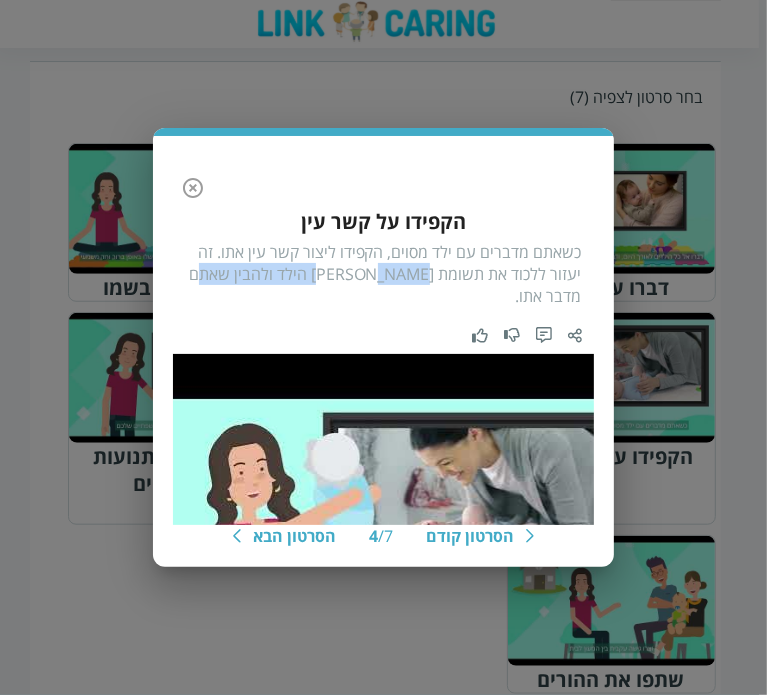drag, startPoint x: 256, startPoint y: 291, endPoint x: 387, endPoint y: 295, distance: 131.06105 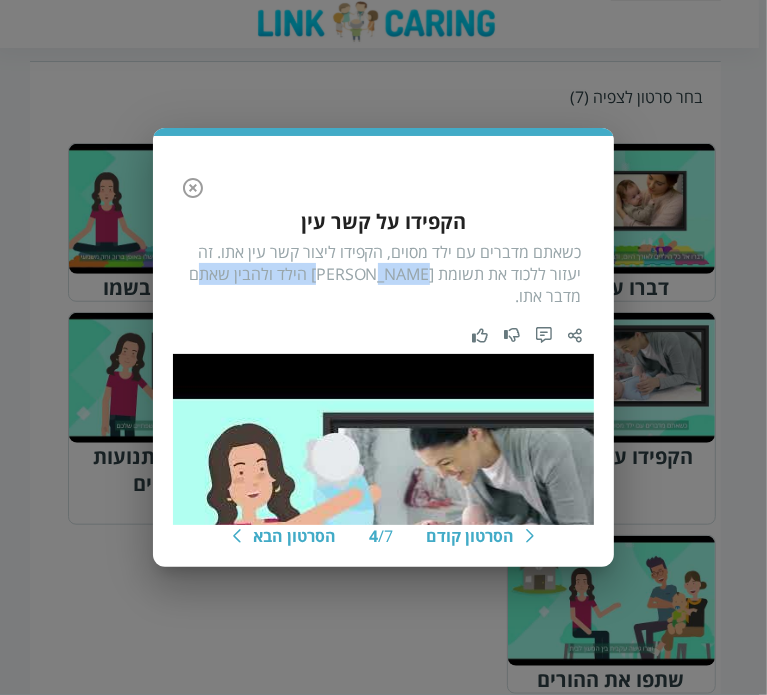 copy on "ולהבין שאתם מדבר אתו." 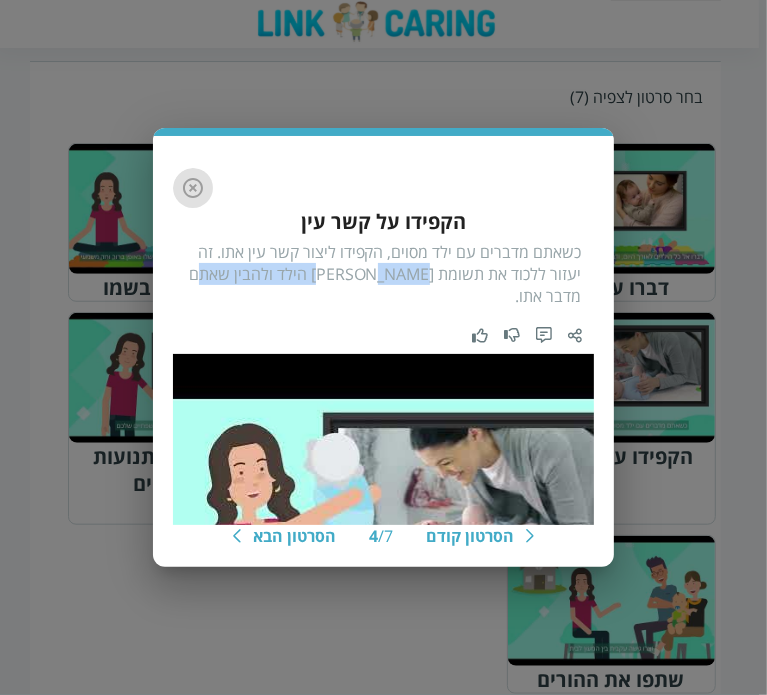 click 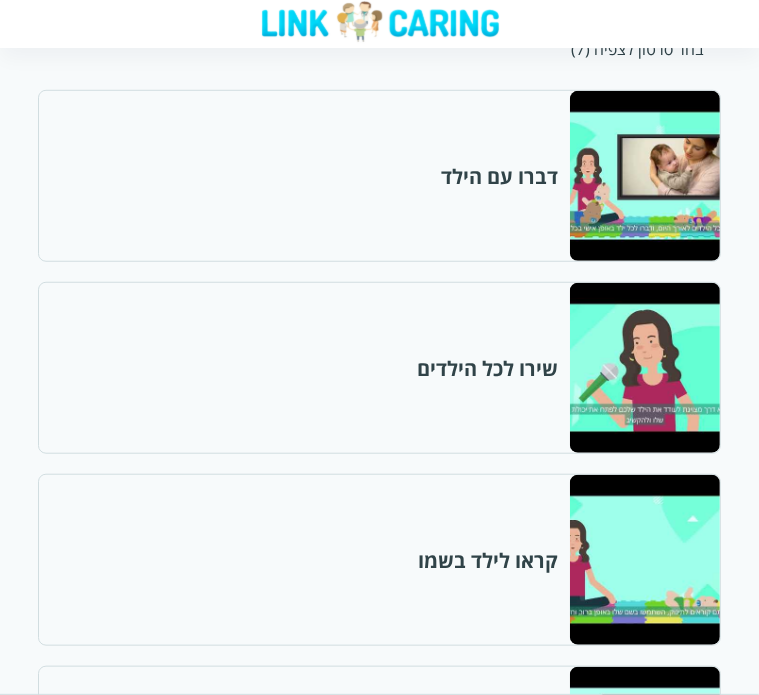 scroll, scrollTop: 742, scrollLeft: 0, axis: vertical 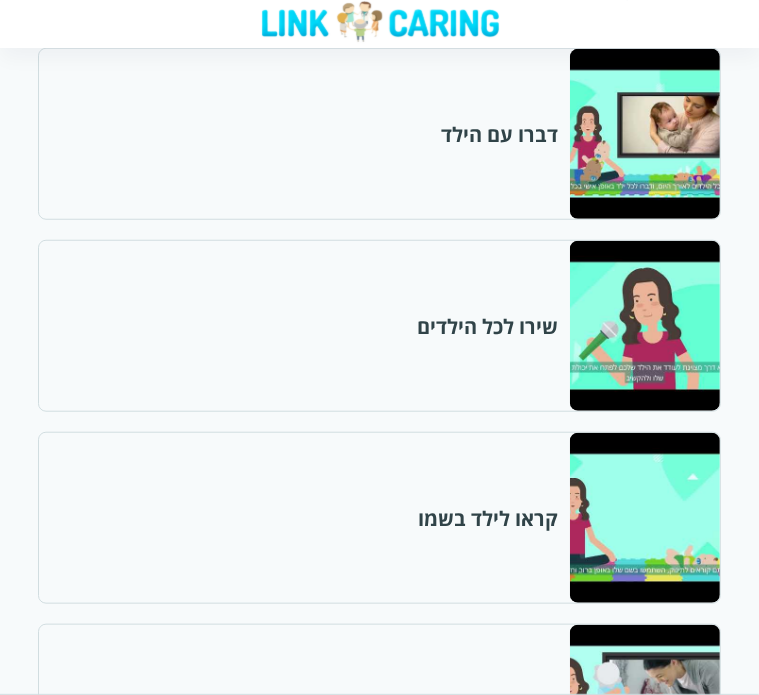 drag, startPoint x: 358, startPoint y: 470, endPoint x: 474, endPoint y: 411, distance: 130.14223 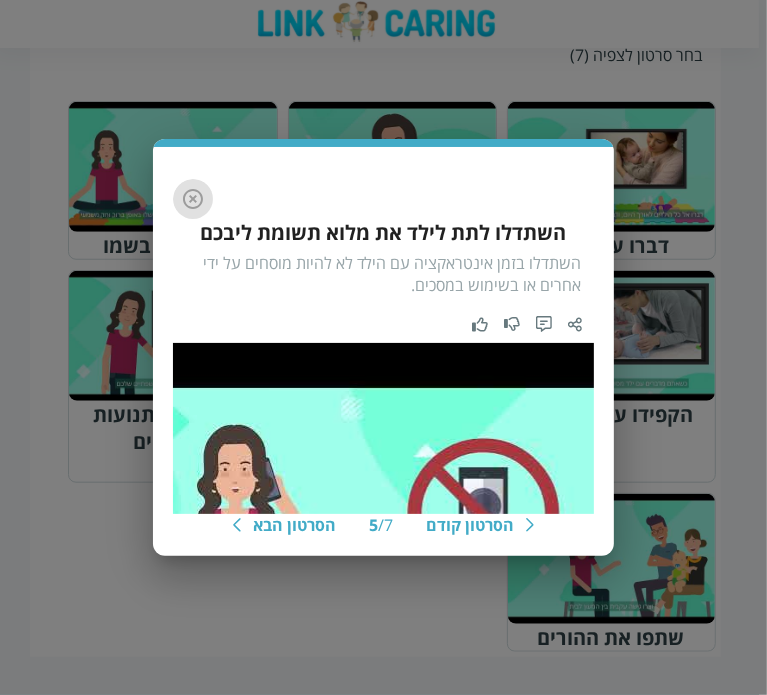 click 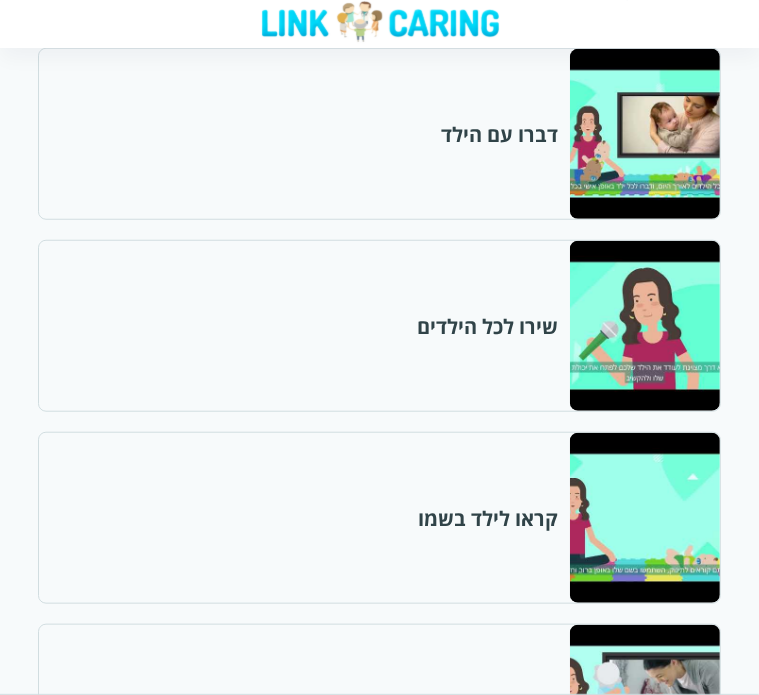 click at bounding box center (644, 1094) 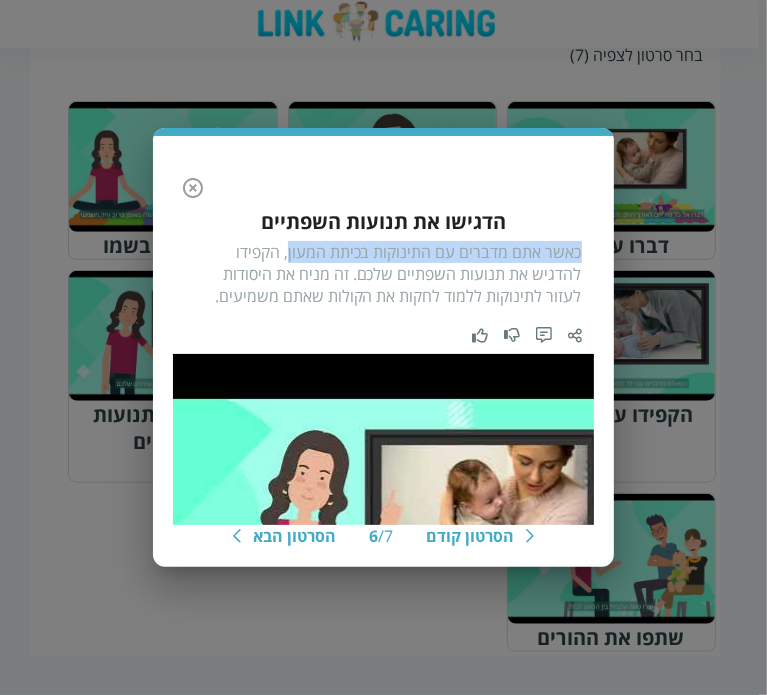 drag, startPoint x: 291, startPoint y: 259, endPoint x: 580, endPoint y: 255, distance: 289.02768 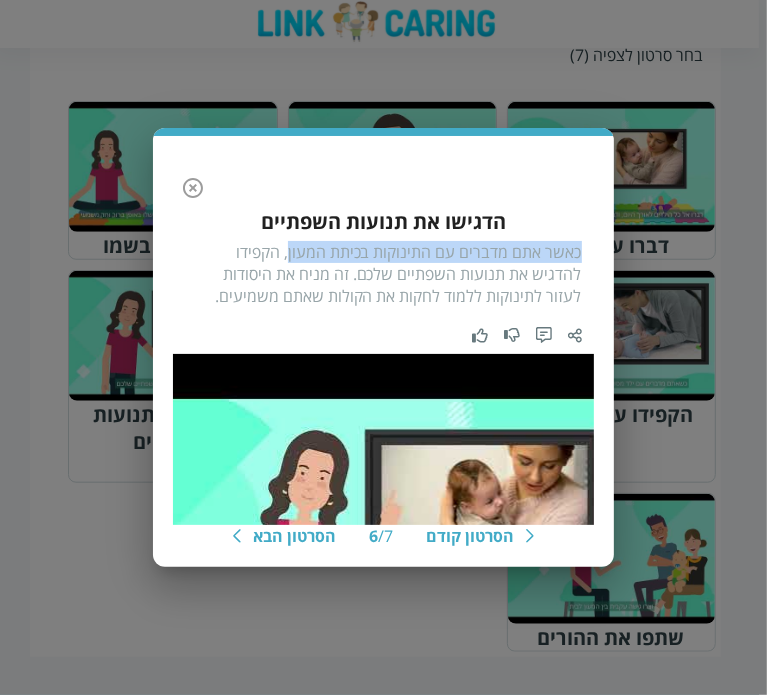 click on "כאשר אתם מדברים עם התינוקות בכיתת המעון, הקפידו להדגיש את תנועות השפתיים שלכם. זה מניח את היסודות לעזור לתינוקות ללמוד לחקות את הקולות שאתם משמיעים." at bounding box center (383, 274) 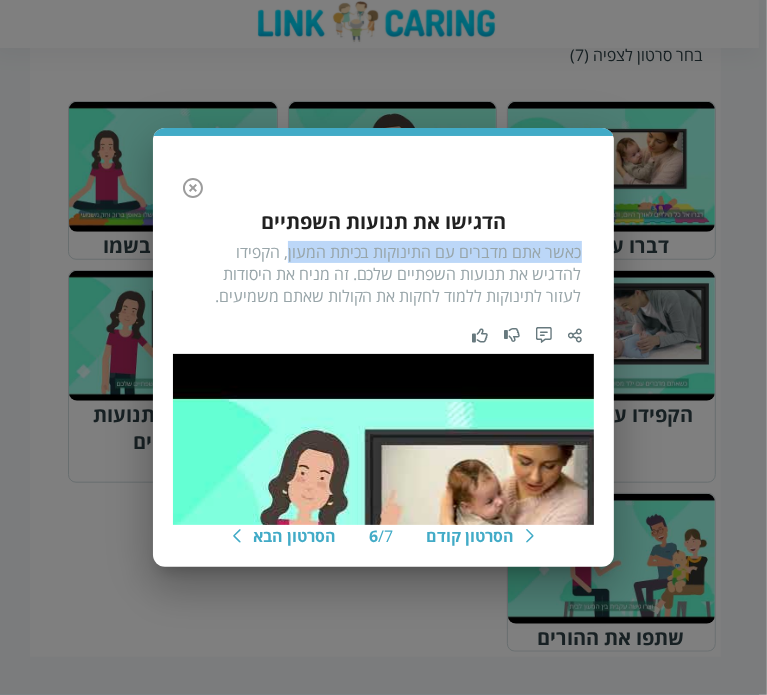 drag, startPoint x: 290, startPoint y: 258, endPoint x: 579, endPoint y: 249, distance: 289.1401 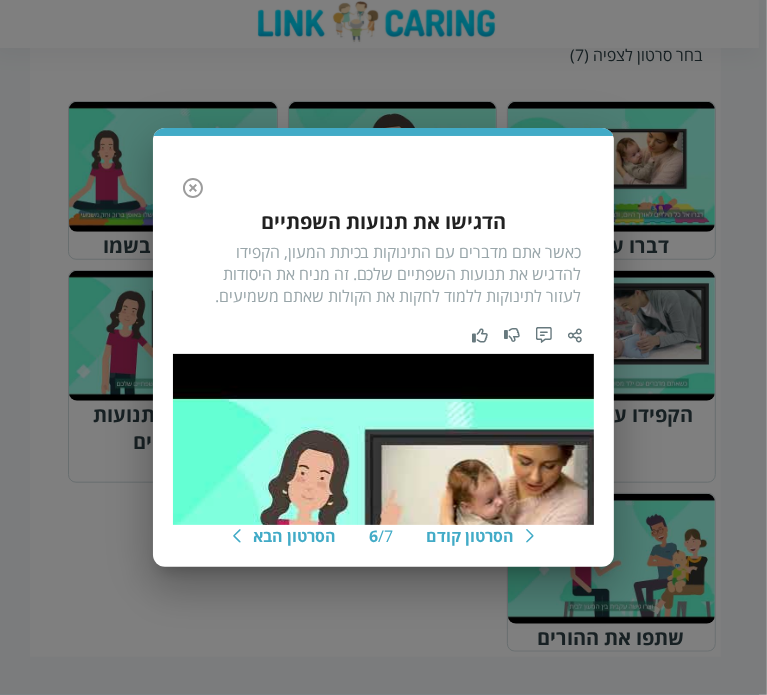 click on "כאשר אתם מדברים עם התינוקות בכיתת המעון, הקפידו להדגיש את תנועות השפתיים שלכם. זה מניח את היסודות לעזור לתינוקות ללמוד לחקות את הקולות שאתם משמיעים." at bounding box center (383, 274) 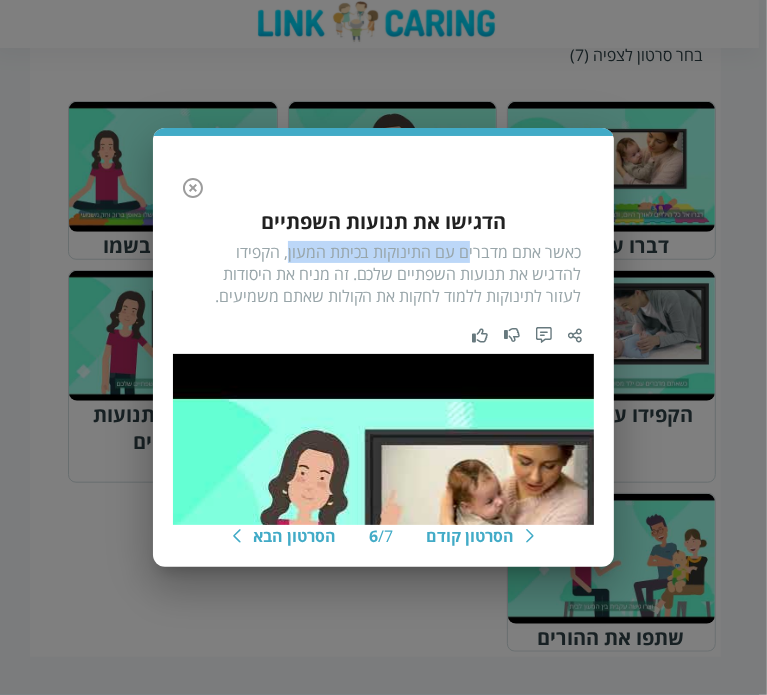 drag, startPoint x: 292, startPoint y: 252, endPoint x: 467, endPoint y: 246, distance: 175.10283 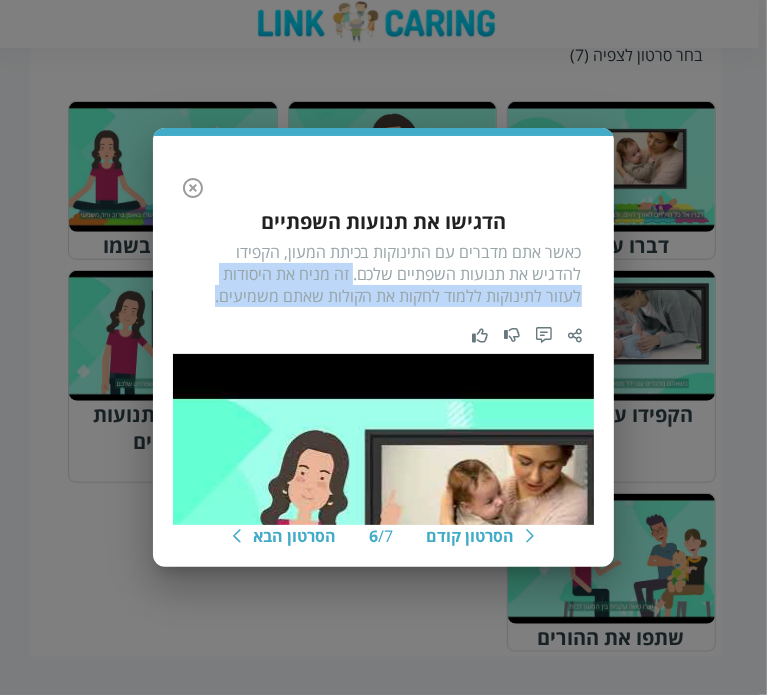 drag, startPoint x: 236, startPoint y: 287, endPoint x: 406, endPoint y: 273, distance: 170.5755 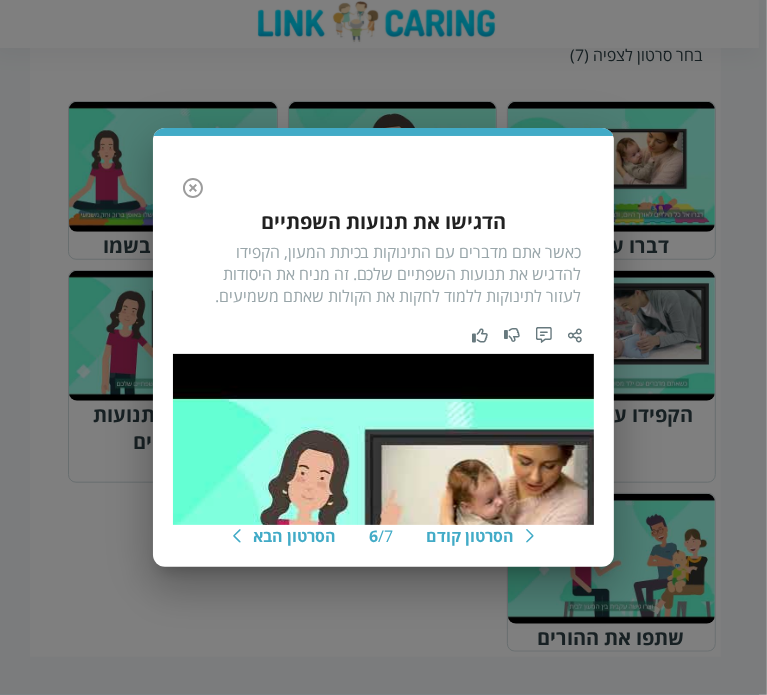 click on "הסרטון קודם 6 / 7 הסרטון הבא הדגישו את תנועות השפתיים כאשר אתם מדברים עם התינוקות בכיתת המעון, הקפידו להדגיש את תנועות השפתיים שלכם. זה מניח את היסודות לעזור לתינוקות ללמוד לחקות את הקולות שאתם משמיעים." at bounding box center [383, 347] 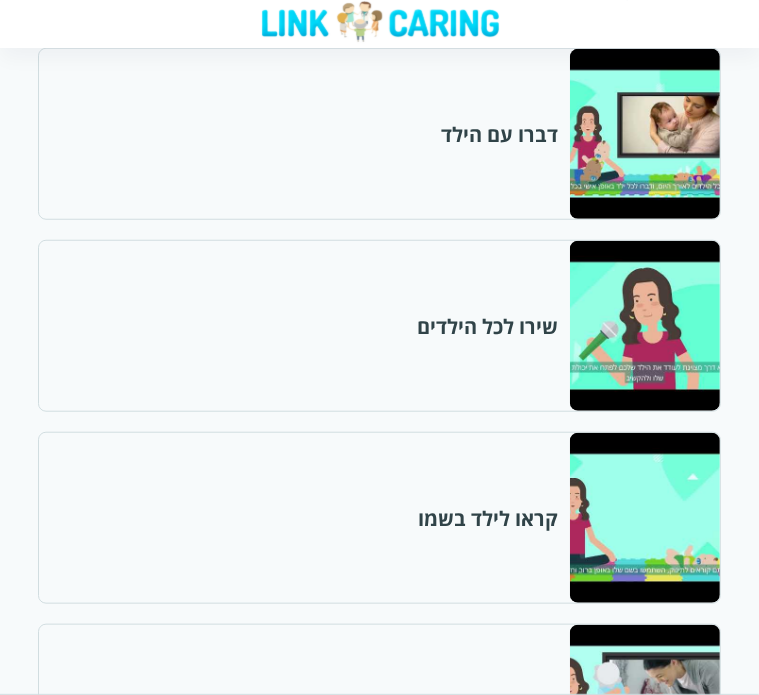 click at bounding box center [644, 1286] 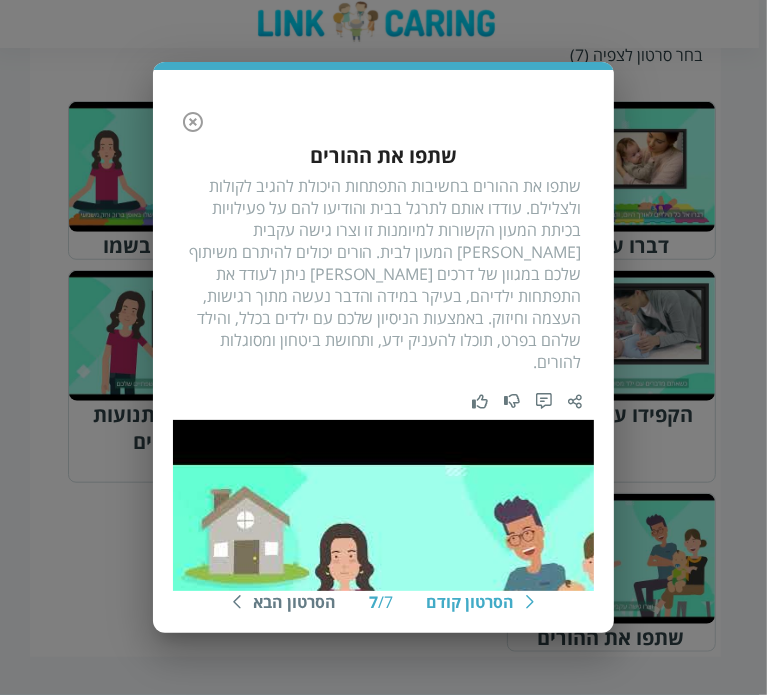 click on "שתפו את ההורים בחשיבות התפתחות היכולת להגיב לקולות ולצלילם. עודדו אותם לתרגל בבית והודיעו להם על פעילויות בכיתת המעון הקשורות למיומנות זו וצרו גישה עקבית [PERSON_NAME] המעון לבית. הורים יכולים להיתרם משיתוף שלכם במגוון של דרכים [PERSON_NAME] ניתן לעודד את התפתחות ילדיהם, בעיקר במידה והדבר נעשה מתוך רגישות, העצמה וחיזוק. באמצעות הניסיון שלכם עם ילדים בכלל, והילד שלהם בפרט, תוכלו להעניק ידע, ותחושת ביטחון ומסוגלות להורים." at bounding box center (383, 274) 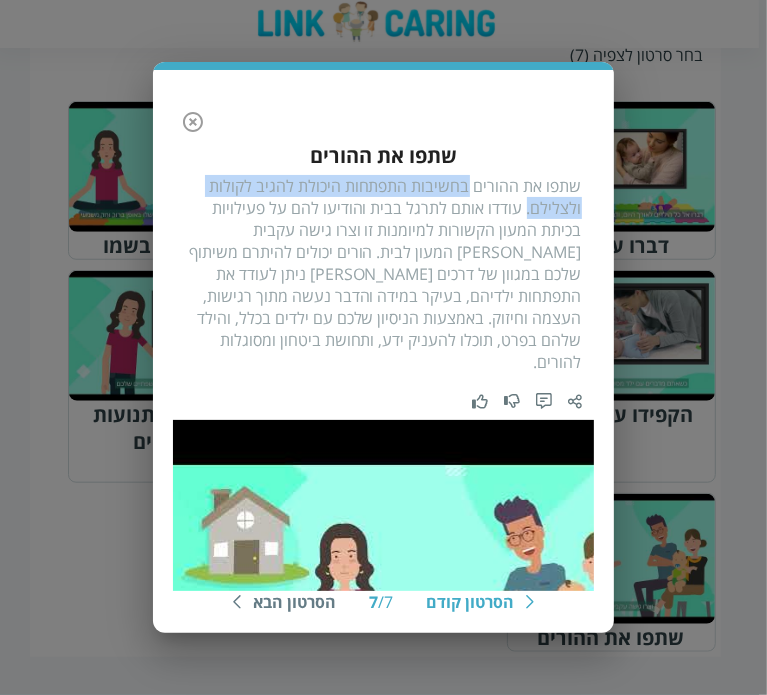 drag, startPoint x: 469, startPoint y: 195, endPoint x: 528, endPoint y: 227, distance: 67.11929 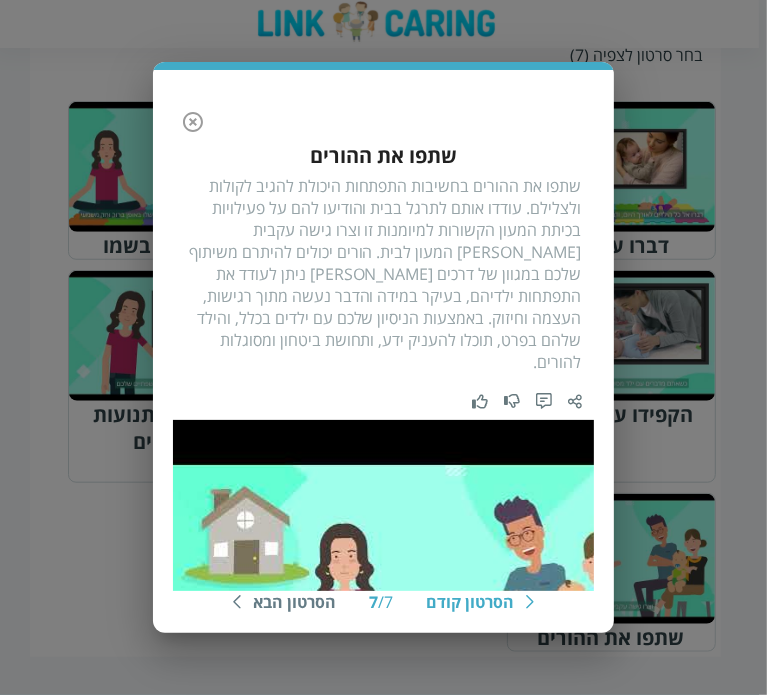 click on "הסרטון קודם 7 / 7 הסרטון הבא שתפו את ההורים שתפו את ההורים בחשיבות התפתחות היכולת להגיב לקולות ולצלילם. עודדו אותם לתרגל בבית והודיעו להם על פעילויות בכיתת המעון הקשורות למיומנות זו וצרו גישה עקבית [PERSON_NAME] המעון לבית. הורים יכולים להיתרם משיתוף שלכם במגוון של דרכים [PERSON_NAME] ניתן לעודד את התפתחות ילדיהם, בעיקר במידה והדבר נעשה מתוך רגישות, העצמה וחיזוק. באמצעות הניסיון שלכם עם ילדים בכלל, והילד שלהם בפרט, תוכלו להעניק ידע, ותחושת ביטחון ומסוגלות להורים." at bounding box center (383, 347) 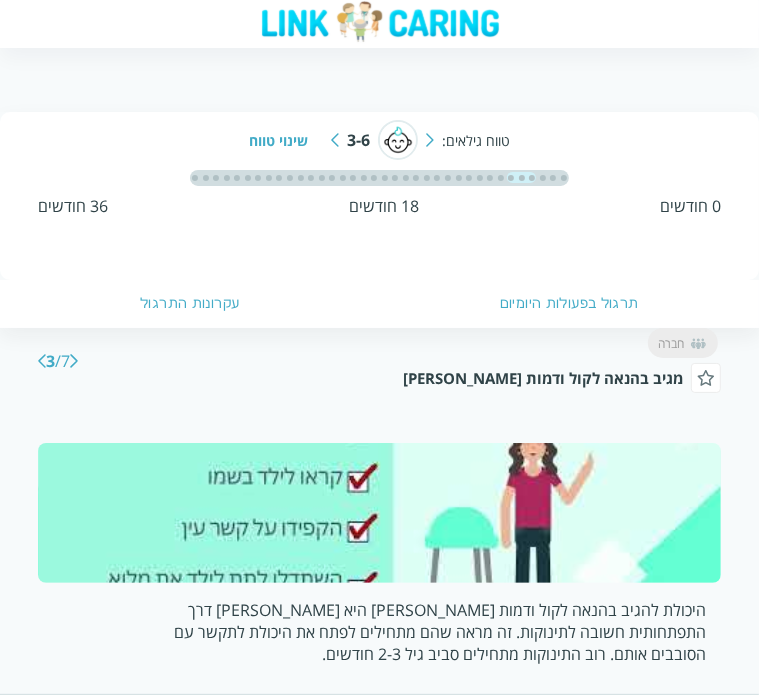 scroll, scrollTop: 0, scrollLeft: 0, axis: both 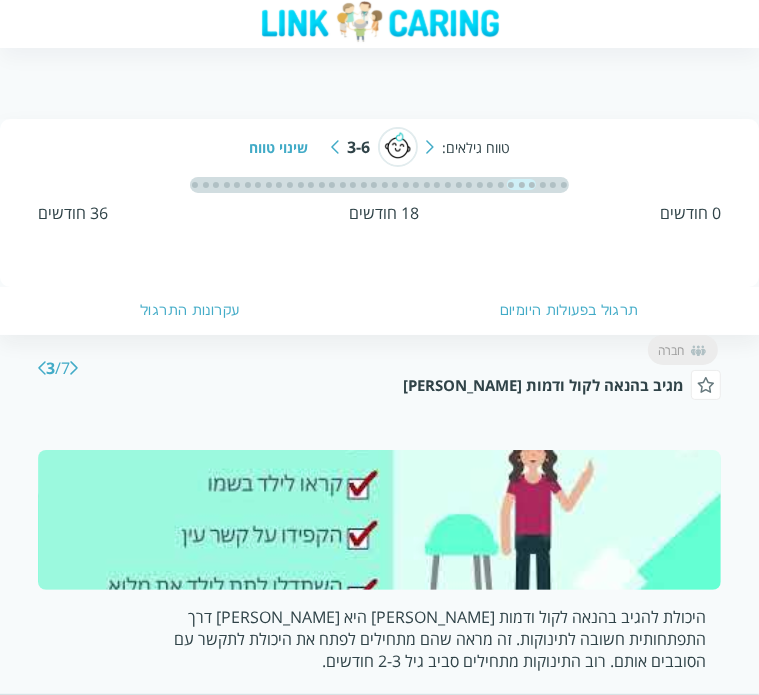 click on "לאבן דרך הבאה" at bounding box center (42, 368) 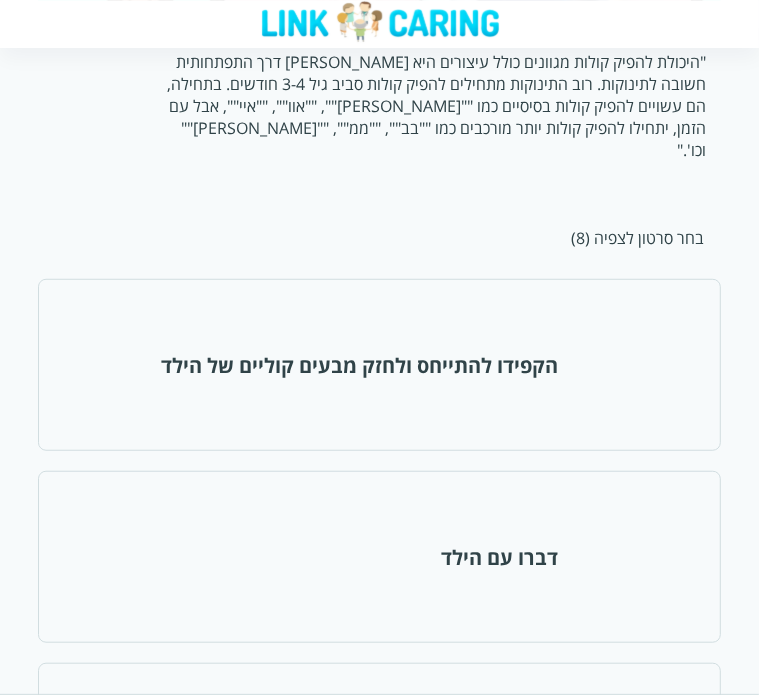 scroll, scrollTop: 600, scrollLeft: 0, axis: vertical 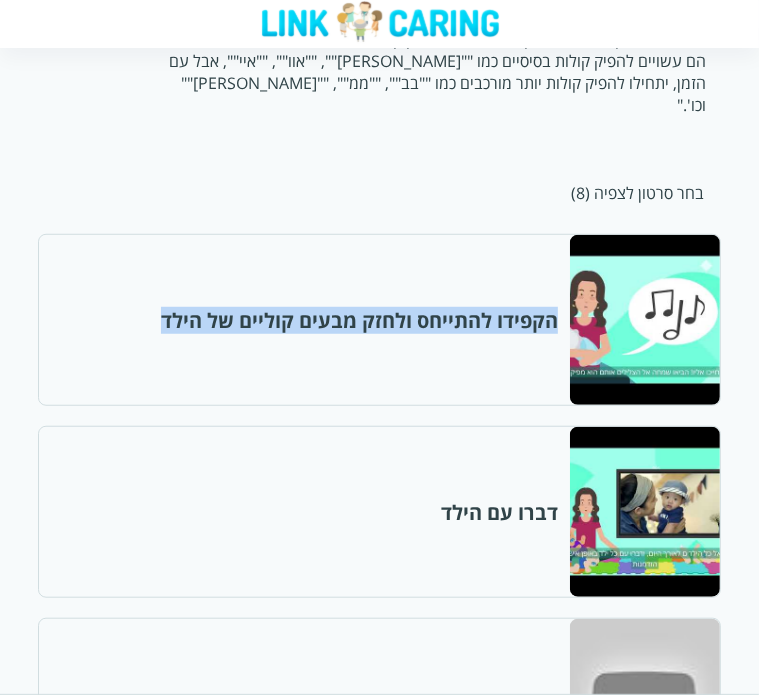 drag, startPoint x: 563, startPoint y: 441, endPoint x: 680, endPoint y: 387, distance: 128.86038 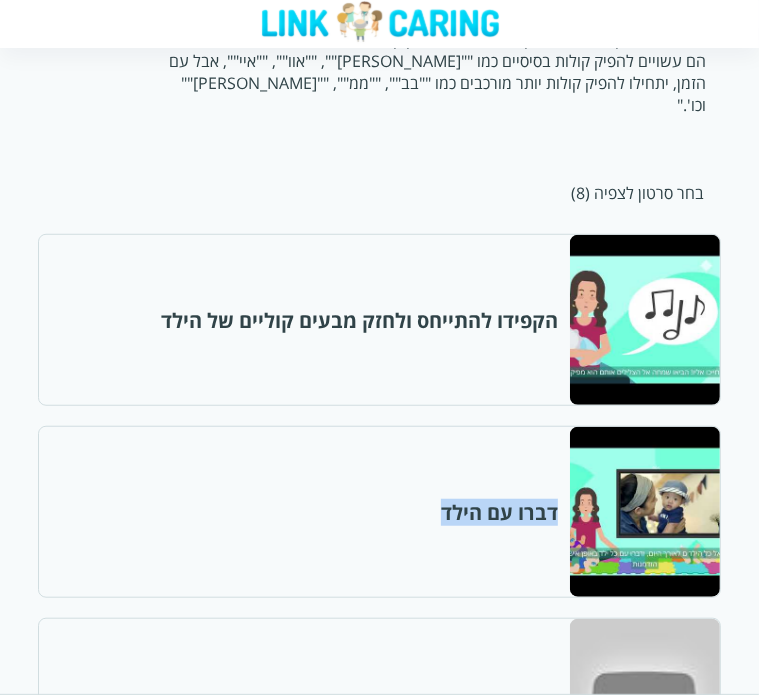 drag, startPoint x: 338, startPoint y: 389, endPoint x: 466, endPoint y: 385, distance: 128.06248 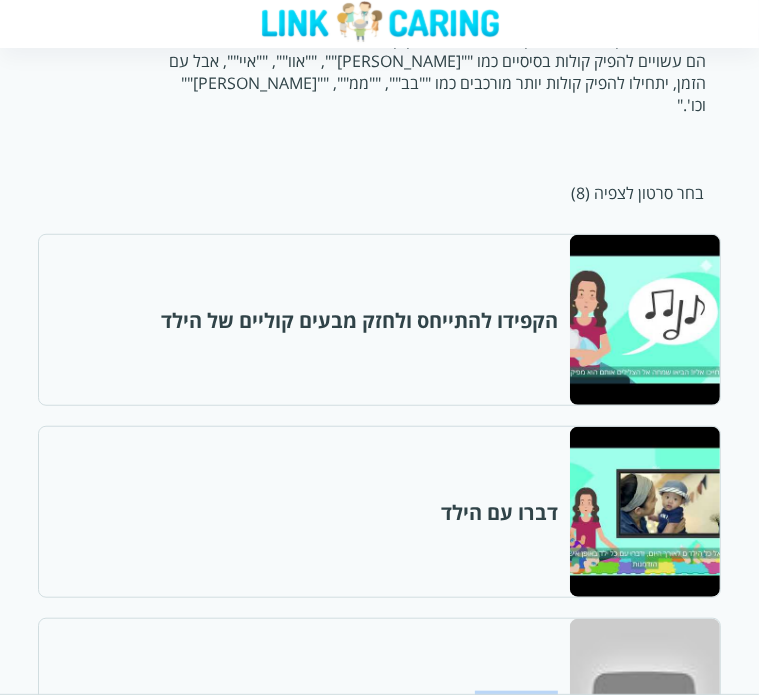 drag, startPoint x: 148, startPoint y: 386, endPoint x: 267, endPoint y: 385, distance: 119.0042 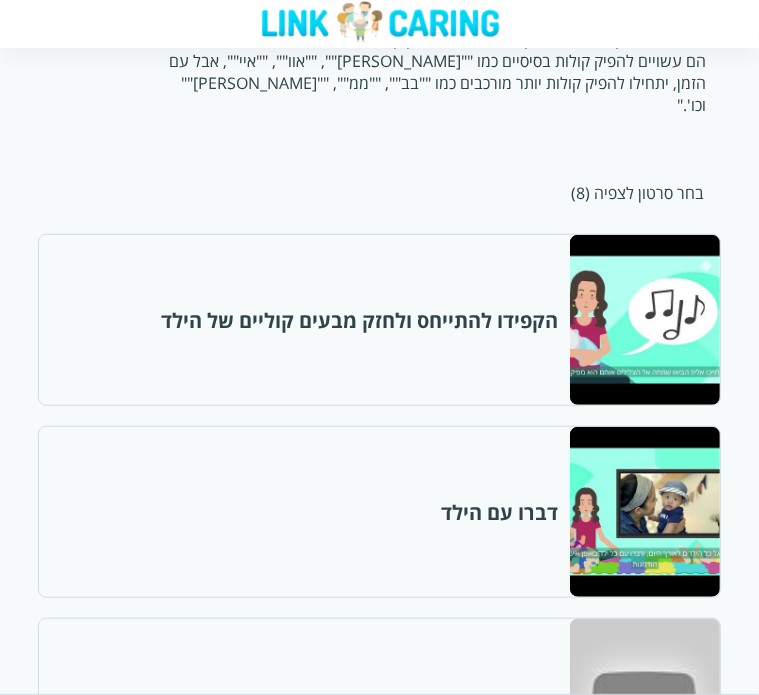 drag, startPoint x: 539, startPoint y: 608, endPoint x: 704, endPoint y: 619, distance: 165.36626 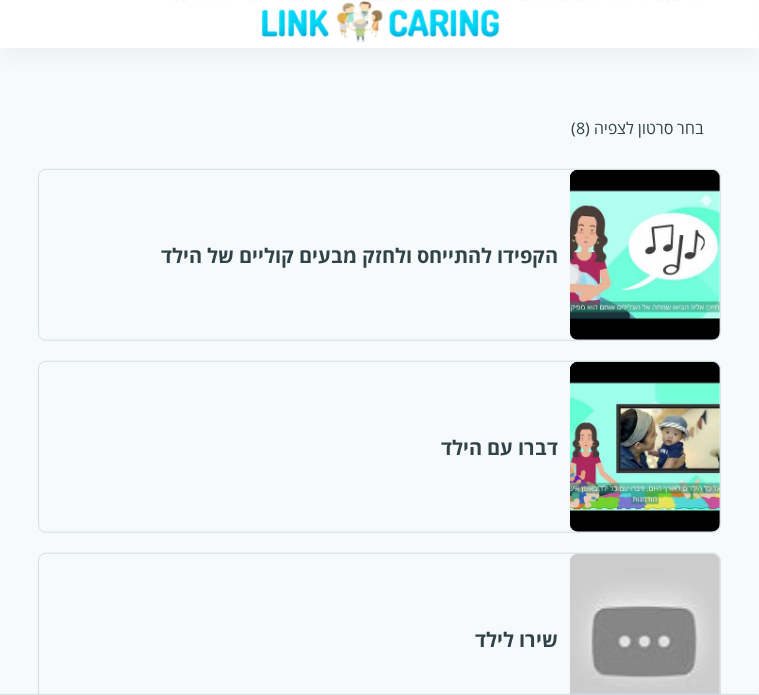 scroll, scrollTop: 700, scrollLeft: 0, axis: vertical 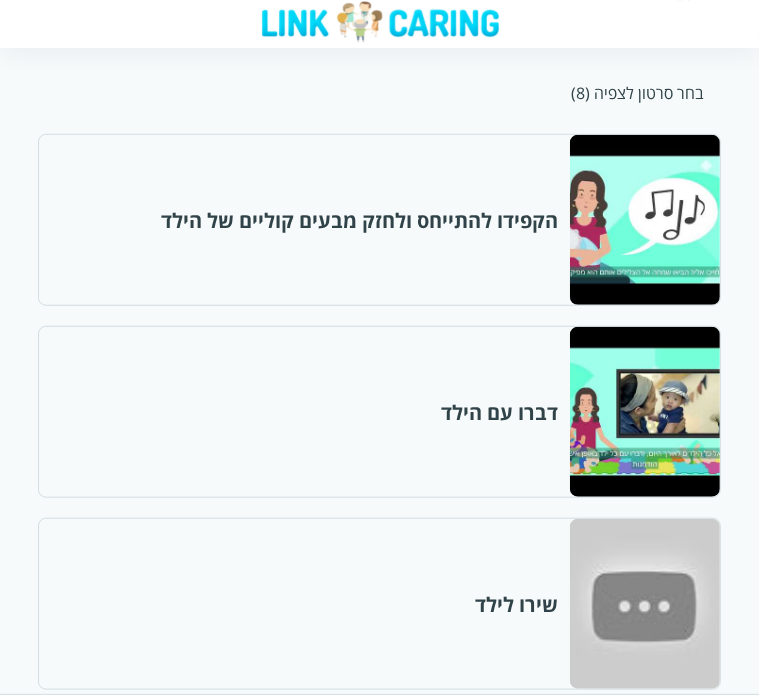 drag, startPoint x: 134, startPoint y: 566, endPoint x: 255, endPoint y: 507, distance: 134.61798 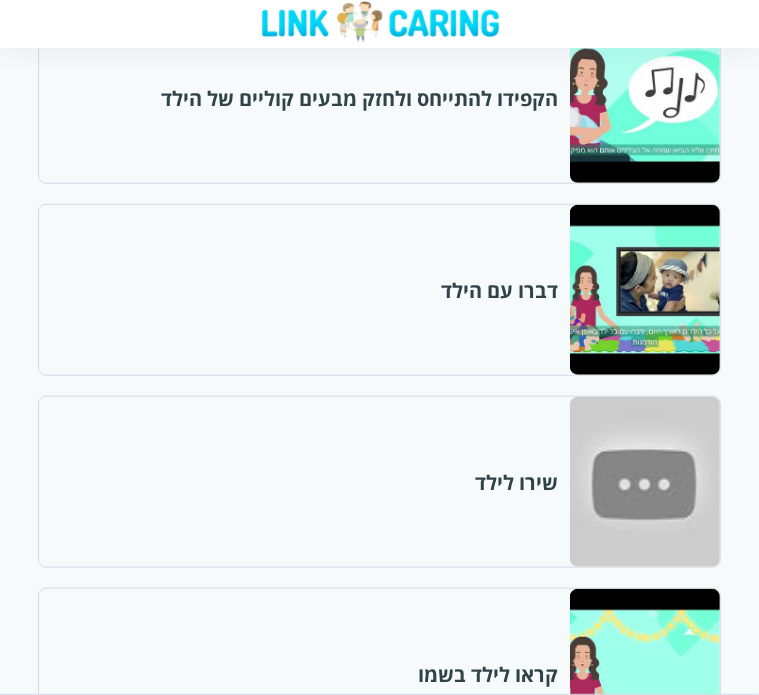 scroll, scrollTop: 824, scrollLeft: 0, axis: vertical 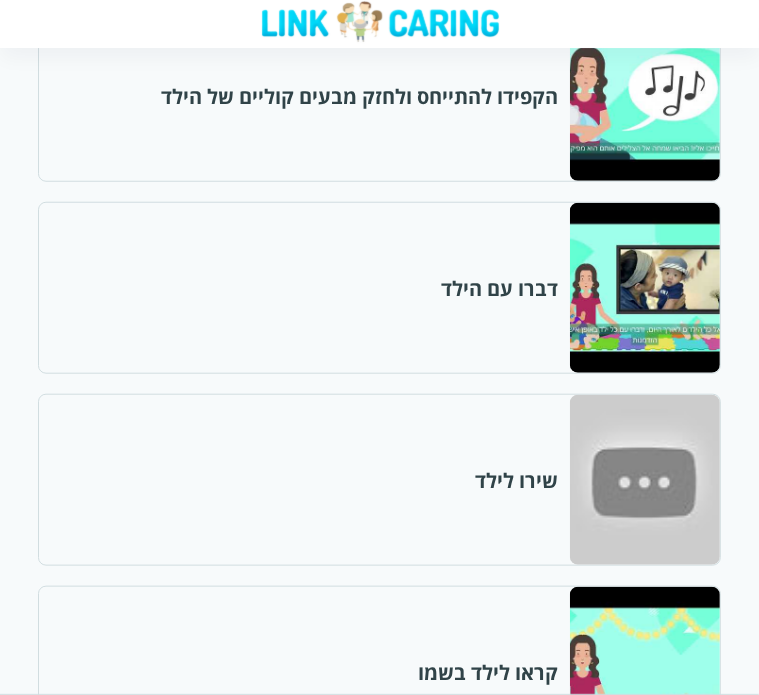 drag, startPoint x: 564, startPoint y: 637, endPoint x: 697, endPoint y: 612, distance: 135.32922 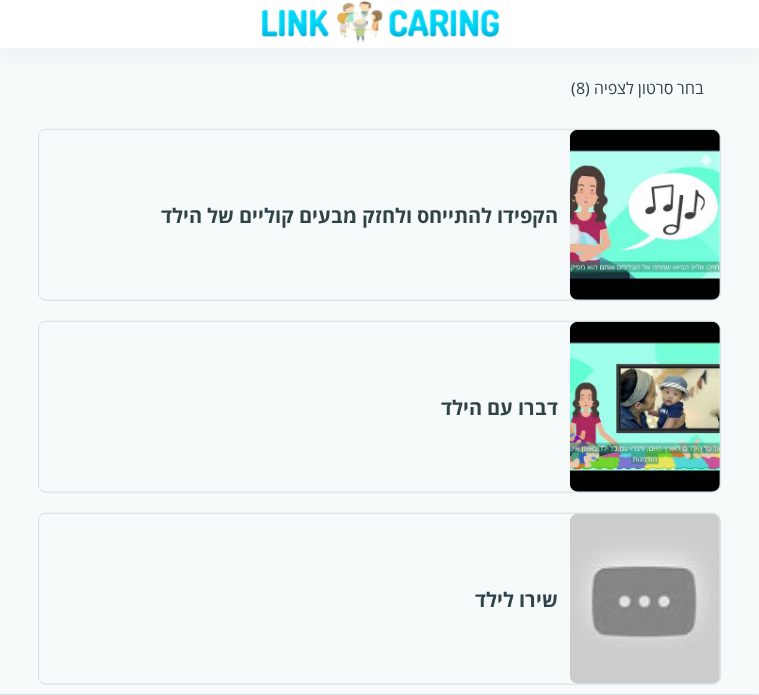 scroll, scrollTop: 724, scrollLeft: 0, axis: vertical 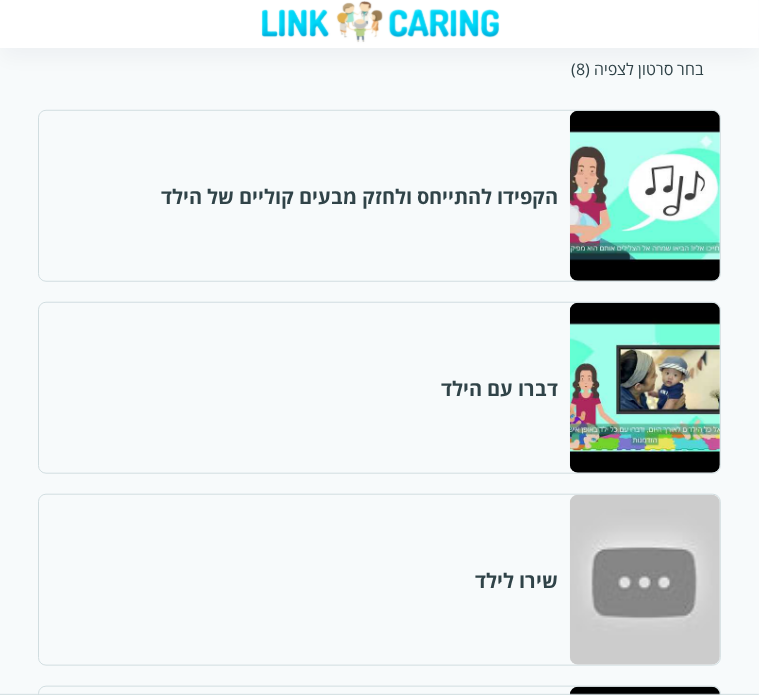 click at bounding box center [644, 196] 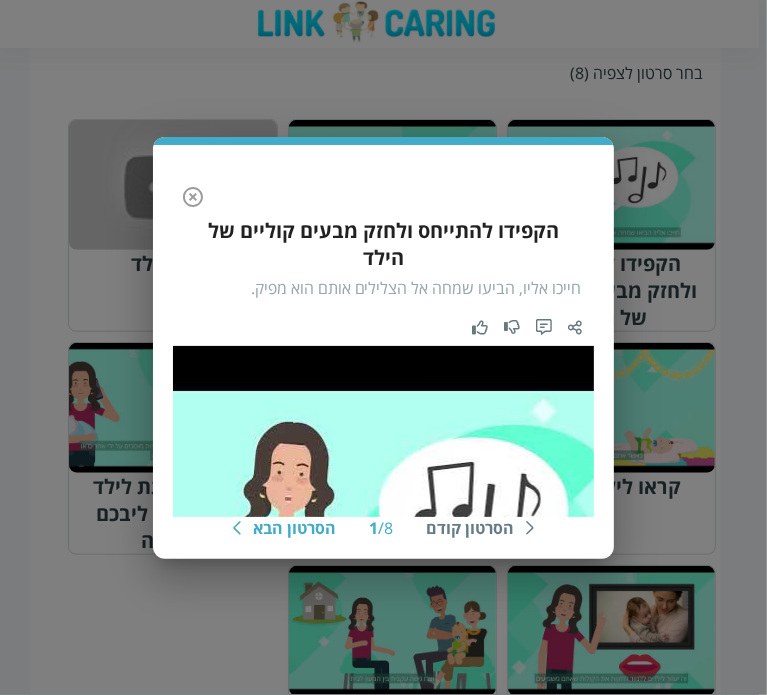 click 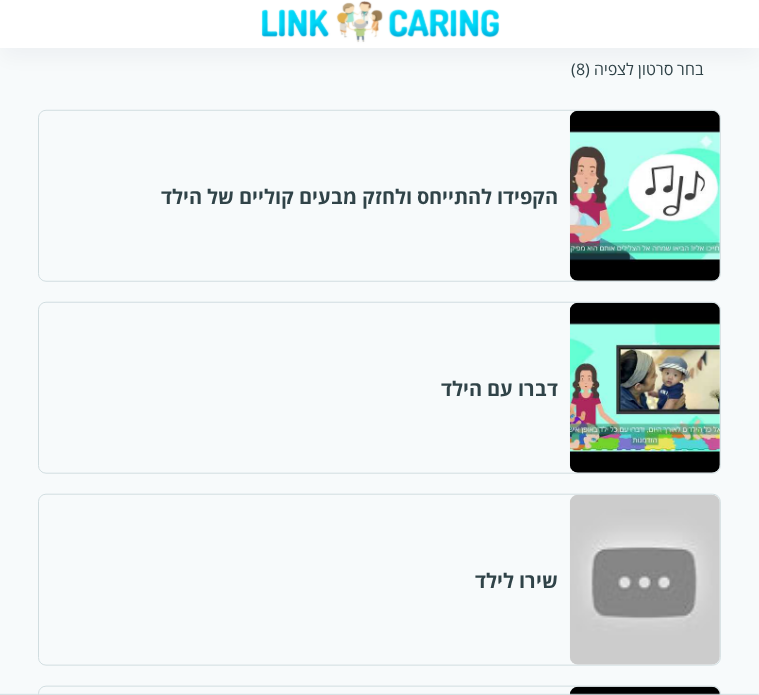 click at bounding box center [644, 388] 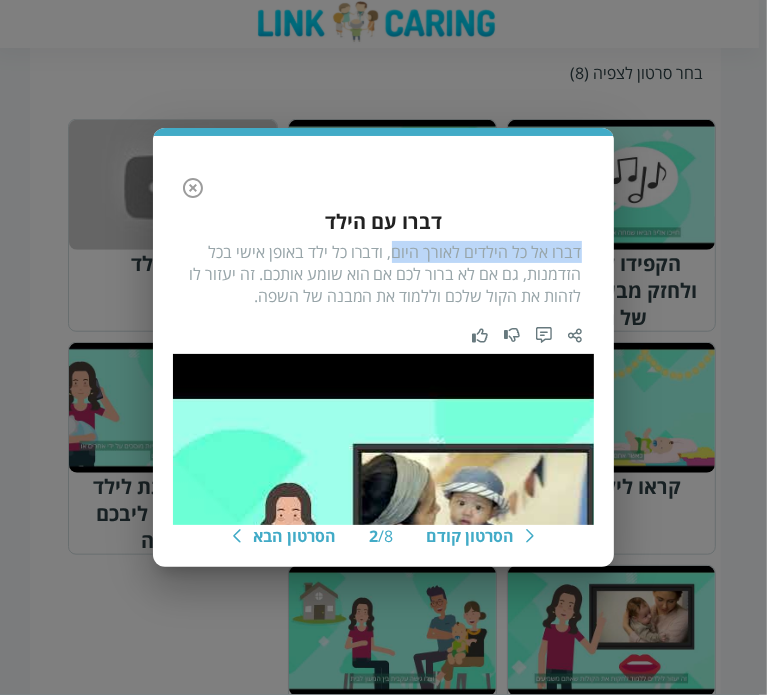 drag, startPoint x: 399, startPoint y: 251, endPoint x: 580, endPoint y: 253, distance: 181.01105 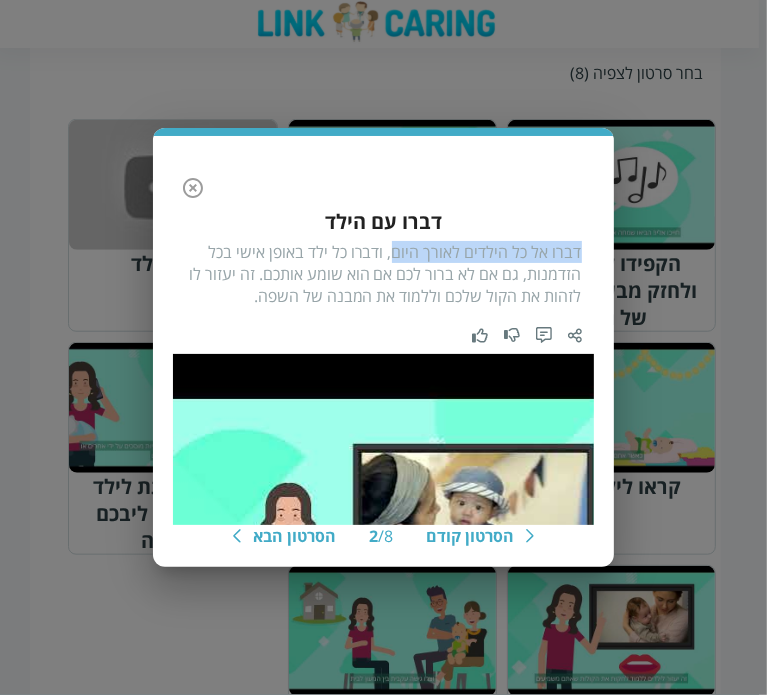 click 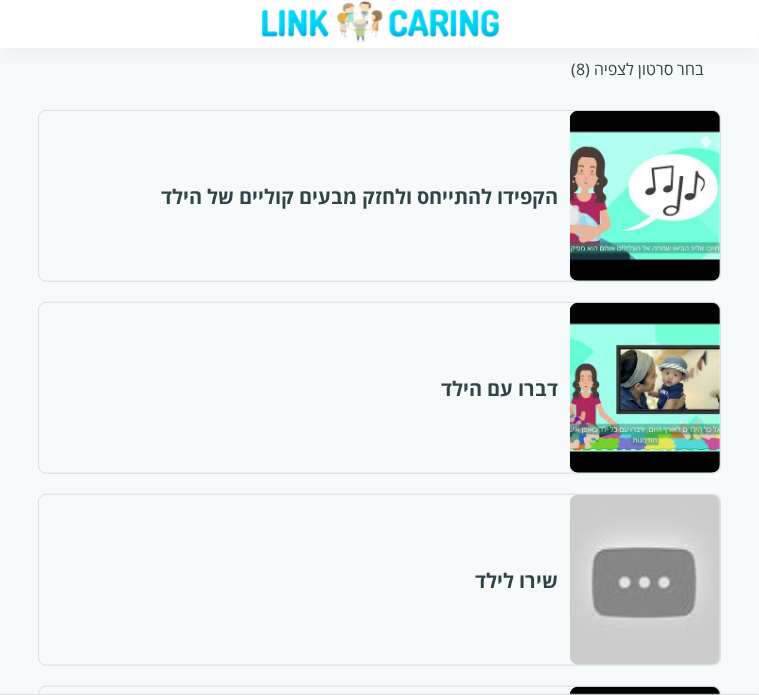 click at bounding box center [644, 580] 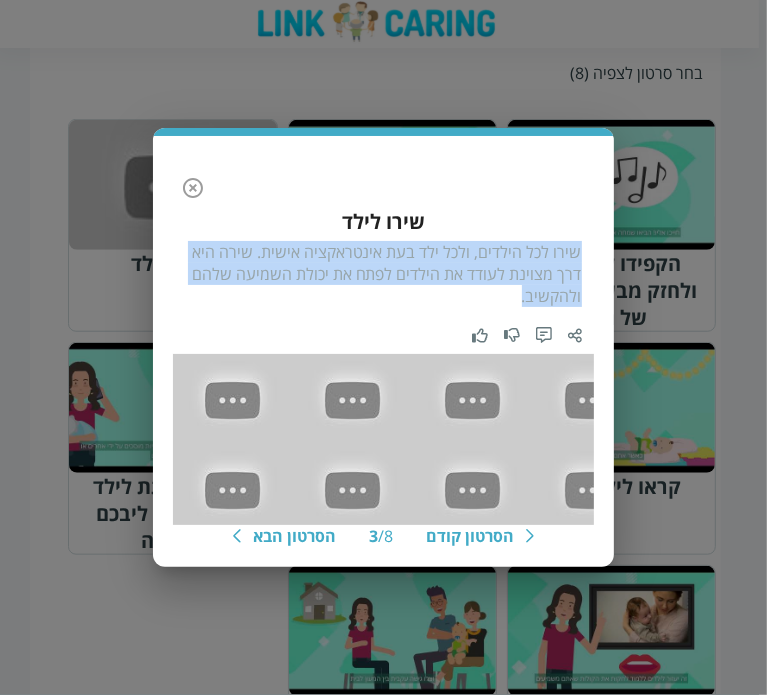 drag, startPoint x: 503, startPoint y: 299, endPoint x: 582, endPoint y: 251, distance: 92.43917 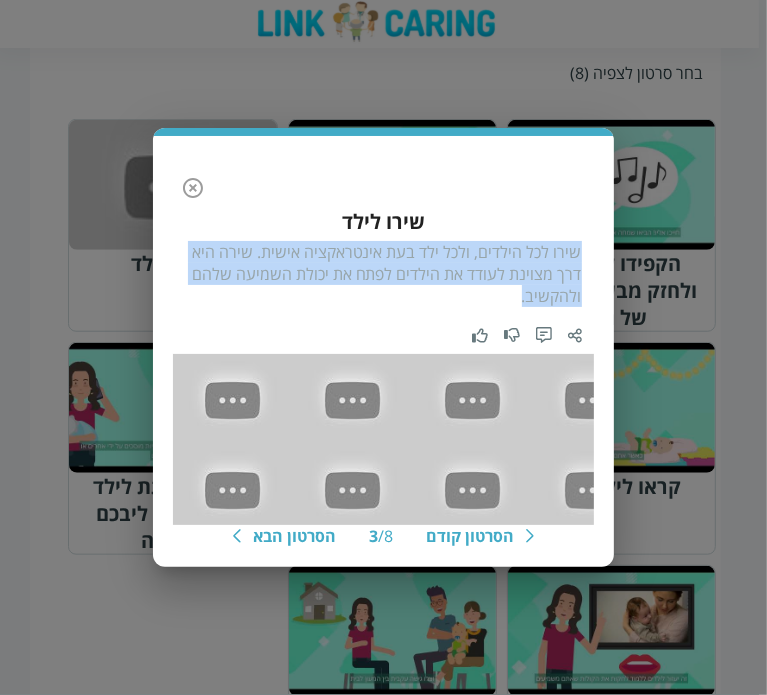 click 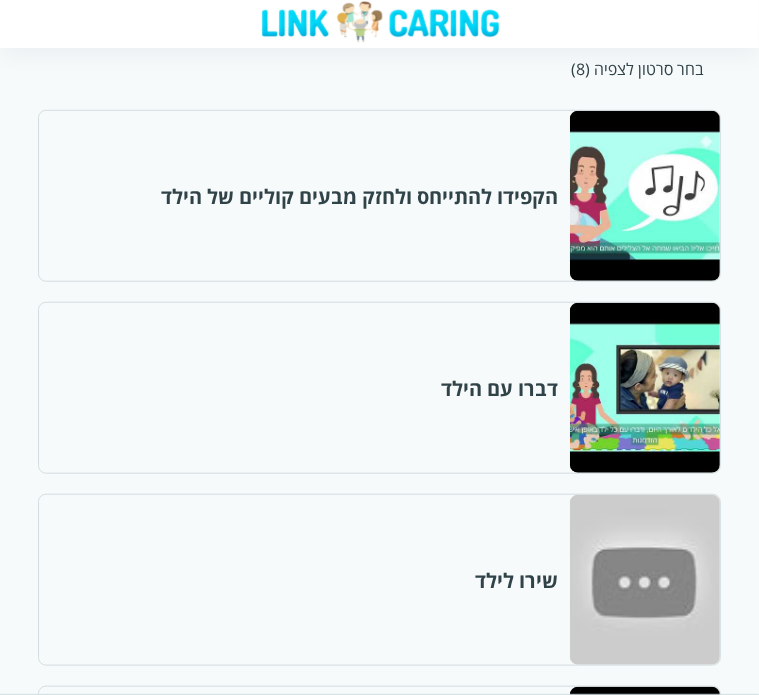 click at bounding box center (644, 772) 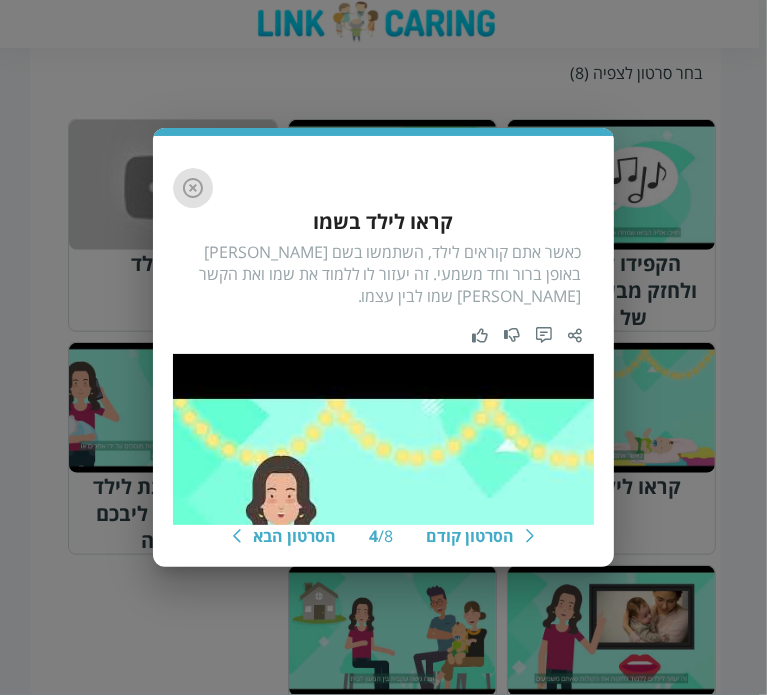 click 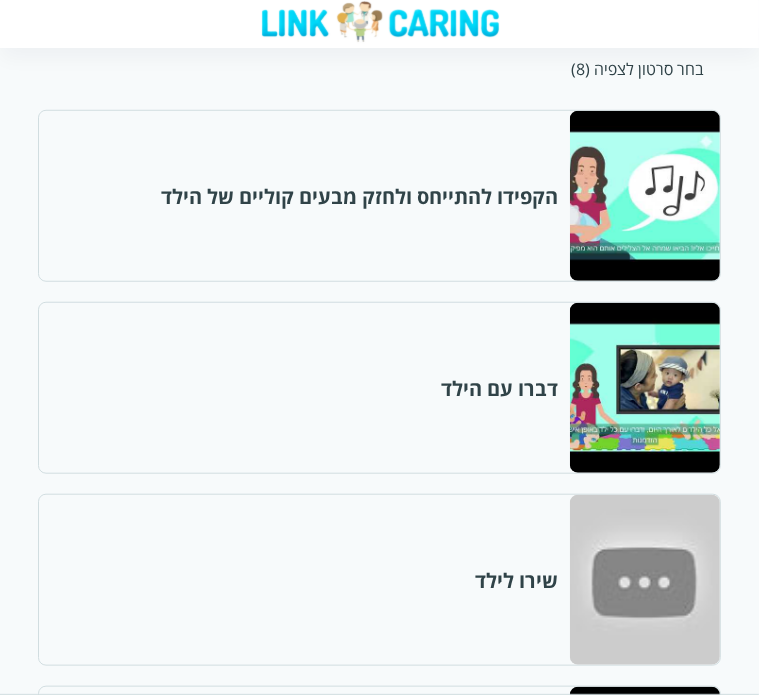 click at bounding box center (644, 964) 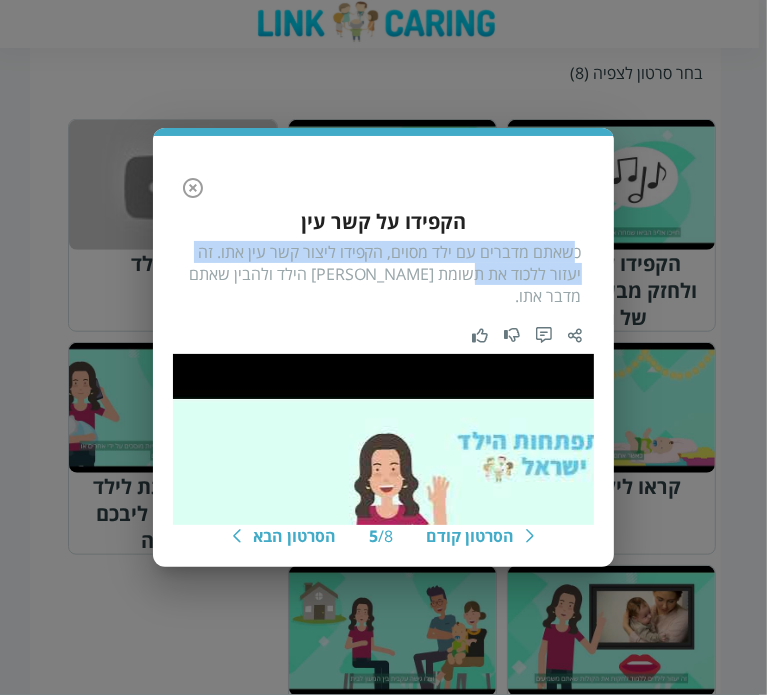 drag, startPoint x: 576, startPoint y: 266, endPoint x: 480, endPoint y: 277, distance: 96.62815 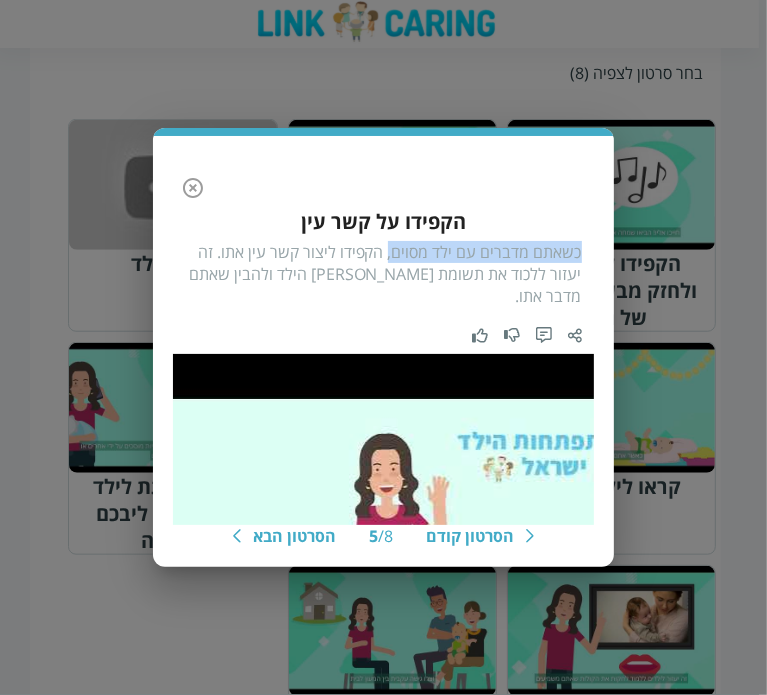 drag, startPoint x: 389, startPoint y: 263, endPoint x: 583, endPoint y: 256, distance: 194.12625 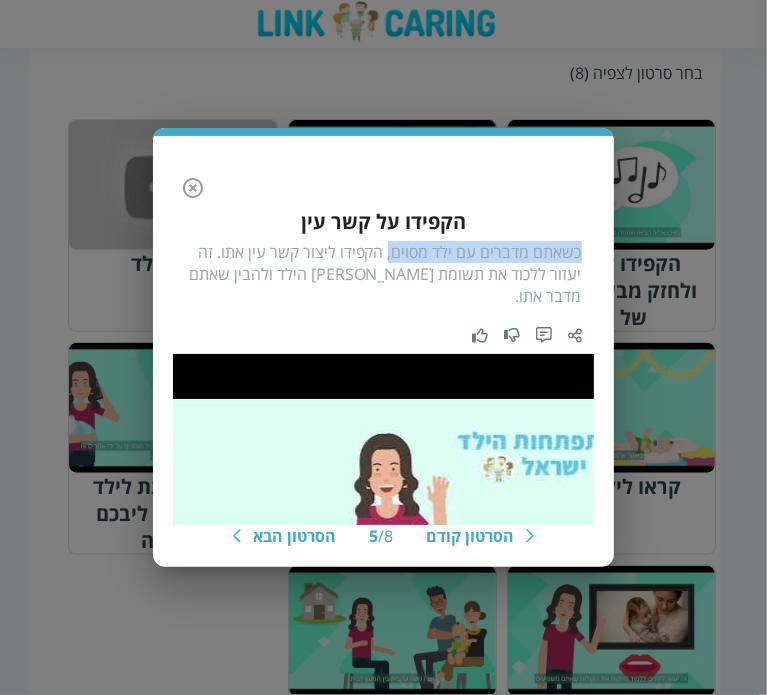 click 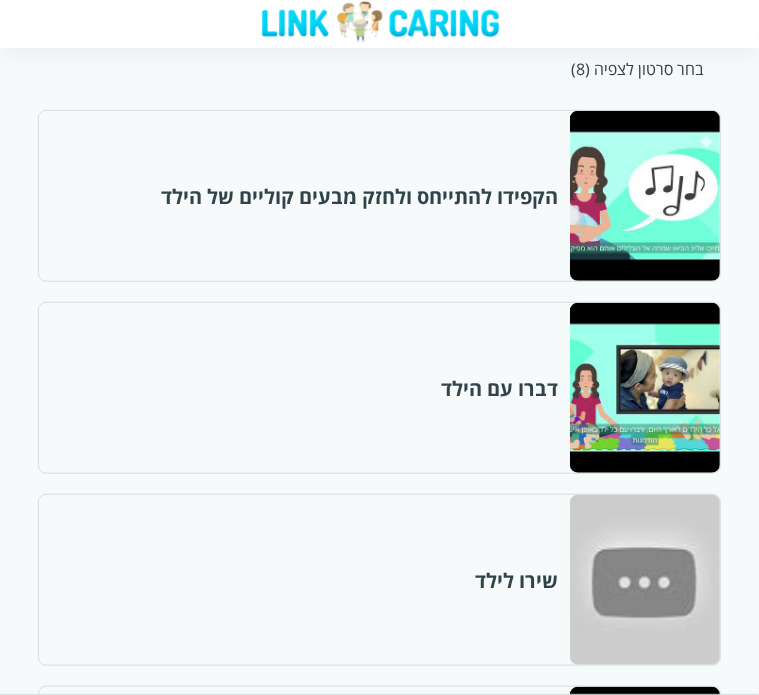 scroll, scrollTop: 824, scrollLeft: 0, axis: vertical 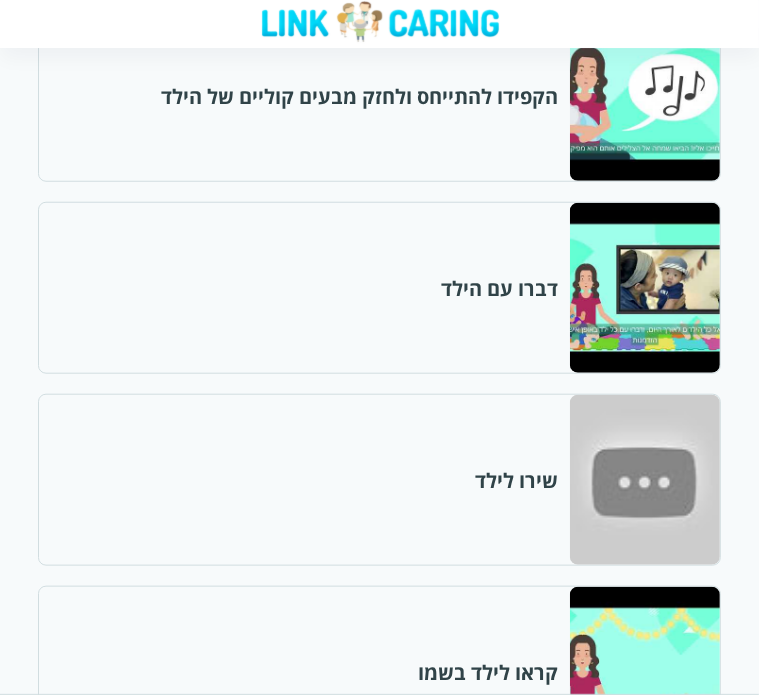 click at bounding box center [644, 1056] 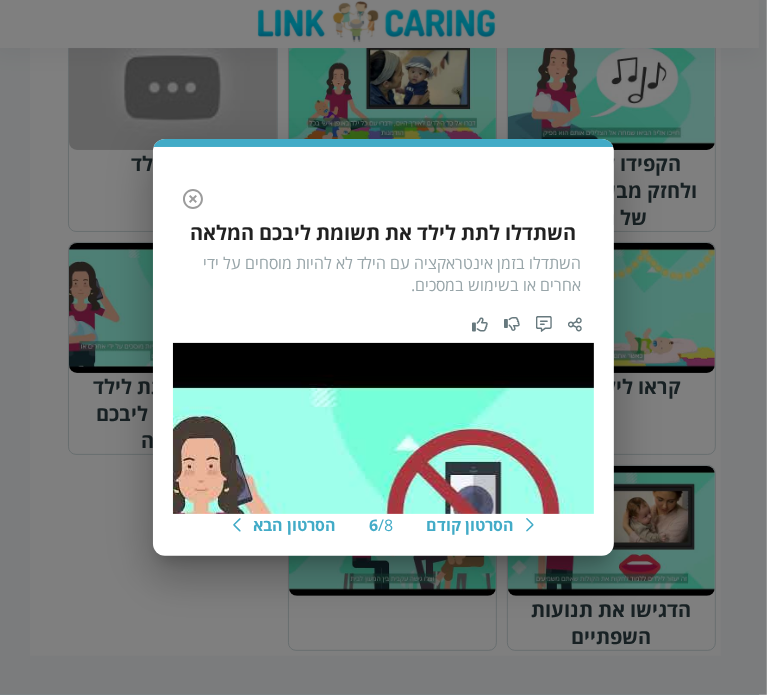 click 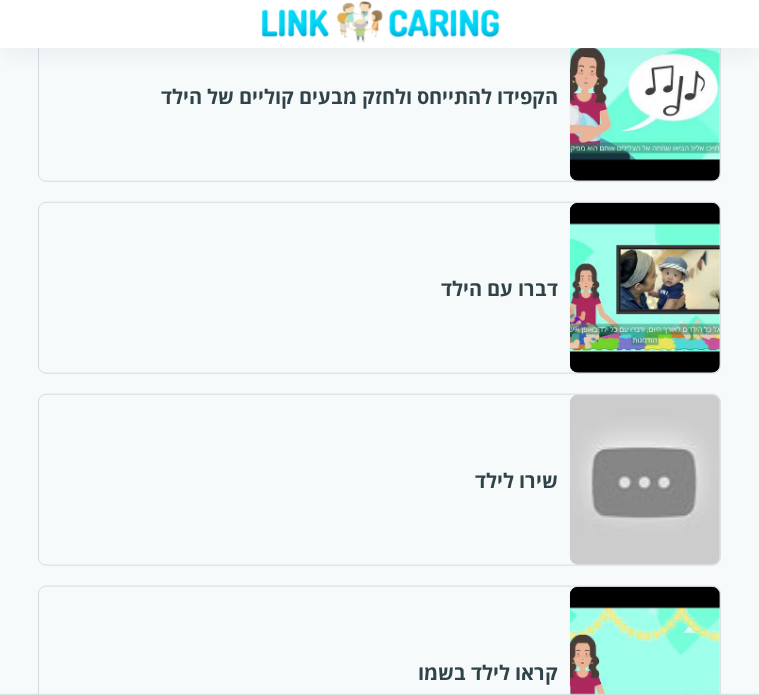 click at bounding box center (644, 1248) 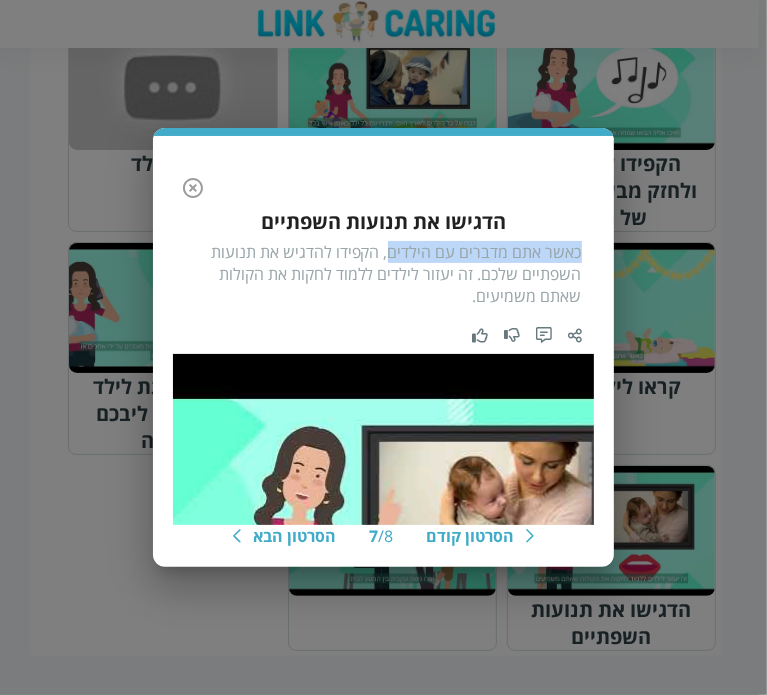 drag, startPoint x: 579, startPoint y: 251, endPoint x: 389, endPoint y: 239, distance: 190.37857 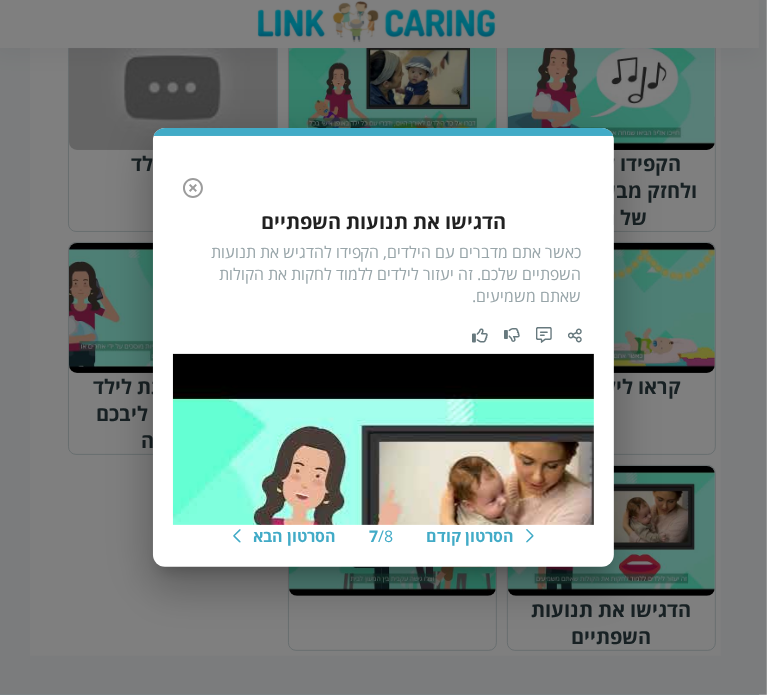 click on "הסרטון קודם 7 / 8 הסרטון הבא הדגישו את תנועות השפתיים כאשר אתם מדברים עם הילדים, הקפידו להדגיש את תנועות השפתיים שלכם. זה יעזור לילדים ללמוד לחקות את הקולות שאתם משמיעים." at bounding box center [383, 347] 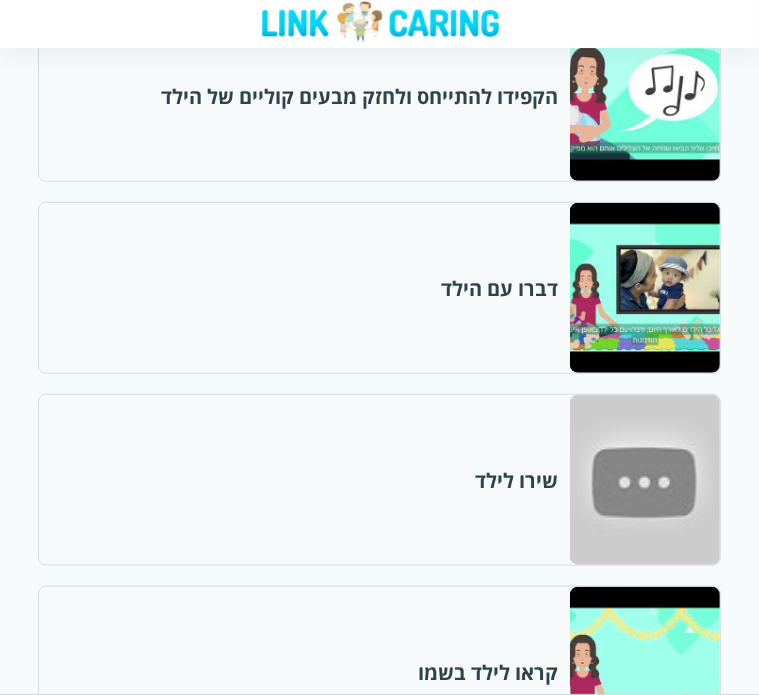click at bounding box center (644, 1440) 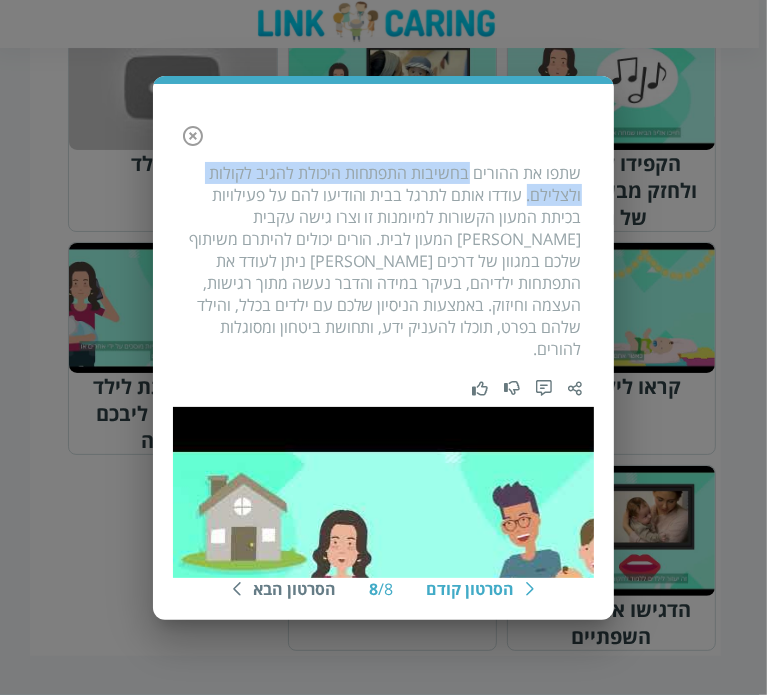 drag, startPoint x: 470, startPoint y: 182, endPoint x: 528, endPoint y: 213, distance: 65.76473 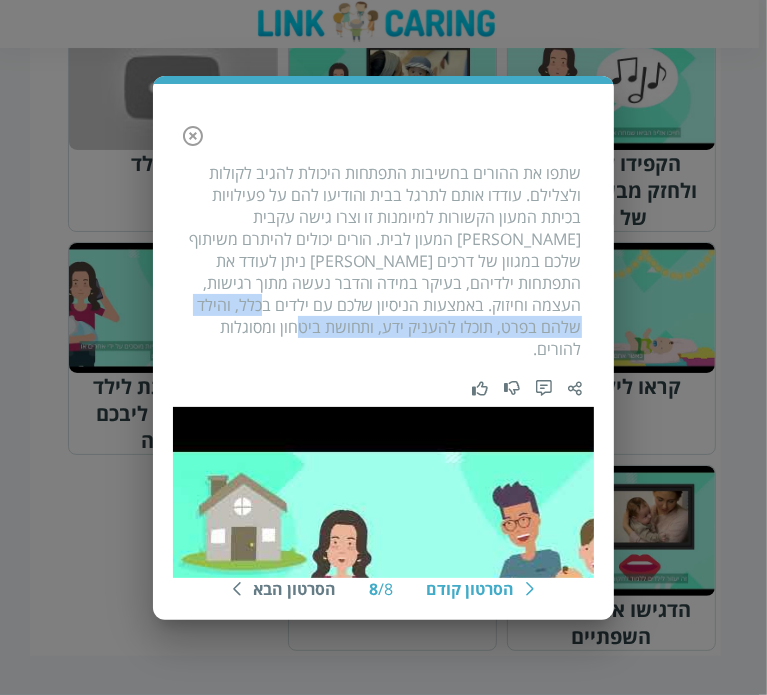 drag, startPoint x: 385, startPoint y: 343, endPoint x: 426, endPoint y: 316, distance: 49.09175 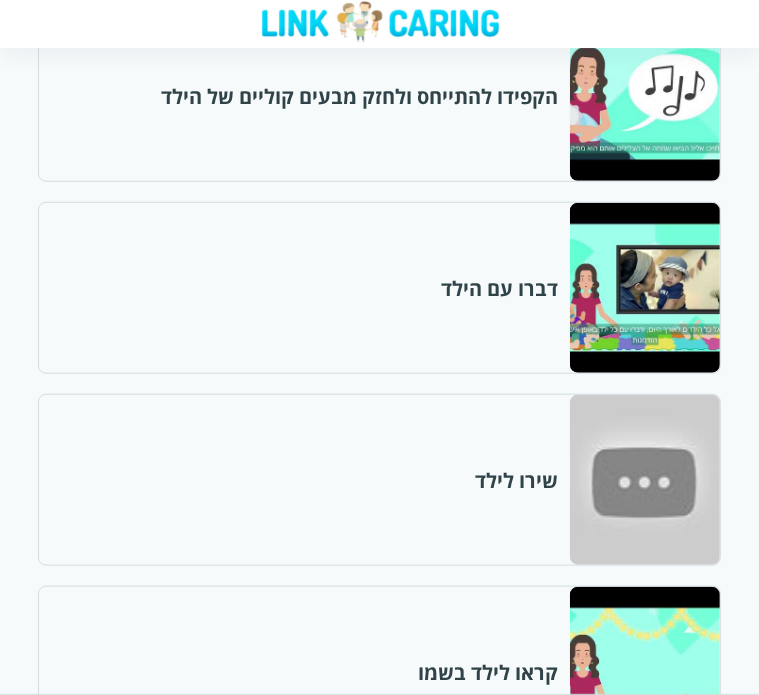 scroll, scrollTop: 324, scrollLeft: 0, axis: vertical 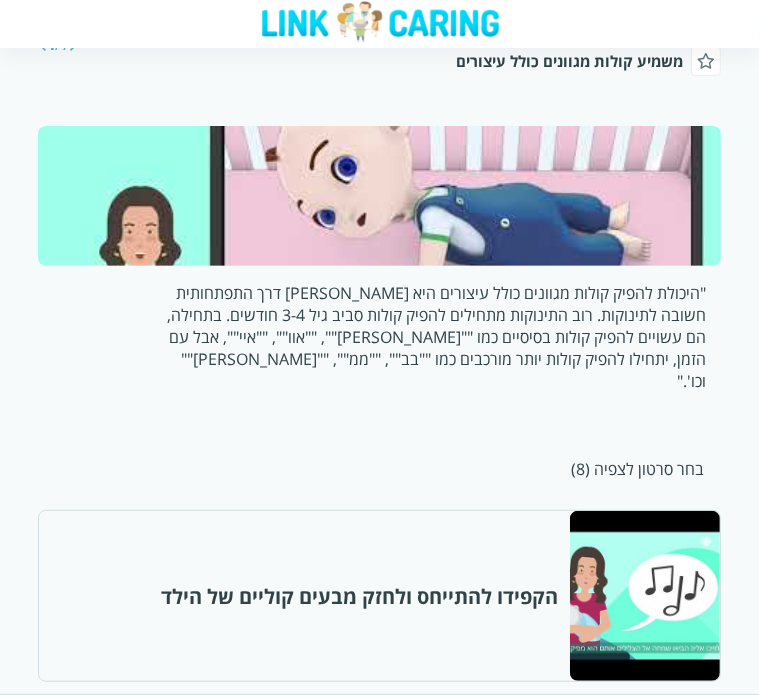 click at bounding box center (42, 44) 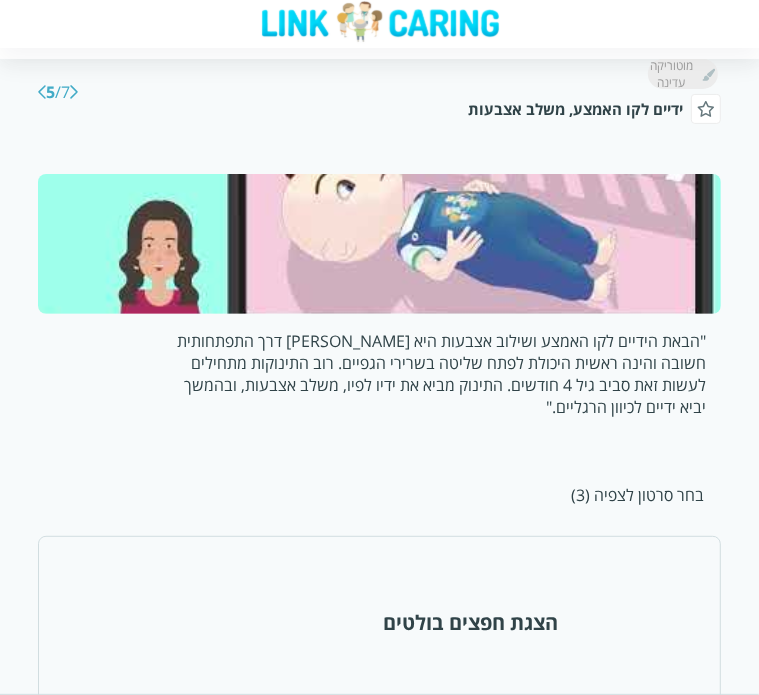 scroll, scrollTop: 360, scrollLeft: 0, axis: vertical 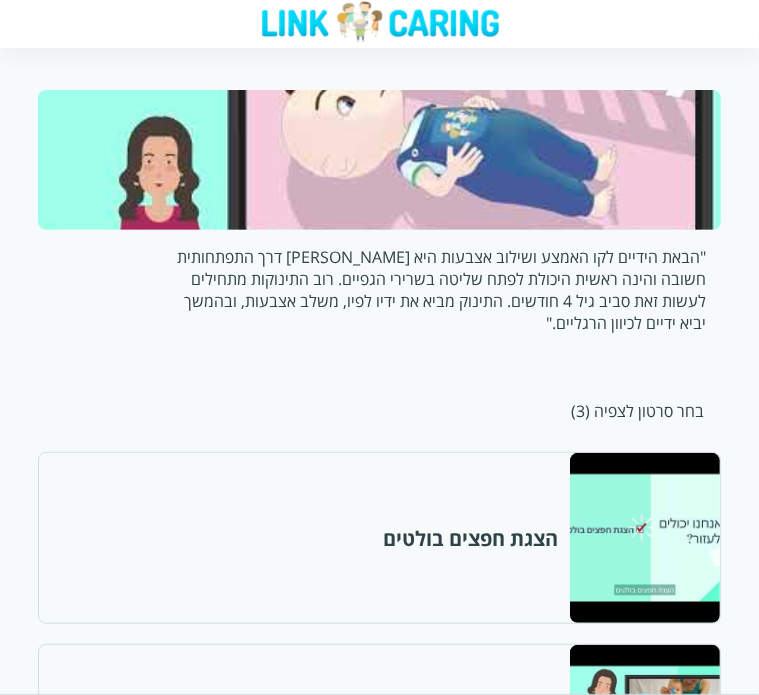 click at bounding box center [644, 538] 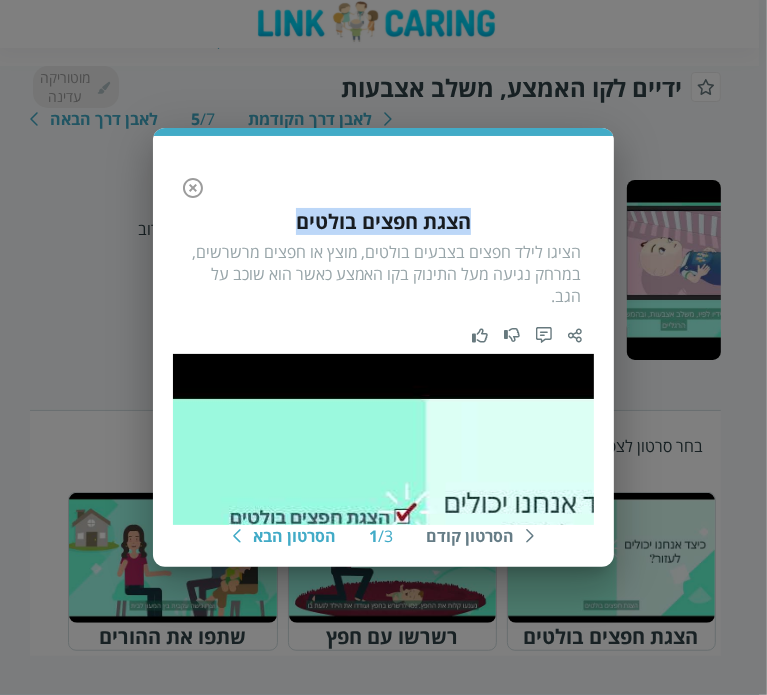 drag, startPoint x: 296, startPoint y: 227, endPoint x: 465, endPoint y: 227, distance: 169 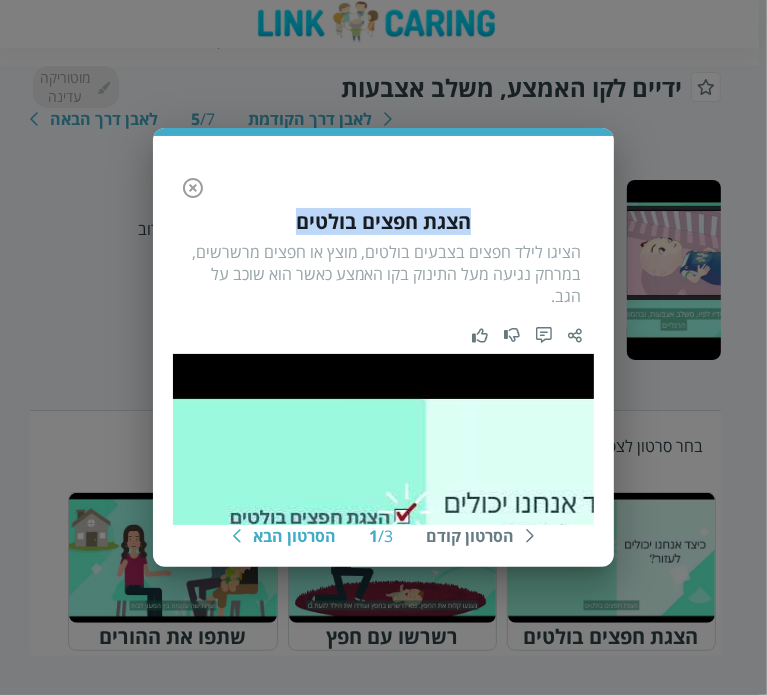 click 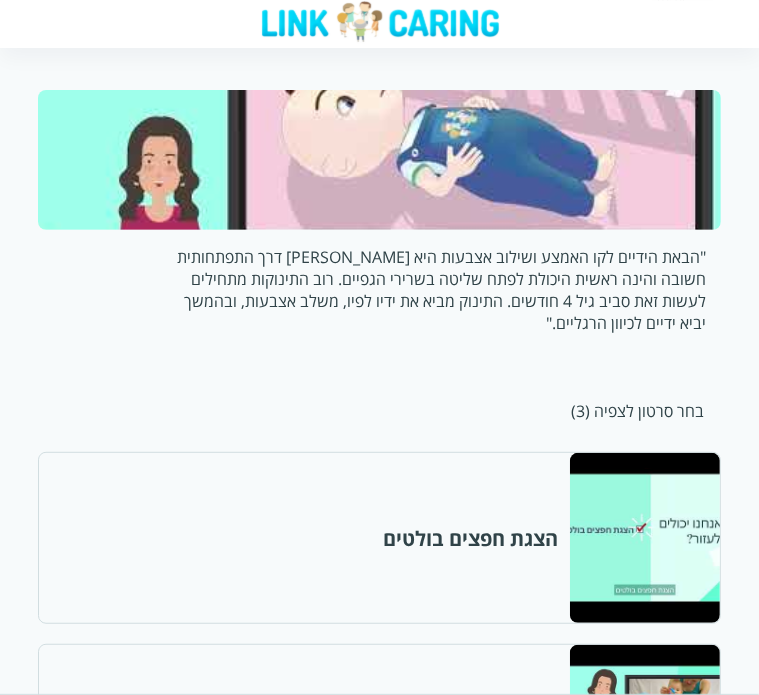 click at bounding box center (644, 730) 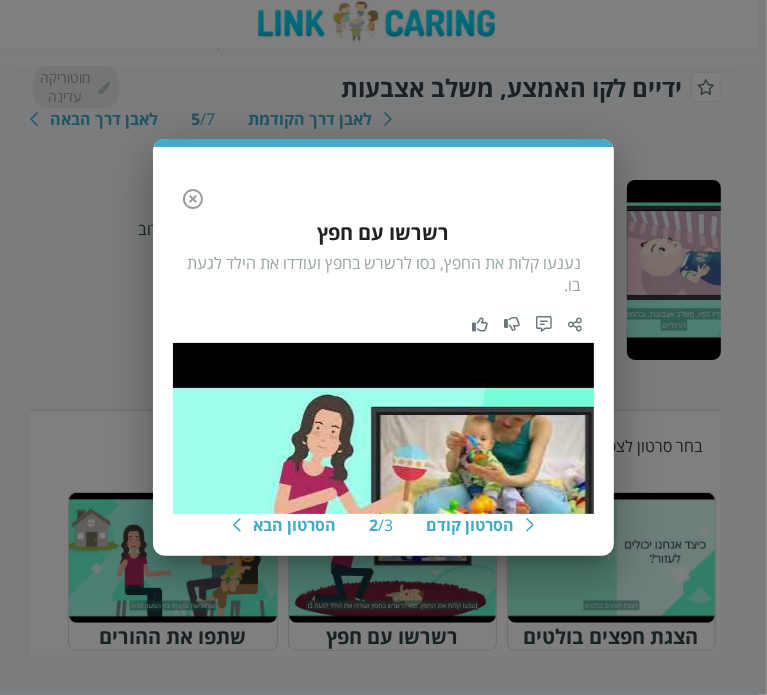 drag, startPoint x: 101, startPoint y: 285, endPoint x: 110, endPoint y: 292, distance: 11.401754 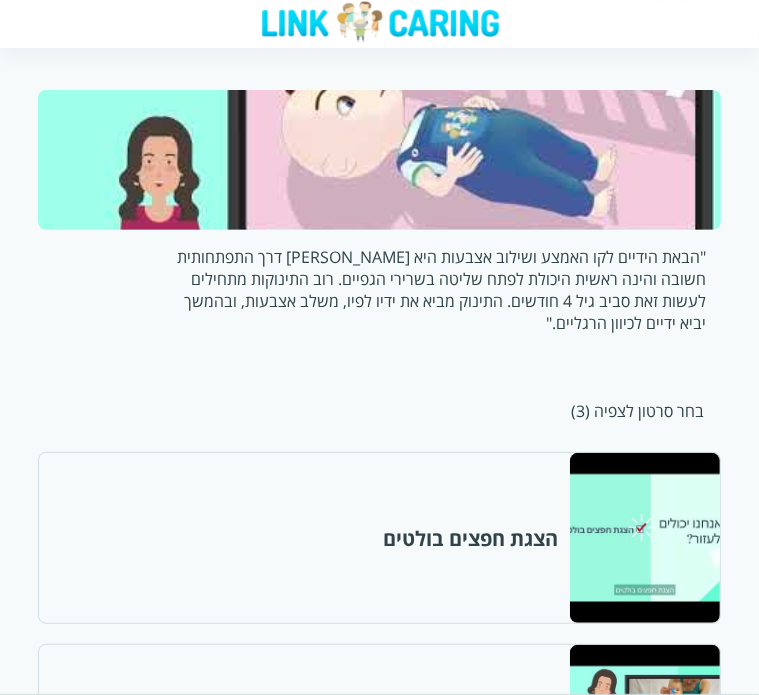 click at bounding box center (644, 922) 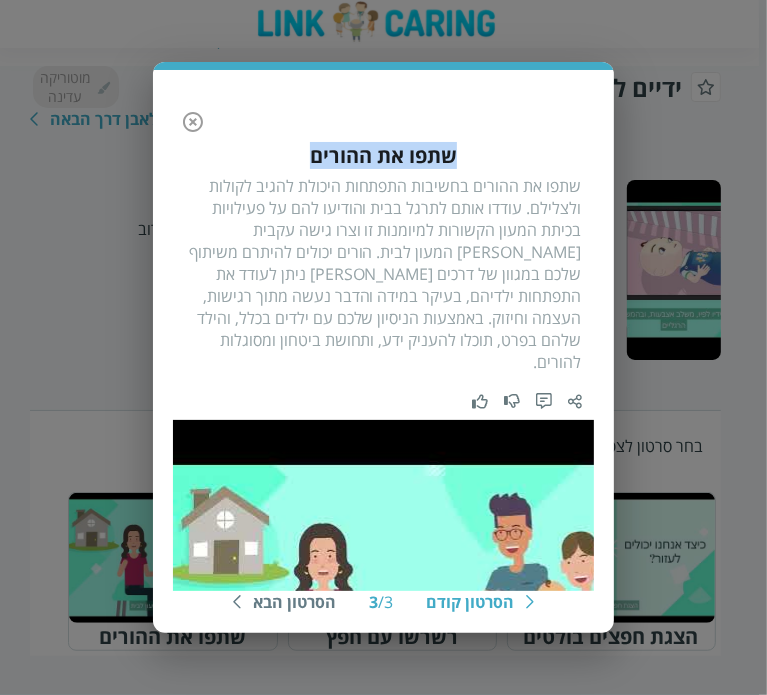 drag, startPoint x: 458, startPoint y: 171, endPoint x: 310, endPoint y: 171, distance: 148 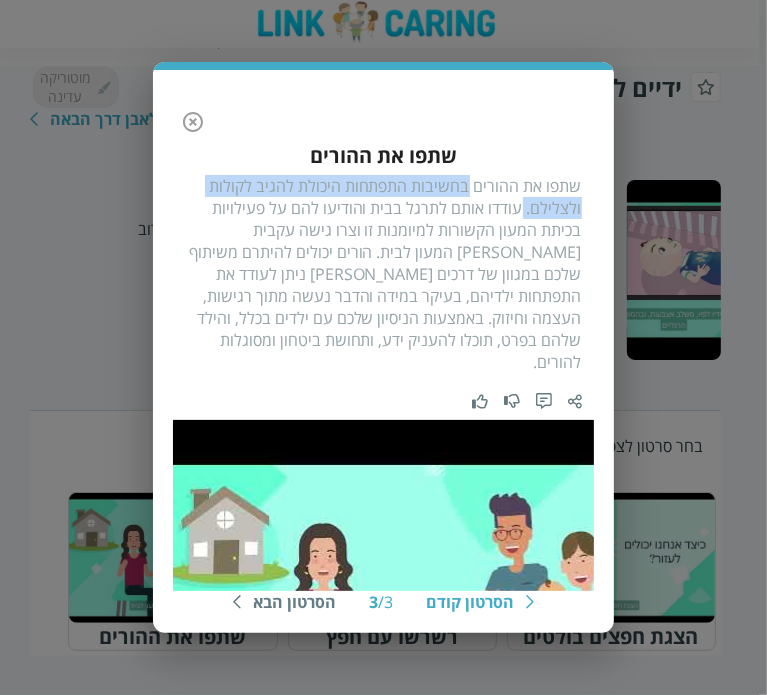 drag, startPoint x: 470, startPoint y: 199, endPoint x: 526, endPoint y: 225, distance: 61.741398 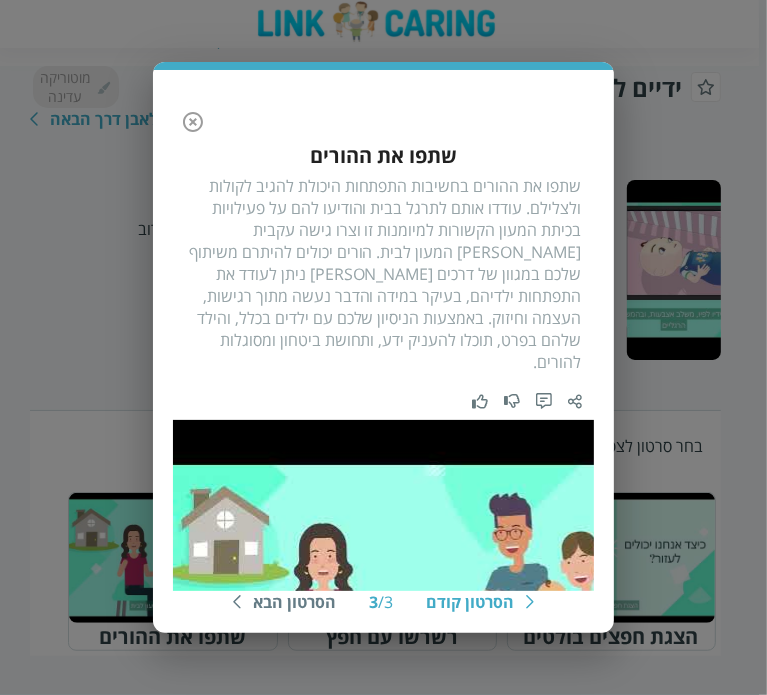 click on "הסרטון קודם 3 / 3 הסרטון הבא שתפו את ההורים שתפו את ההורים בחשיבות התפתחות היכולת להגיב לקולות ולצלילם. עודדו אותם לתרגל בבית והודיעו להם על פעילויות בכיתת המעון הקשורות למיומנות זו וצרו גישה עקבית [PERSON_NAME] המעון לבית. הורים יכולים להיתרם משיתוף שלכם במגוון של דרכים [PERSON_NAME] ניתן לעודד את התפתחות ילדיהם, בעיקר במידה והדבר נעשה מתוך רגישות, העצמה וחיזוק. באמצעות הניסיון שלכם עם ילדים בכלל, והילד שלהם בפרט, תוכלו להעניק ידע, ותחושת ביטחון ומסוגלות להורים." at bounding box center (383, 347) 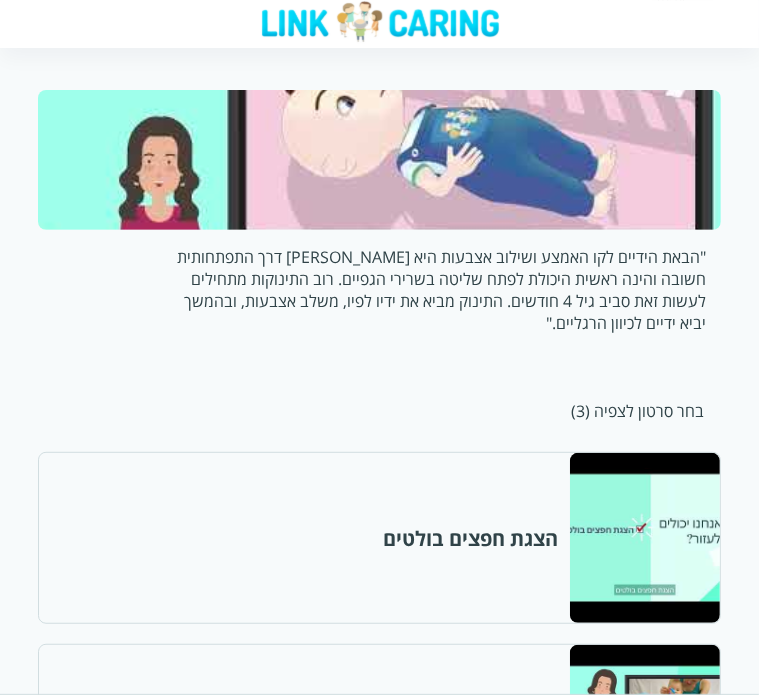 click at bounding box center (644, 922) 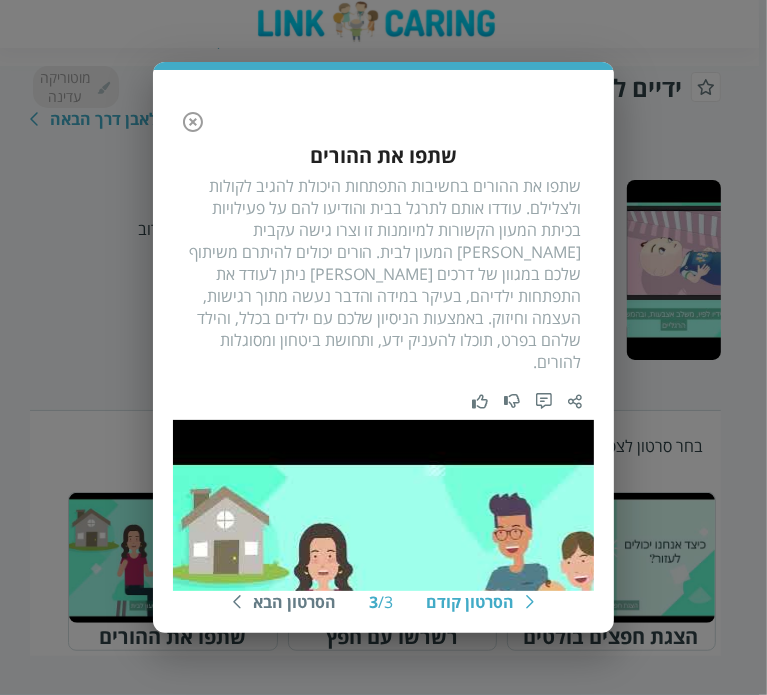 click on "הסרטון קודם 3 / 3 הסרטון הבא שתפו את ההורים שתפו את ההורים בחשיבות התפתחות היכולת להגיב לקולות ולצלילם. עודדו אותם לתרגל בבית והודיעו להם על פעילויות בכיתת המעון הקשורות למיומנות זו וצרו גישה עקבית [PERSON_NAME] המעון לבית. הורים יכולים להיתרם משיתוף שלכם במגוון של דרכים [PERSON_NAME] ניתן לעודד את התפתחות ילדיהם, בעיקר במידה והדבר נעשה מתוך רגישות, העצמה וחיזוק. באמצעות הניסיון שלכם עם ילדים בכלל, והילד שלהם בפרט, תוכלו להעניק ידע, ותחושת ביטחון ומסוגלות להורים." at bounding box center (383, 347) 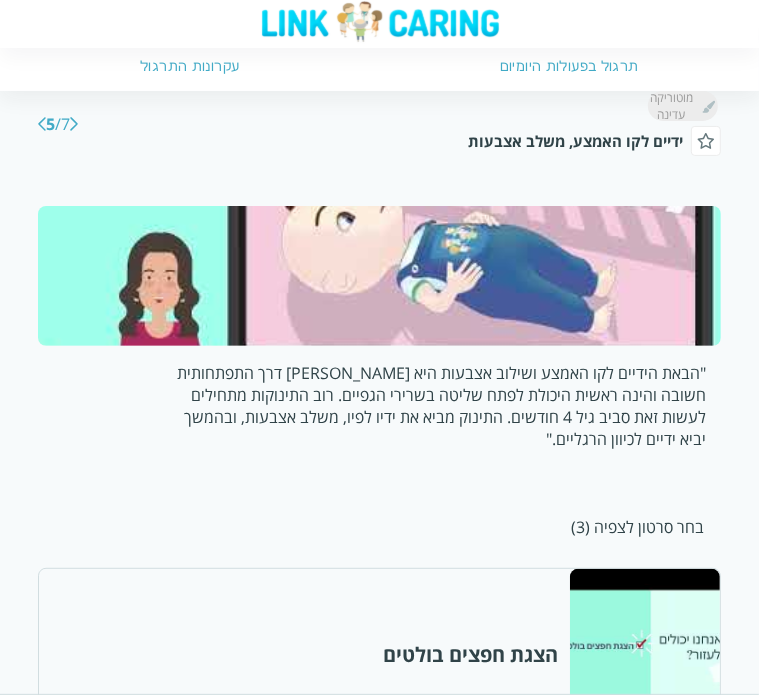 scroll, scrollTop: 160, scrollLeft: 0, axis: vertical 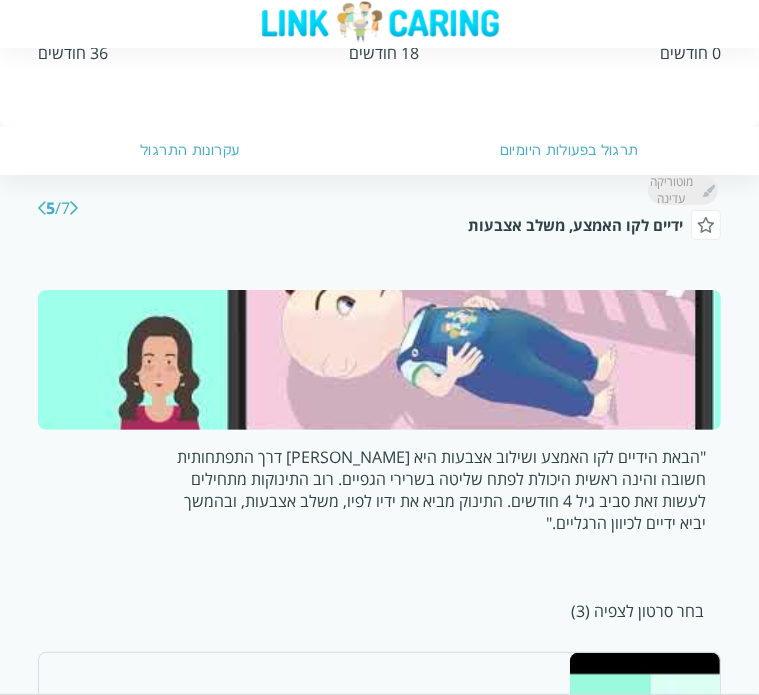 click at bounding box center (42, 208) 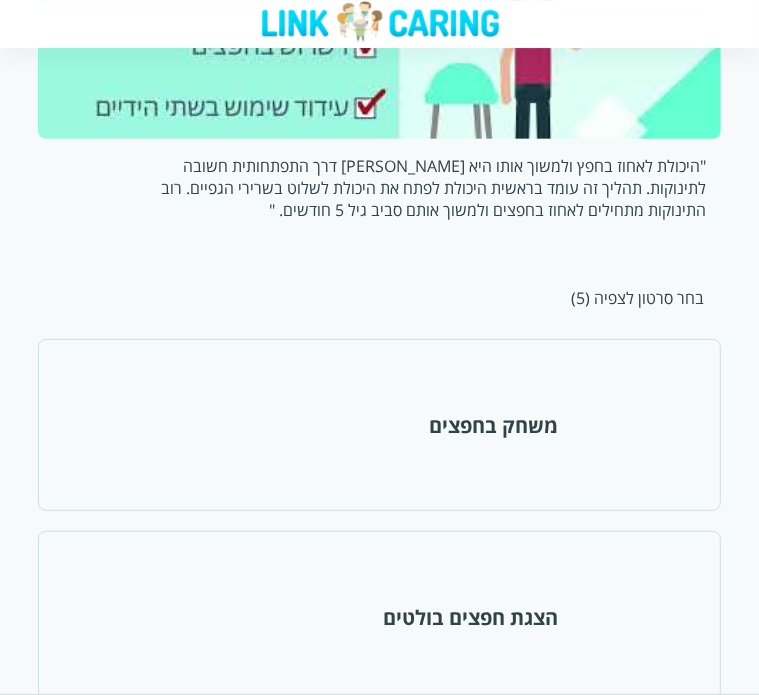 scroll, scrollTop: 500, scrollLeft: 0, axis: vertical 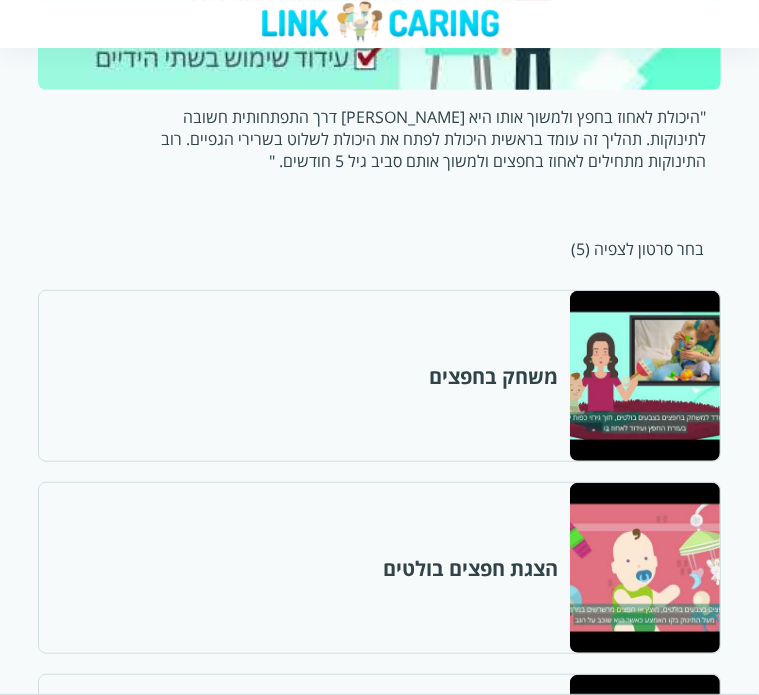 click at bounding box center (379, 20) 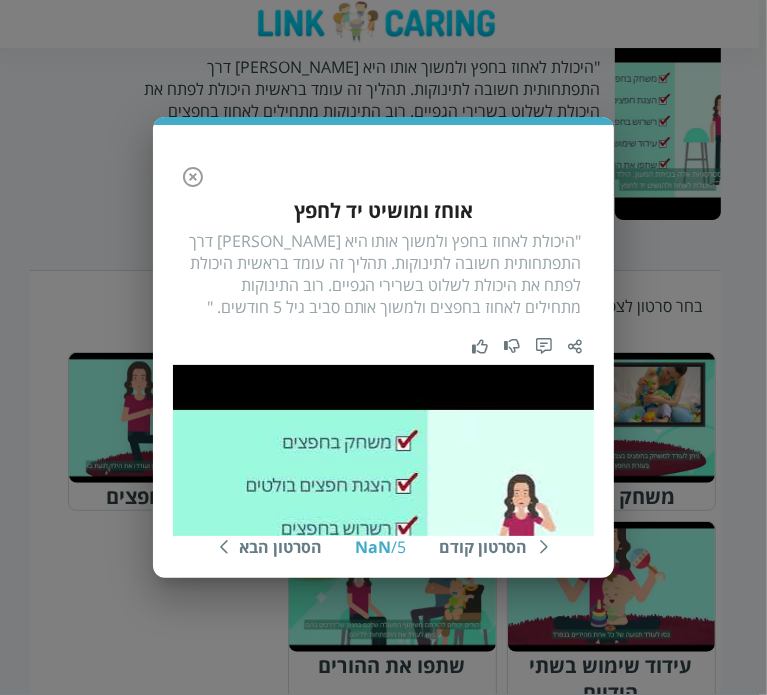 click on "הסרטון קודם NaN / 5 הסרטון הבא אוחז ומושיט יד לחפץ "היכולת לאחוז בחפץ ולמשוך אותו היא [PERSON_NAME] דרך התפתחותית חשובה לתינוקות. תהליך זה עומד בראשית היכולת לפתח את היכולת לשלוט בשרירי הגפיים. רוב התינוקות מתחילים לאחוז בחפצים ולמשוך אותם סביב גיל 5 חודשים. "" at bounding box center [383, 347] 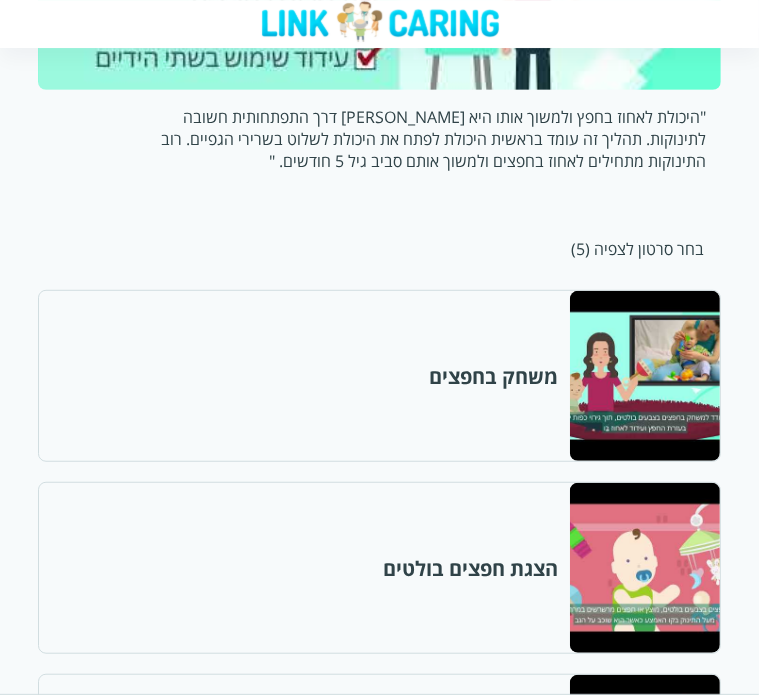 click at bounding box center [644, 376] 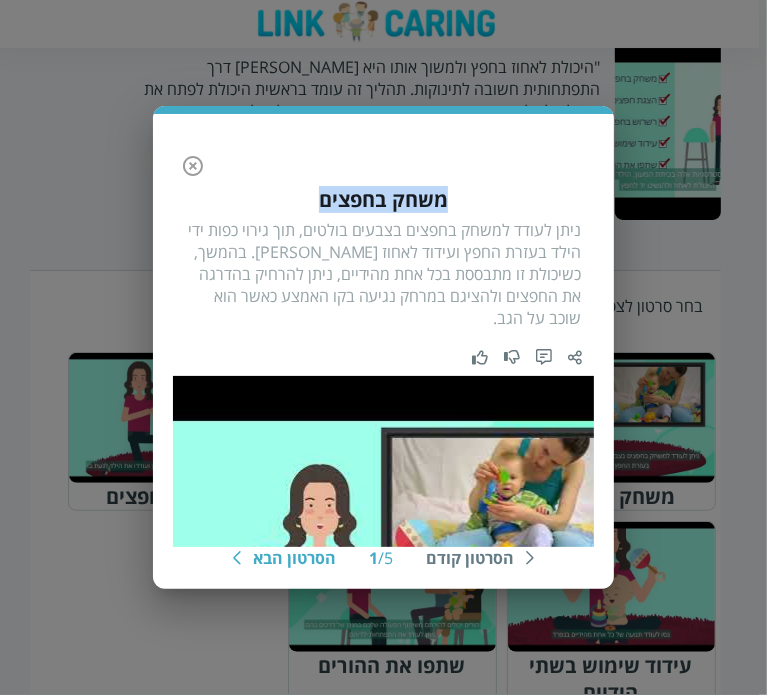 drag, startPoint x: 447, startPoint y: 210, endPoint x: 316, endPoint y: 217, distance: 131.18689 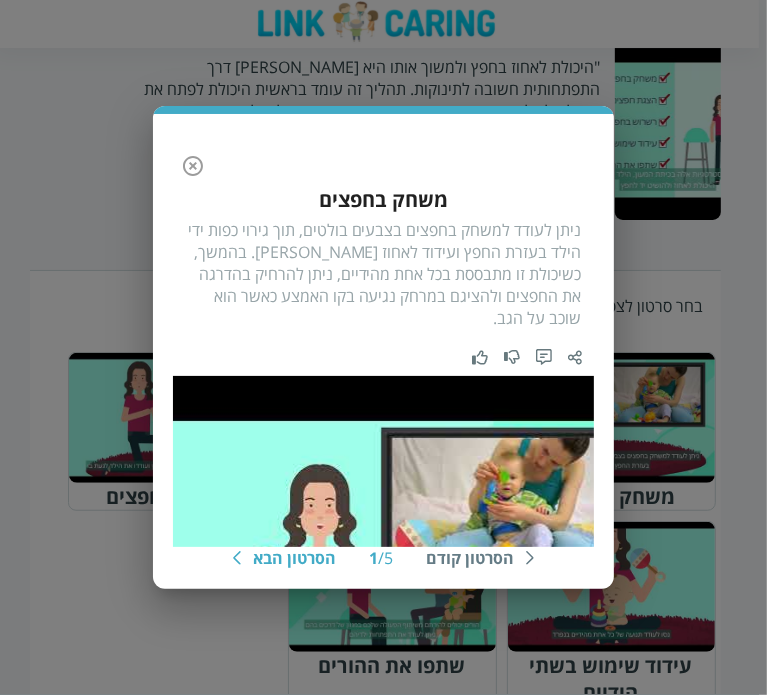 click on "ניתן לעודד למשחק בחפצים בצבעים בולטים, תוך גירוי כפות ידי הילד בעזרת החפץ ועידוד לאחוז [PERSON_NAME]. בהמשך, כשיכולת זו מתבססת בכל אחת מהידיים, ניתן להרחיק בהדרגה את החפצים ולהציגם במרחק נגיעה בקו האמצע כאשר הוא שוכב על הגב." at bounding box center (383, 274) 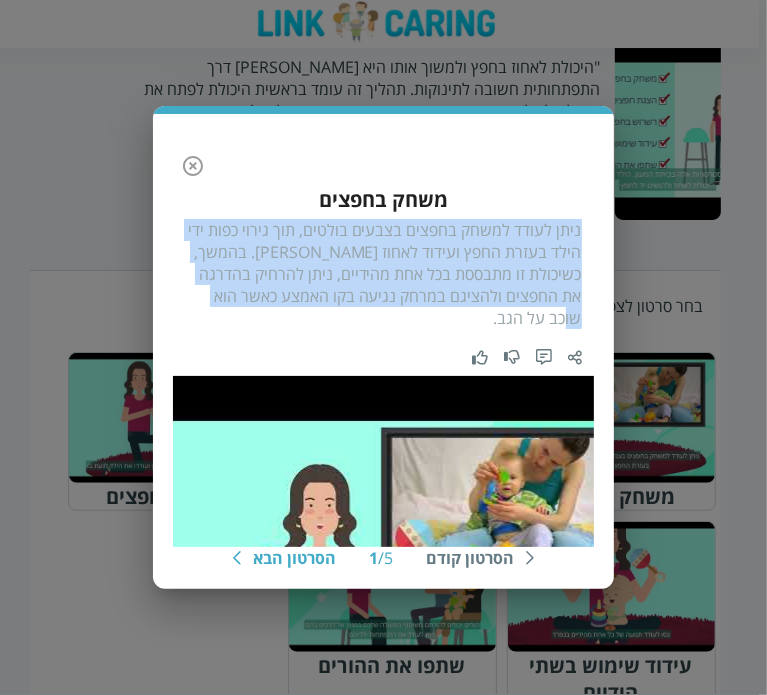 drag, startPoint x: 581, startPoint y: 241, endPoint x: 204, endPoint y: 303, distance: 382.06412 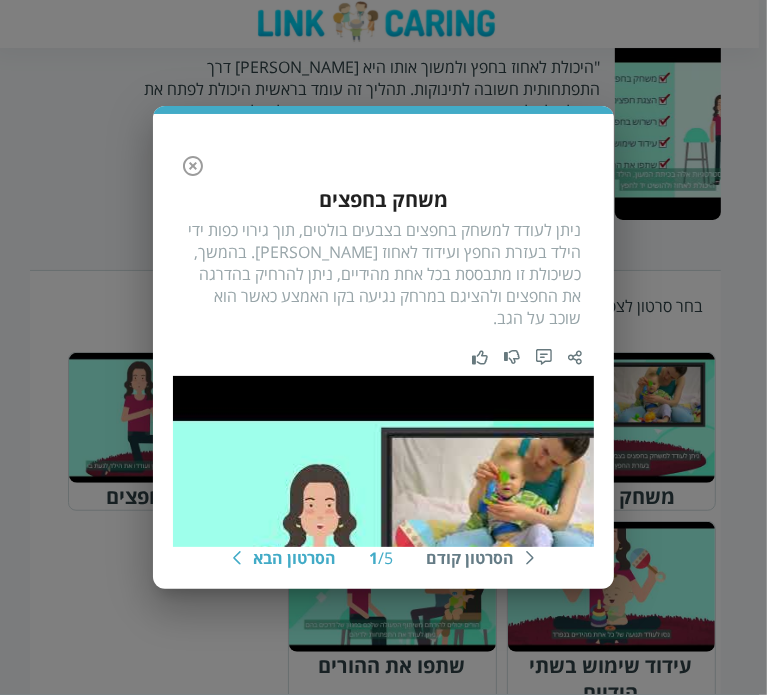 click 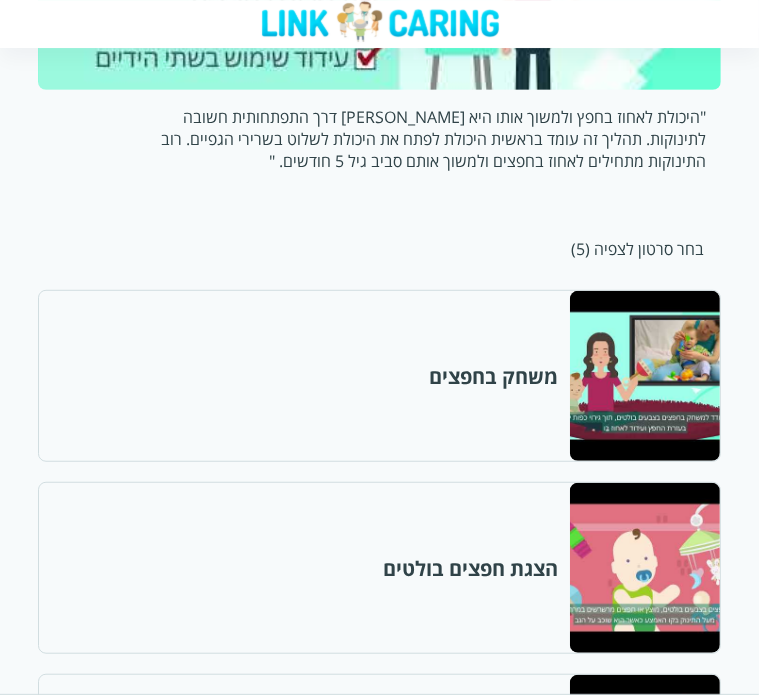 click at bounding box center [644, 568] 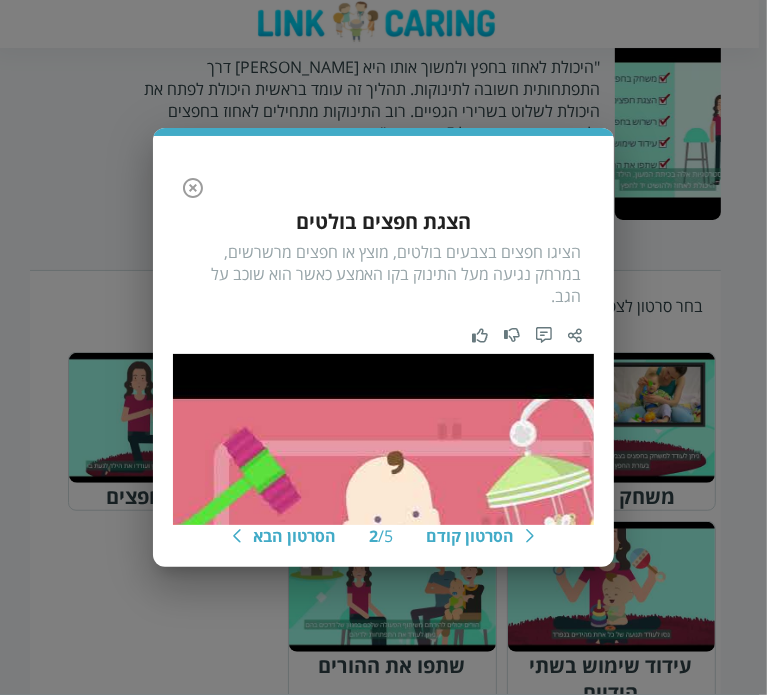 click 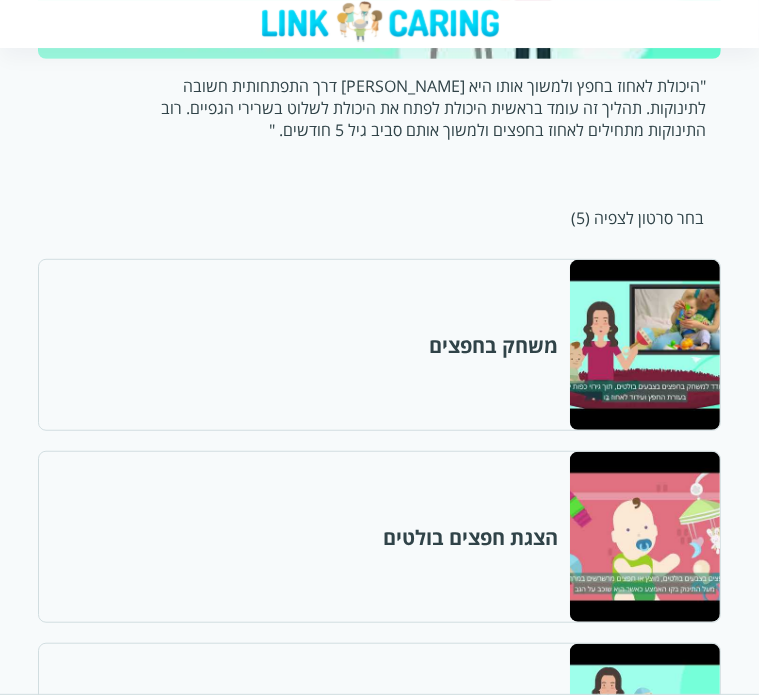 scroll, scrollTop: 556, scrollLeft: 0, axis: vertical 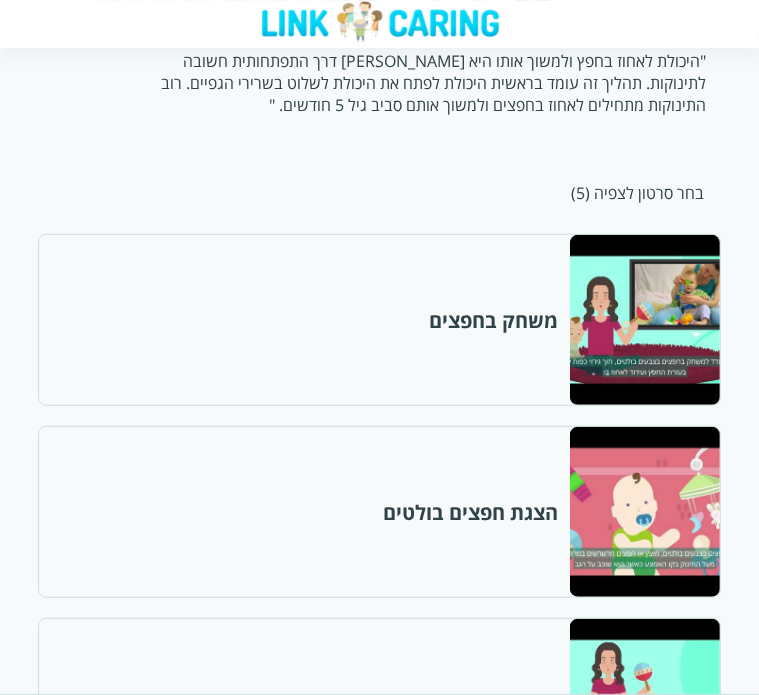 click at bounding box center [644, 704] 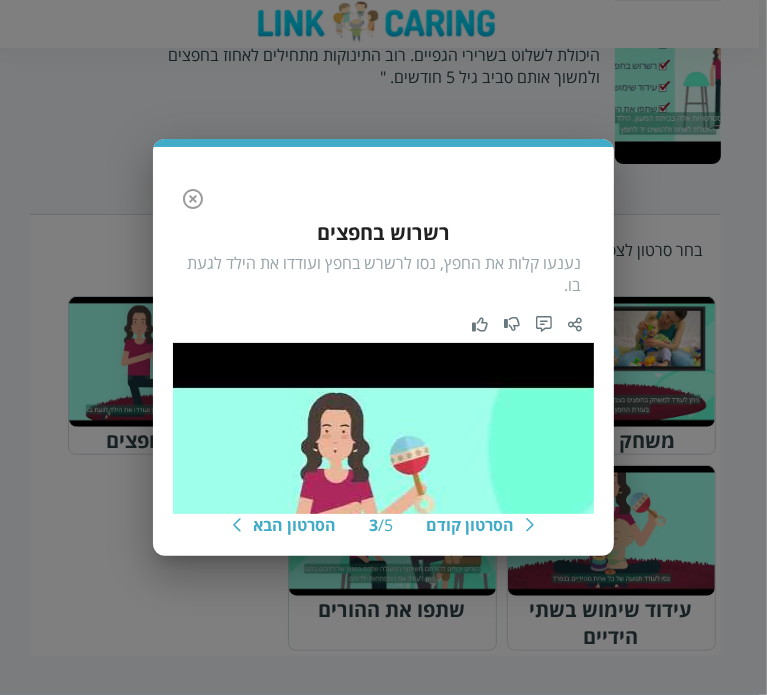 click on "הסרטון קודם 3 / 5 הסרטון הבא רשרוש בחפצים נענעו קלות את החפץ, נסו לרשרש בחפץ ועודדו את הילד לגעת בו." at bounding box center [383, 347] 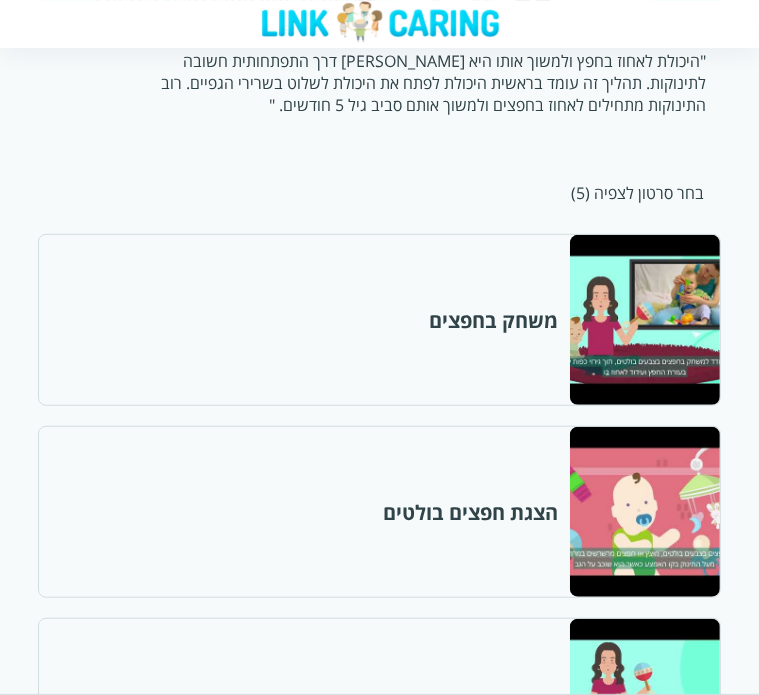 click at bounding box center (644, 896) 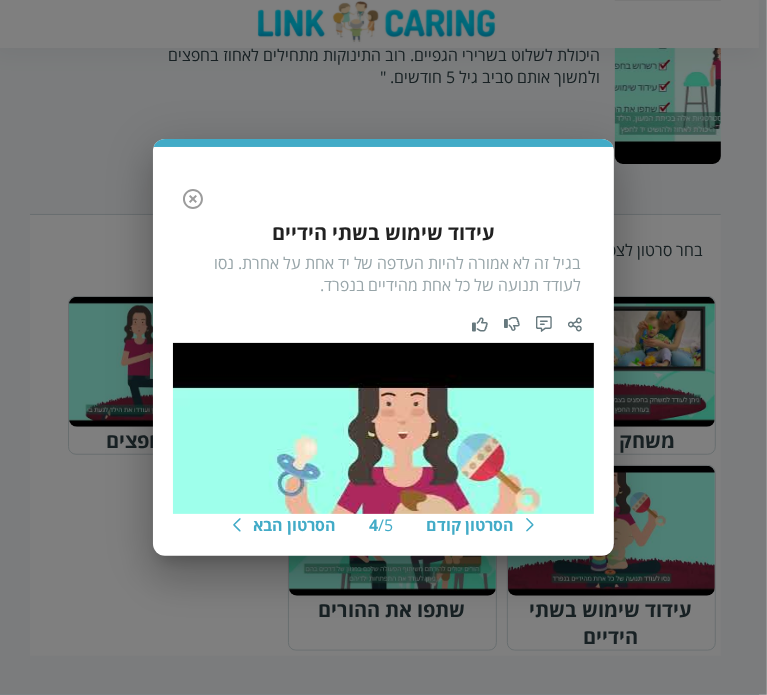 click on "הסרטון קודם 4 / 5 הסרטון הבא עידוד שימוש בשתי הידיים בגיל זה לא אמורה להיות העדפה של יד אחת על אחרת. נסו לעודד תנועה של כל אחת מהידיים בנפרד." at bounding box center [383, 347] 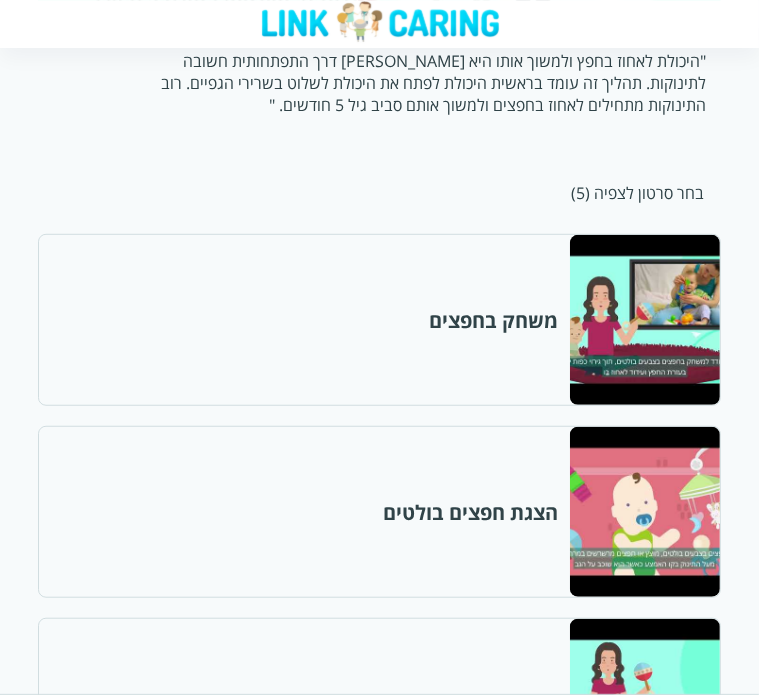 click at bounding box center [644, 1088] 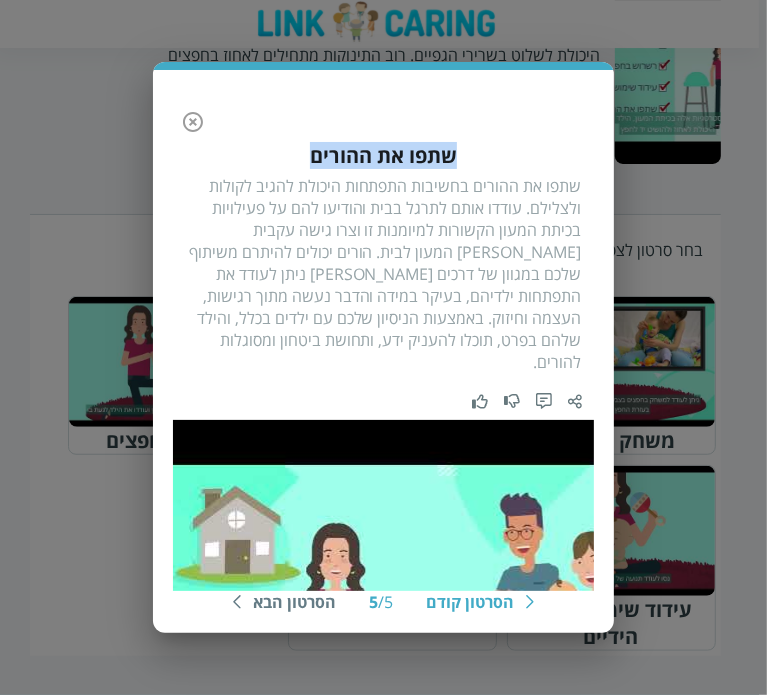 drag, startPoint x: 315, startPoint y: 164, endPoint x: 503, endPoint y: 171, distance: 188.13028 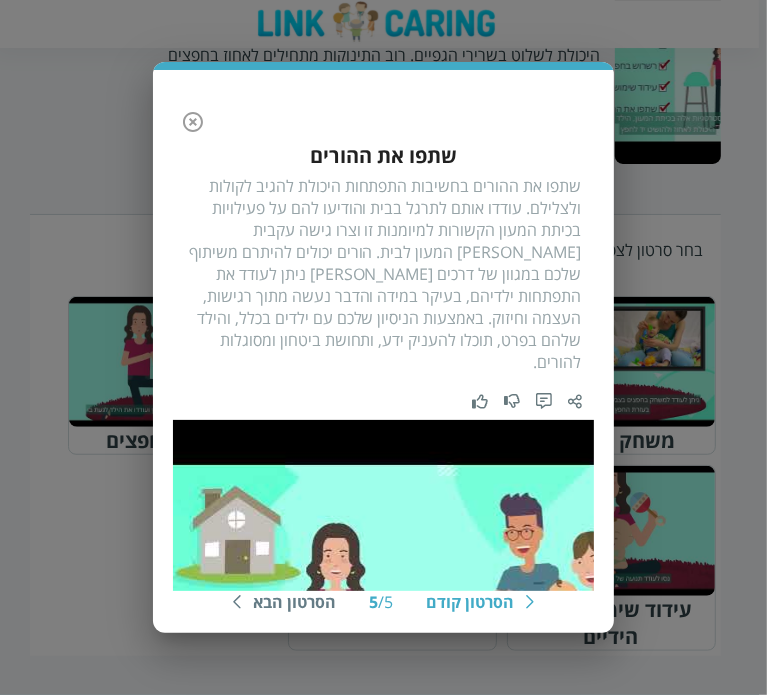 click on "הסרטון קודם 5 / 5 הסרטון הבא שתפו את ההורים שתפו את ההורים בחשיבות התפתחות היכולת להגיב לקולות ולצלילם. עודדו אותם לתרגל בבית והודיעו להם על פעילויות בכיתת המעון הקשורות למיומנות זו וצרו גישה עקבית [PERSON_NAME] המעון לבית. הורים יכולים להיתרם משיתוף שלכם במגוון של דרכים [PERSON_NAME] ניתן לעודד את התפתחות ילדיהם, בעיקר במידה והדבר נעשה מתוך רגישות, העצמה וחיזוק. באמצעות הניסיון שלכם עם ילדים בכלל, והילד שלהם בפרט, תוכלו להעניק ידע, ותחושת ביטחון ומסוגלות להורים." at bounding box center (383, 347) 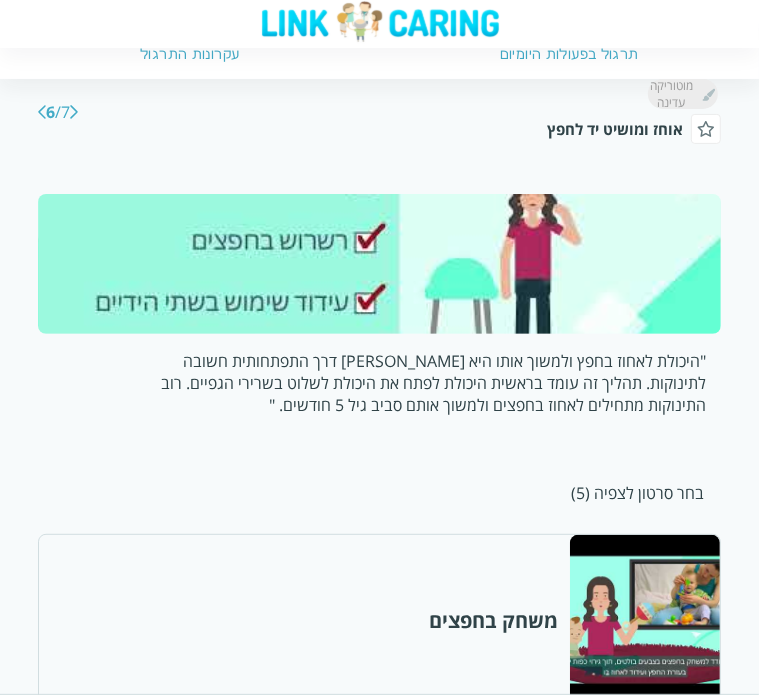 scroll, scrollTop: 156, scrollLeft: 0, axis: vertical 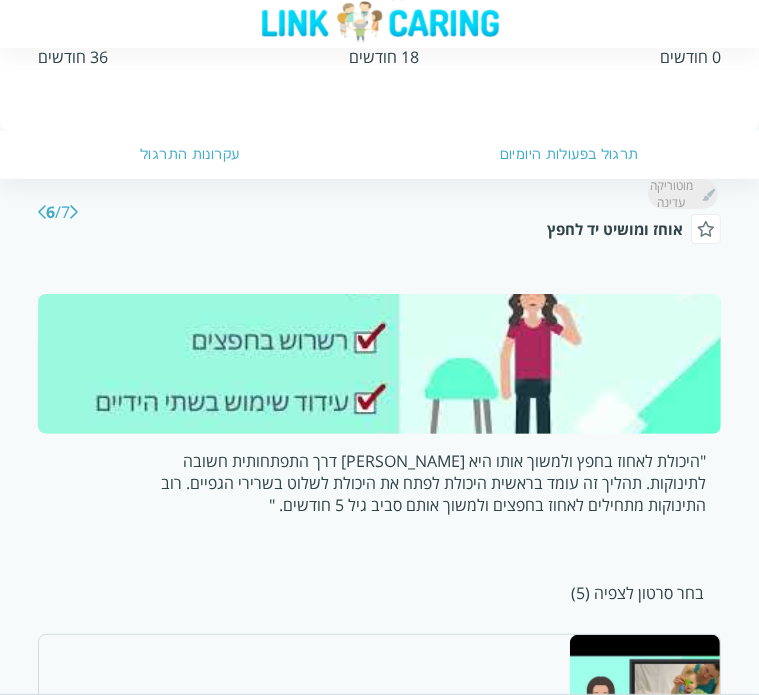 click on "טווח גילאים: 3-6 שינוי טווח 0   חודשים 6   חודשים 12   חודשים 18   חודשים 24   חודשים 30   חודשים 36   חודשים תרגול בפעולות היומיום עקרונות התרגול אוחז ומושיט יד לחפץ מוטוריקה עדינה לאבן דרך הקודמת 6 / 7 לאבן דרך הבאה "היכולת לאחוז בחפץ ולמשוך אותו היא [PERSON_NAME] דרך התפתחותית חשובה לתינוקות. תהליך זה עומד בראשית היכולת לפתח את היכולת לשלוט בשרירי הגפיים. רוב התינוקות מתחילים לאחוז בחפצים ולמשוך אותם סביב גיל 5 חודשים. " בחר סרטון לצפיה (5) משחק בחפצים הצגת חפצים בולטים רשרוש בחפצים עידוד שימוש בשתי הידיים שתפו את ההורים" at bounding box center (379, 854) 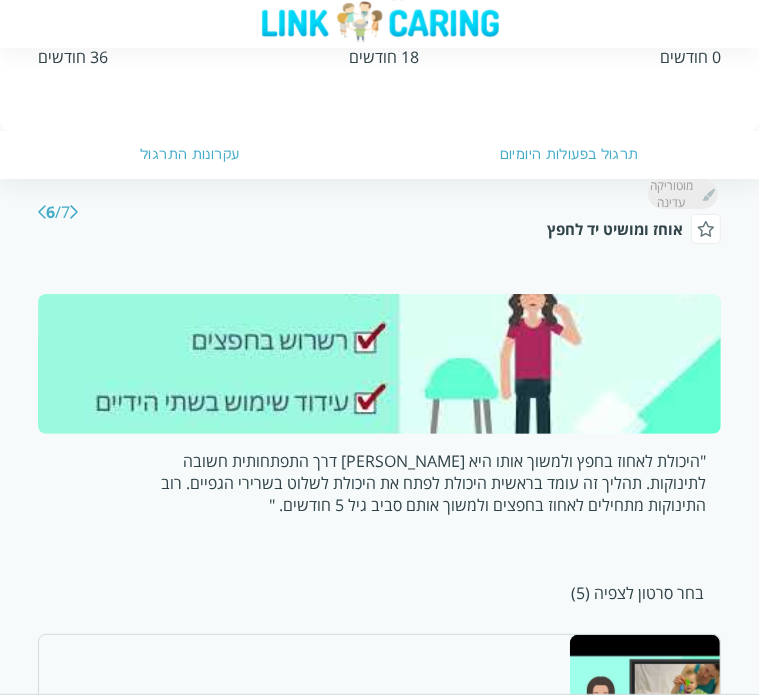 click at bounding box center (42, 212) 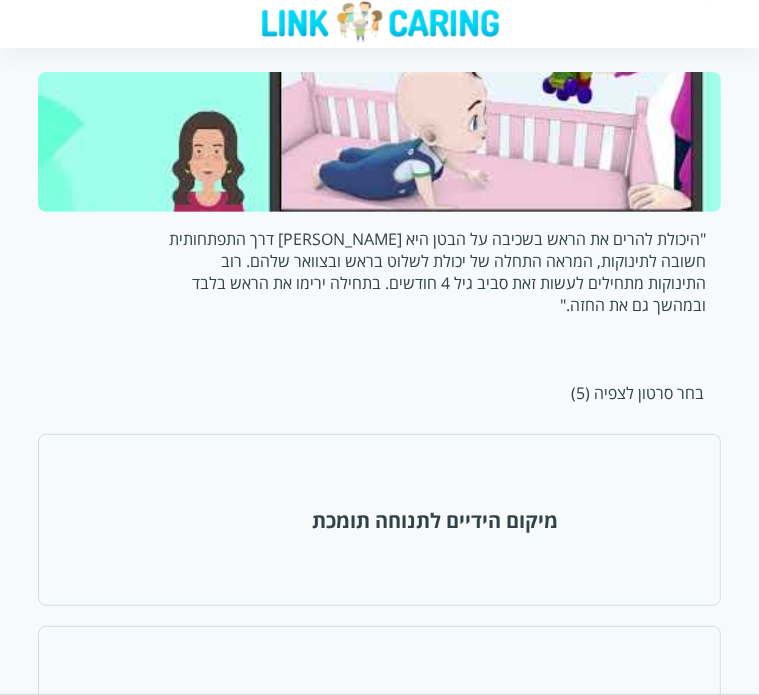 scroll, scrollTop: 500, scrollLeft: 0, axis: vertical 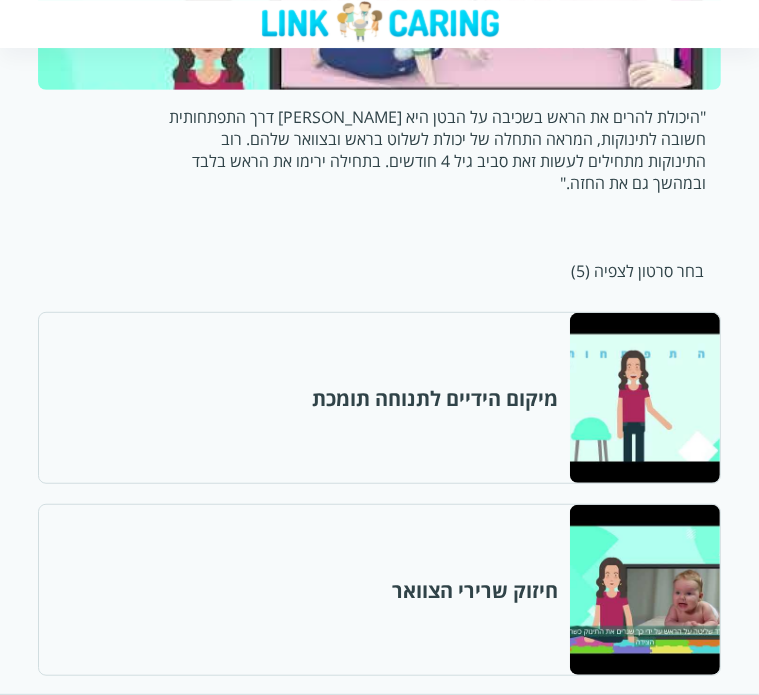click at bounding box center (644, 398) 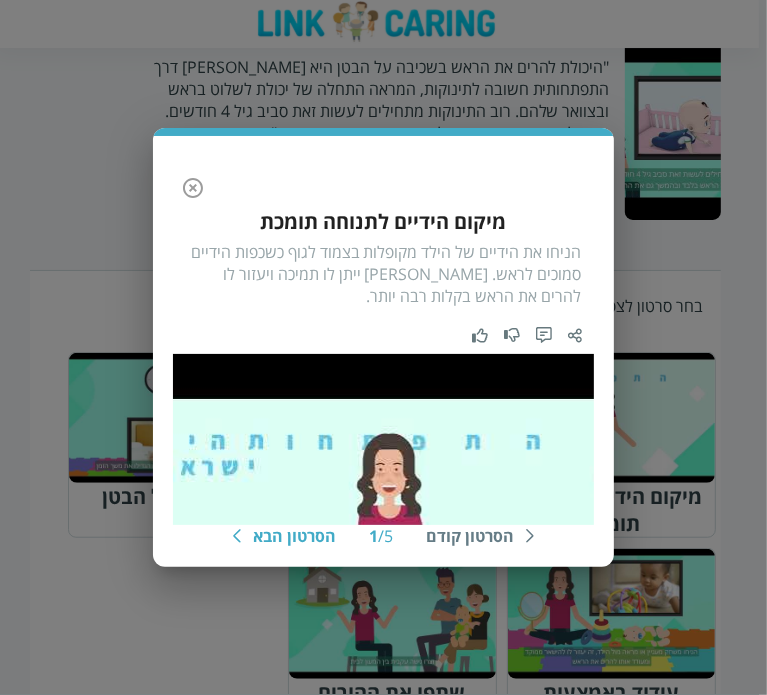 click on "הסרטון קודם 1 / 5 הסרטון הבא מיקום הידיים לתנוחה תומכת הניחו את הידיים של הילד מקופלות בצמוד לגוף כשכפות הידיים סמוכים לראש. [PERSON_NAME] ייתן לו תמיכה ויעזור לו להרים את הראש בקלות רבה יותר." at bounding box center [383, 347] 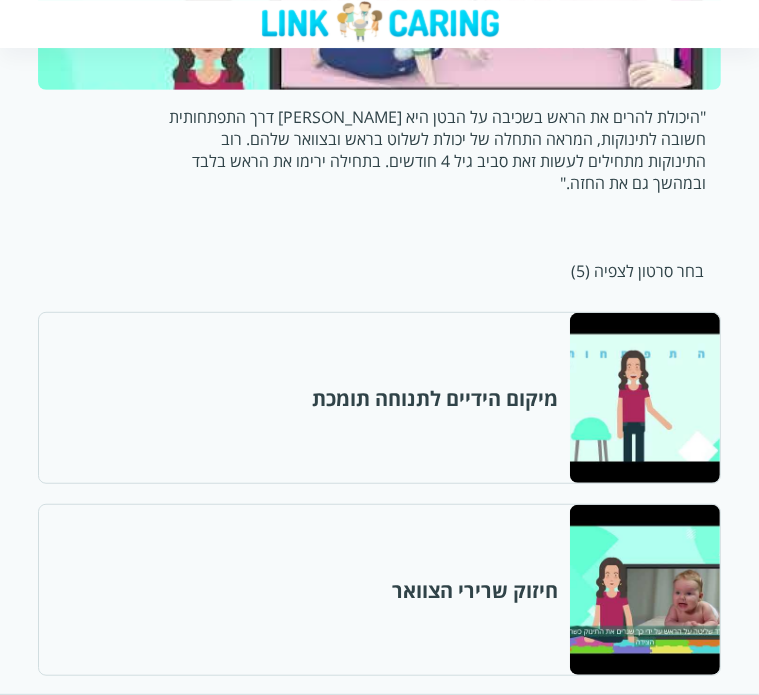 click at bounding box center (644, 590) 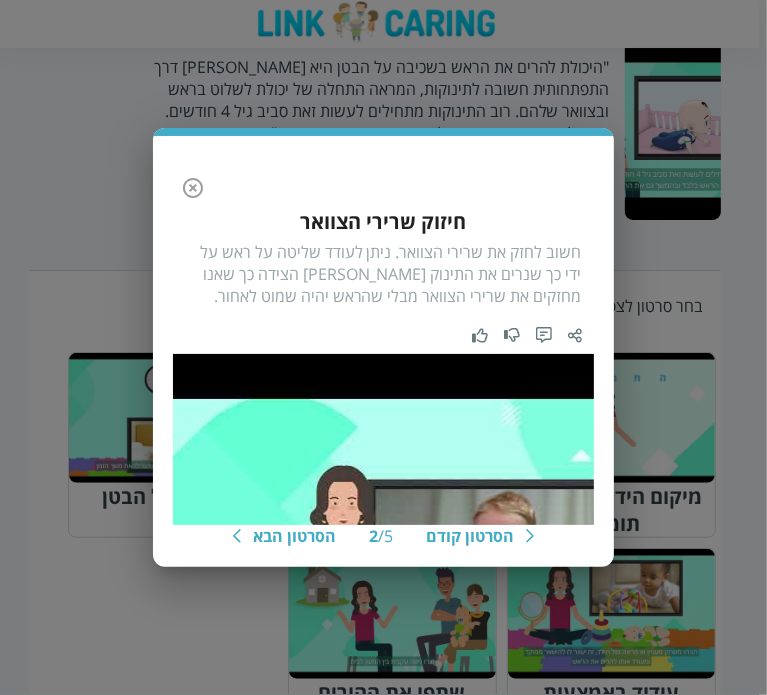 click on "הסרטון קודם 2 / 5 הסרטון הבא חיזוק שרירי הצוואר חשוב לחזק את שרירי הצוואר. ניתן לעודד שליטה על ראש על ידי כך שנרים את התינוק [PERSON_NAME] הצידה כך שאנו מחזקים את שרירי הצוואר מבלי שהראש יהיה שמוט לאחור." at bounding box center (383, 347) 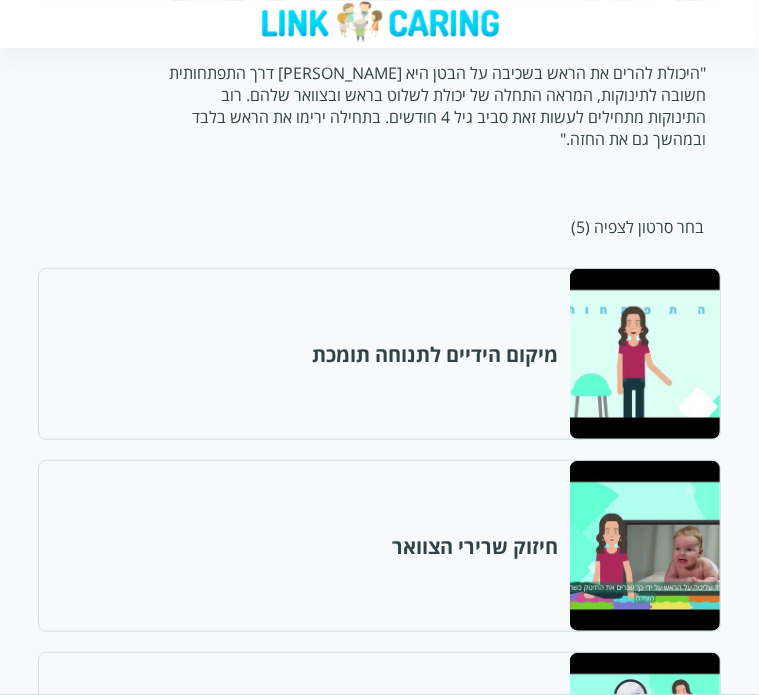scroll, scrollTop: 583, scrollLeft: 0, axis: vertical 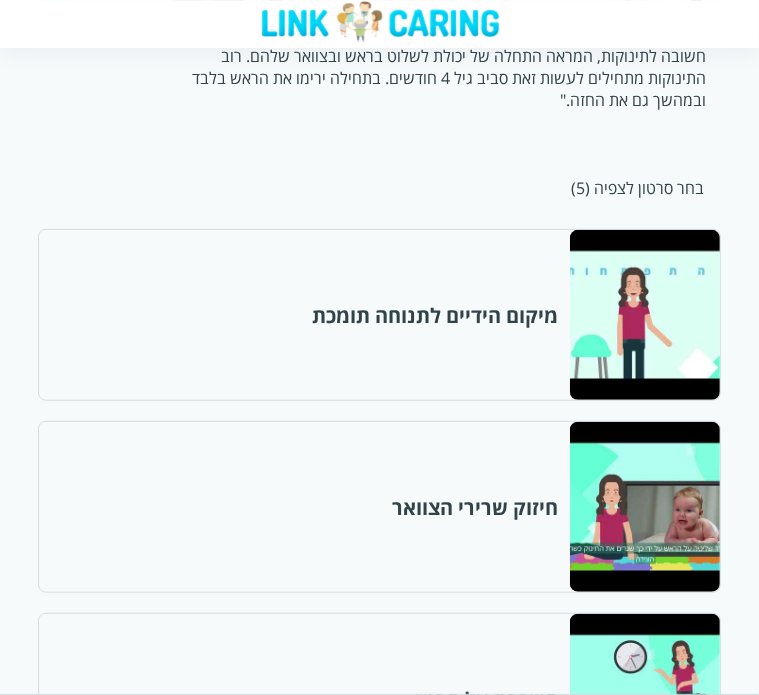 click at bounding box center (644, 699) 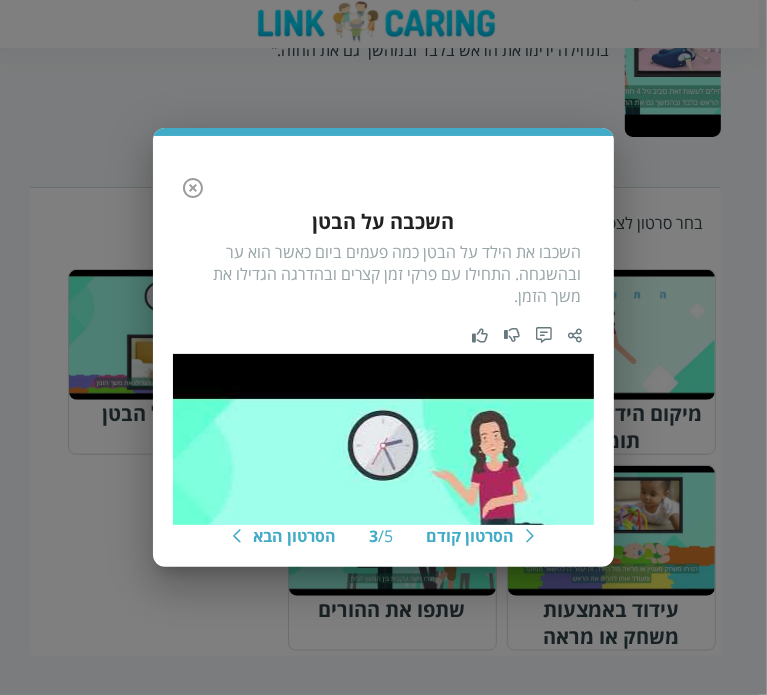 click on "הסרטון קודם 3 / 5 הסרטון הבא השכבה על הבטן השכבו את הילד על הבטן כמה פעמים ביום כאשר הוא ער ובהשגחה. התחילו עם פרקי זמן קצרים ובהדרגה הגדילו את משך הזמן." at bounding box center (383, 347) 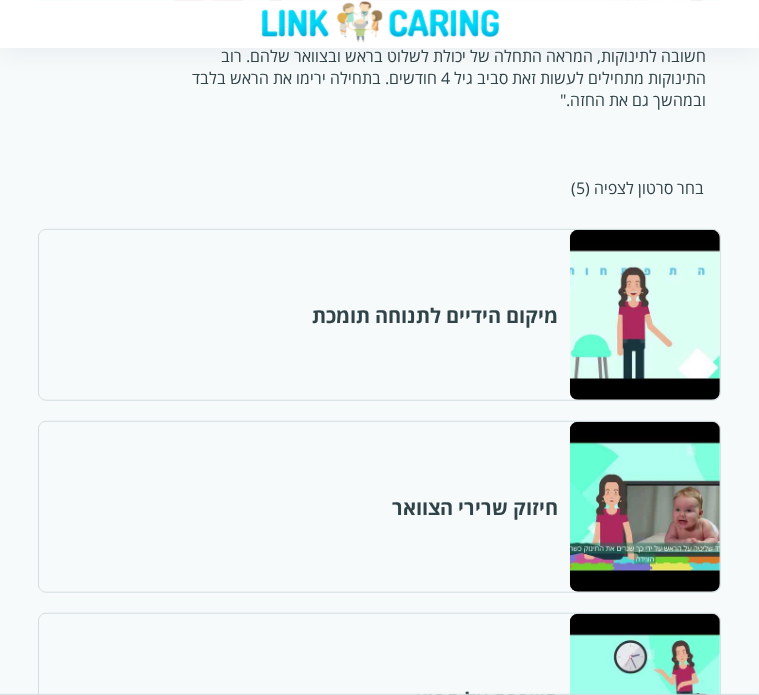 click at bounding box center [644, 891] 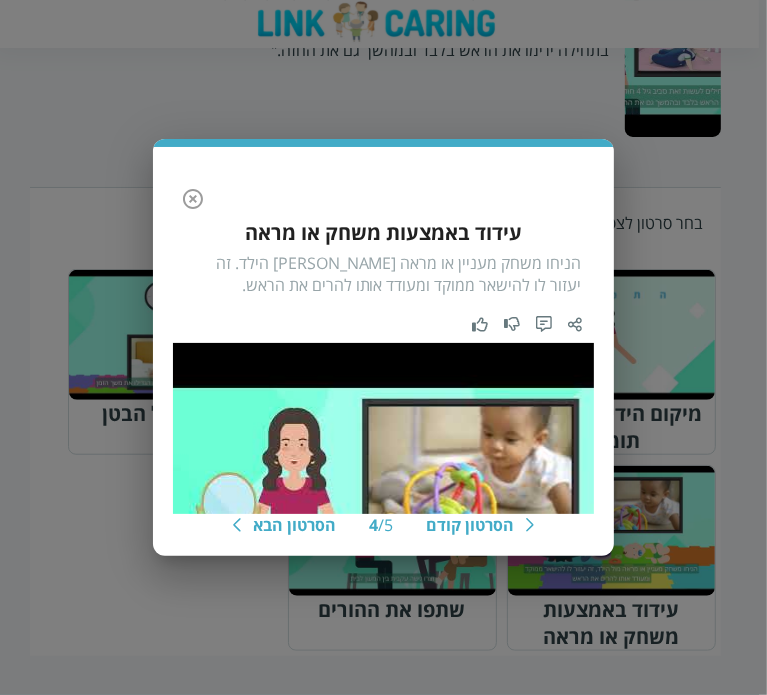 click on "הסרטון קודם 4 / 5 הסרטון הבא עידוד באמצעות משחק או מראה הניחו משחק מעניין או מראה [PERSON_NAME] הילד. זה יעזור לו להישאר ממוקד ומעודד אותו להרים את הראש." at bounding box center [383, 347] 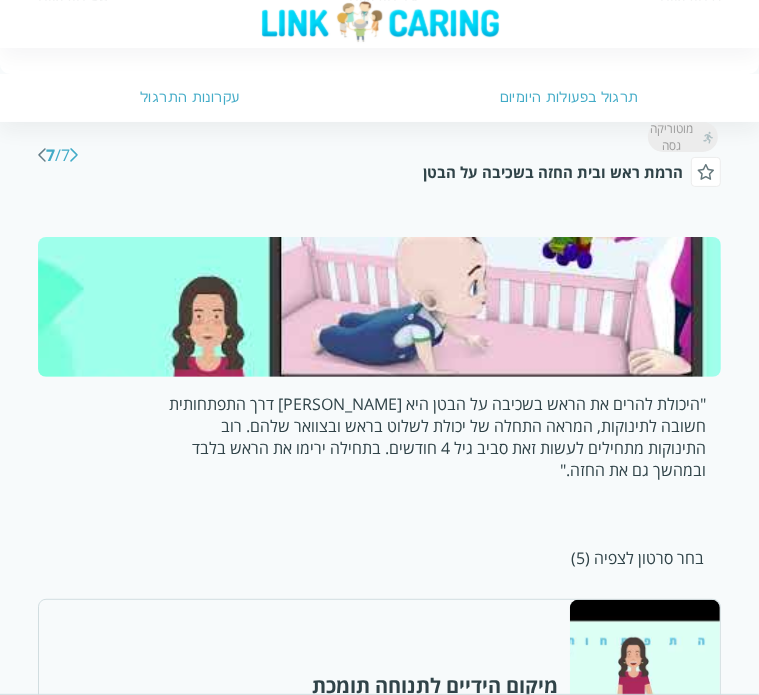 scroll, scrollTop: 183, scrollLeft: 0, axis: vertical 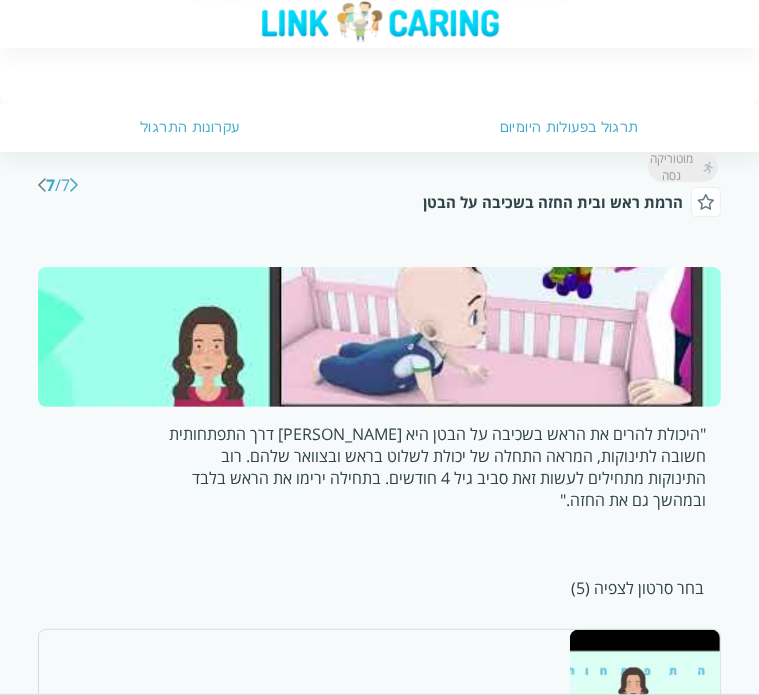 click at bounding box center [42, 185] 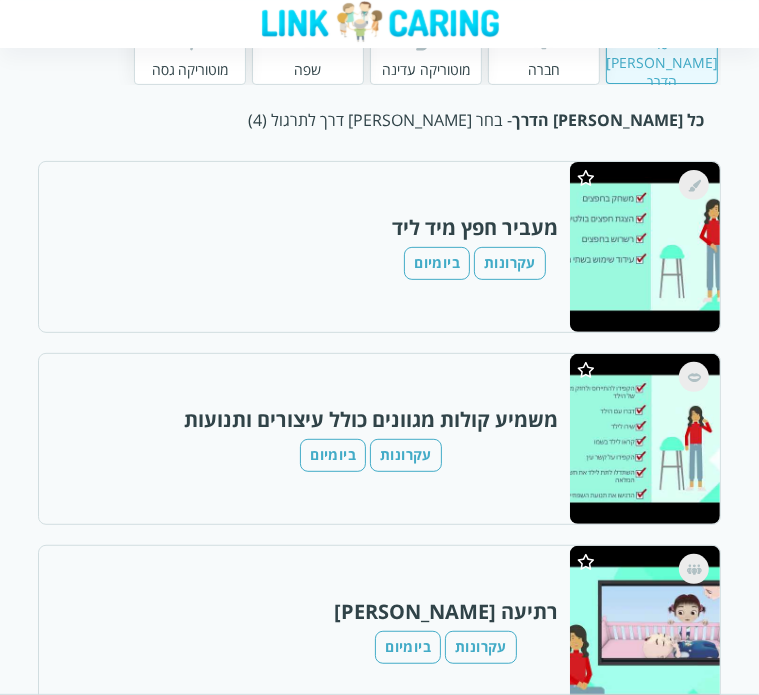 scroll, scrollTop: 300, scrollLeft: 0, axis: vertical 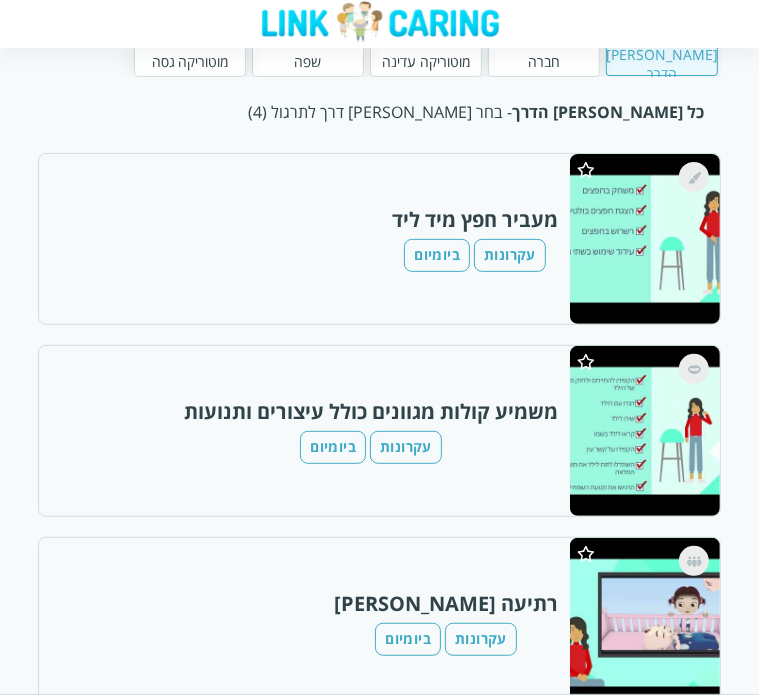 click at bounding box center [644, 239] 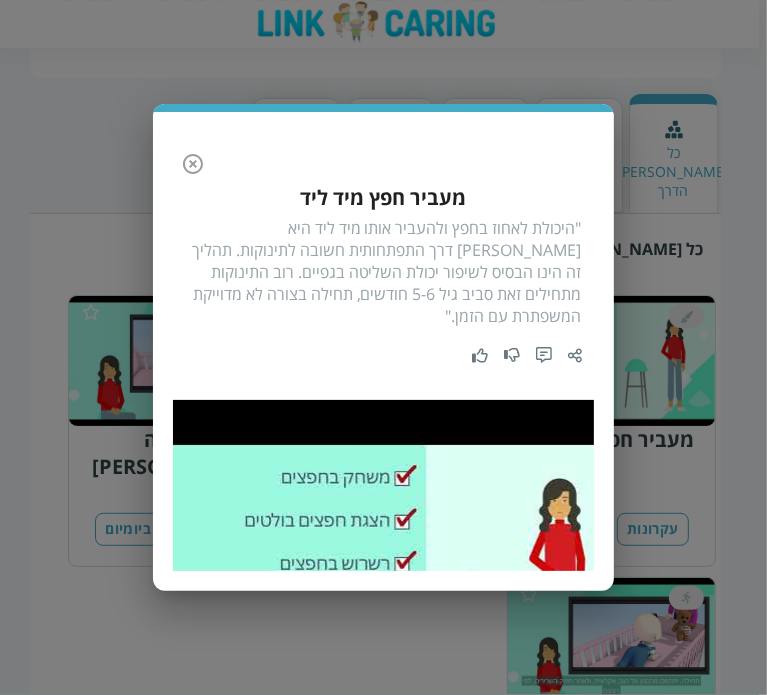 click on "מעביר חפץ מיד ליד "היכולת לאחוז בחפץ ולהעביר אותו מיד ליד היא [PERSON_NAME] דרך התפתחותית חשובה לתינוקות. תהליך זה הינו הבסיס לשיפור יכולת השליטה בגפיים. רוב התינוקות מתחילים זאת סביב גיל 5-6 חודשים, תחילה בצורה לא מדוייקת המשפתרת עם הזמן."" at bounding box center (383, 347) 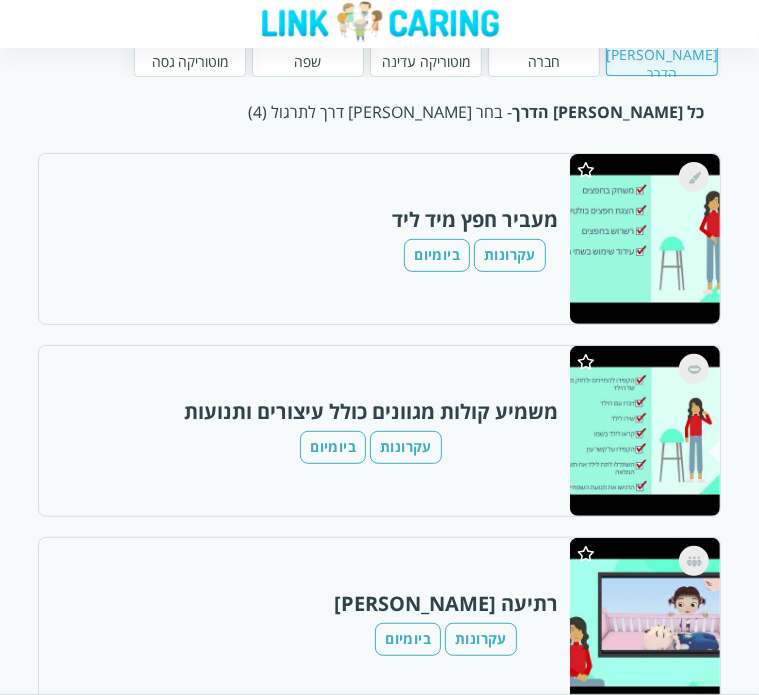 click at bounding box center [644, 431] 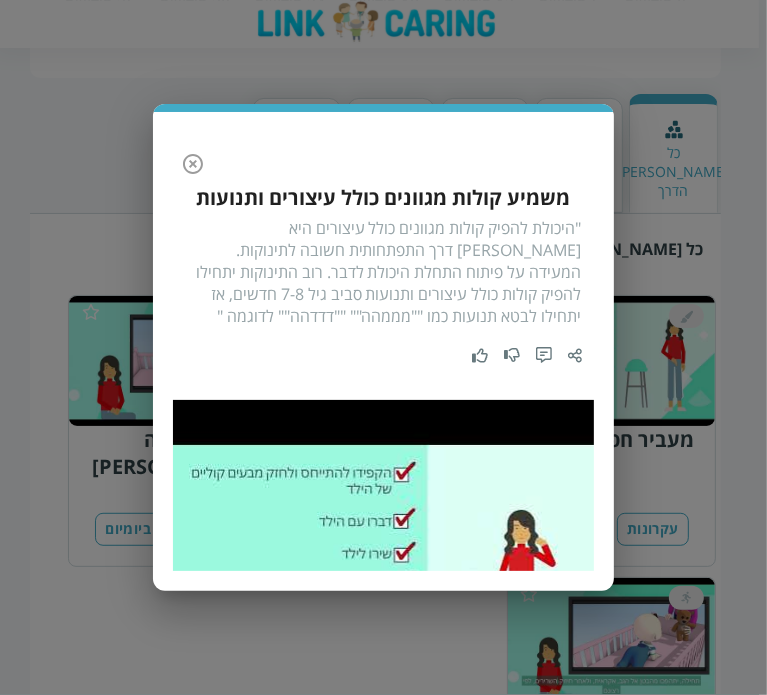 click 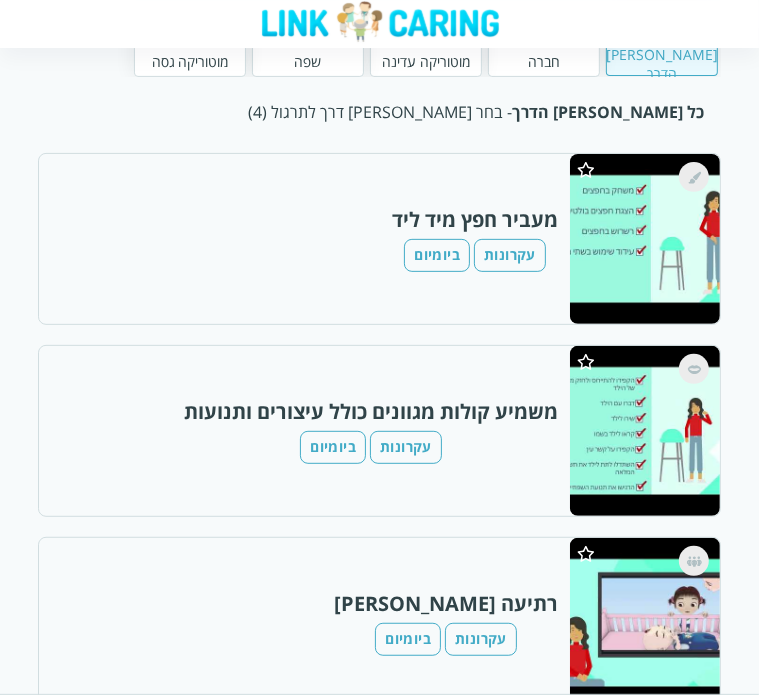 click on "עקרונות" at bounding box center (510, 255) 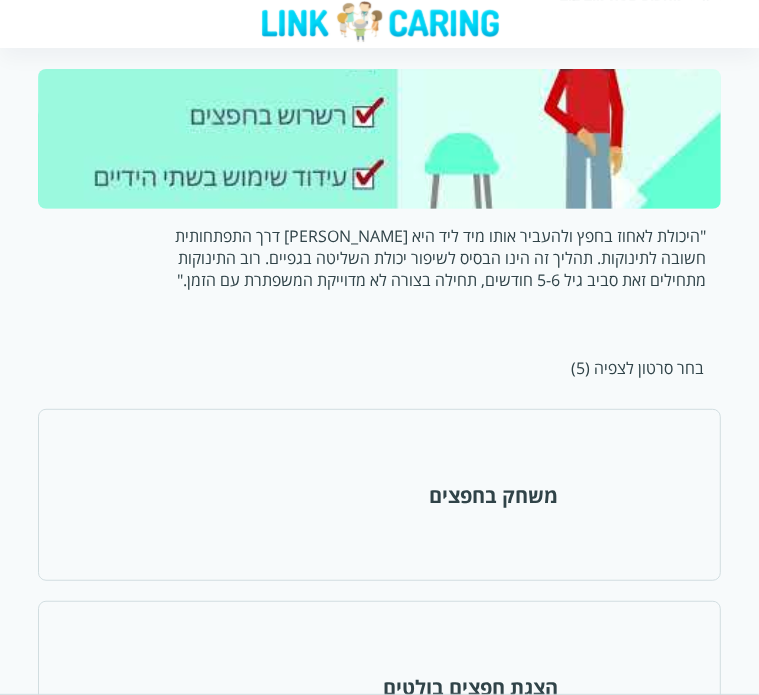 scroll, scrollTop: 556, scrollLeft: 0, axis: vertical 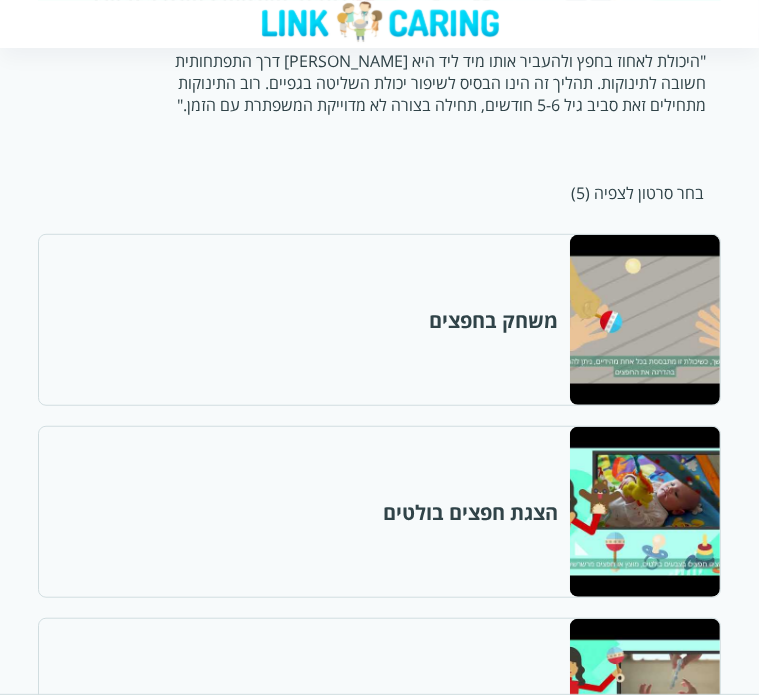 click at bounding box center [644, 320] 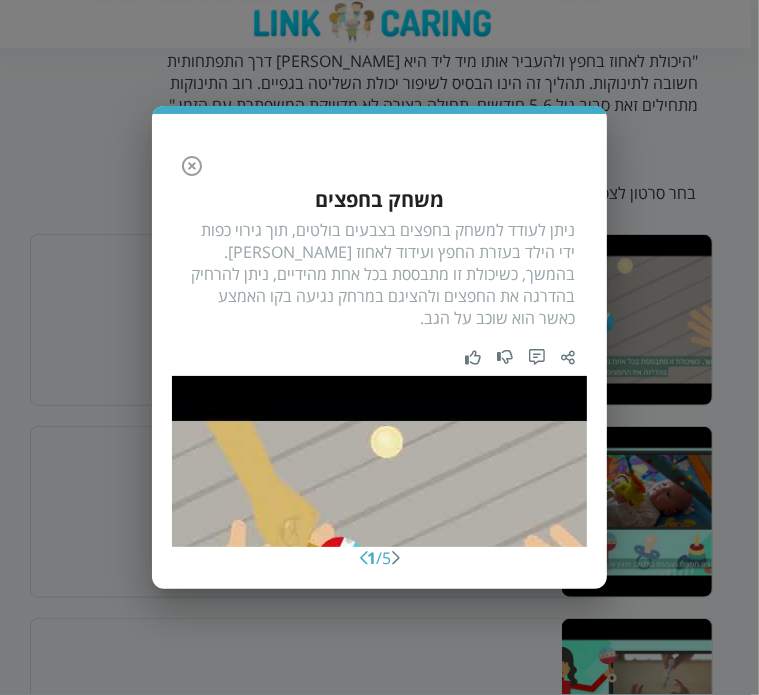 scroll, scrollTop: 534, scrollLeft: 0, axis: vertical 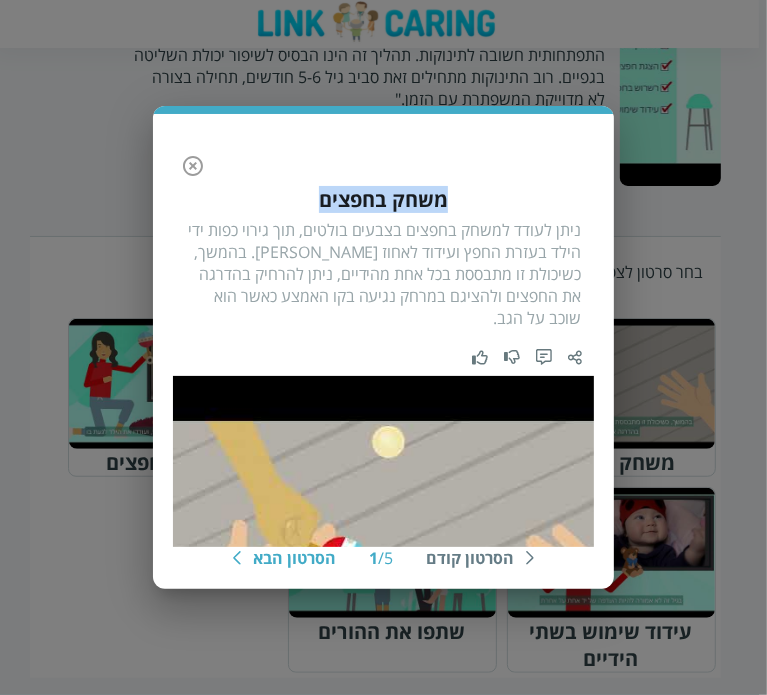 drag, startPoint x: 316, startPoint y: 211, endPoint x: 474, endPoint y: 211, distance: 158 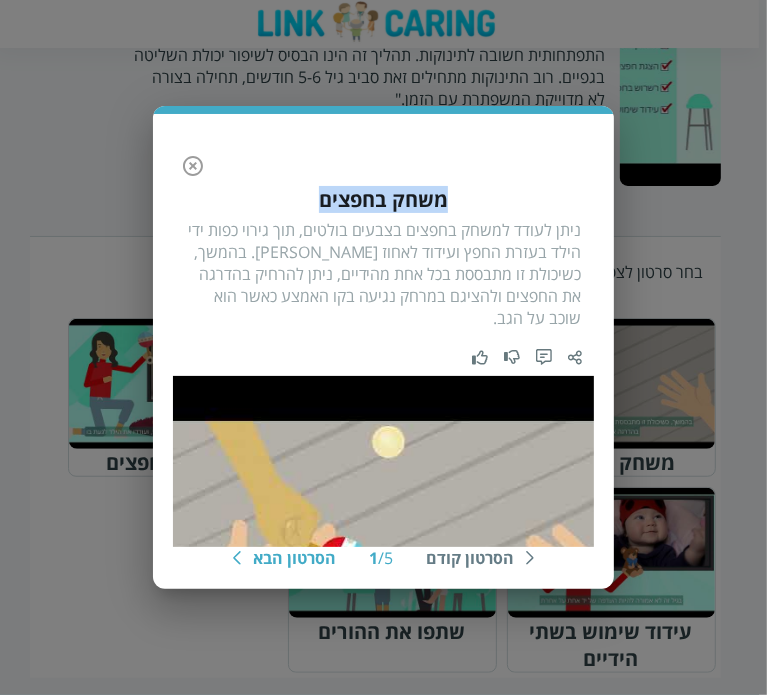 click on "הסרטון קודם 1 / 5 הסרטון הבא משחק בחפצים ניתן לעודד למשחק בחפצים בצבעים בולטים, תוך גירוי כפות ידי הילד בעזרת החפץ ועידוד לאחוז [PERSON_NAME]. בהמשך, כשיכולת זו מתבססת בכל אחת מהידיים, ניתן להרחיק בהדרגה את החפצים ולהציגם במרחק נגיעה בקו האמצע כאשר הוא שוכב על הגב." at bounding box center [383, 351] 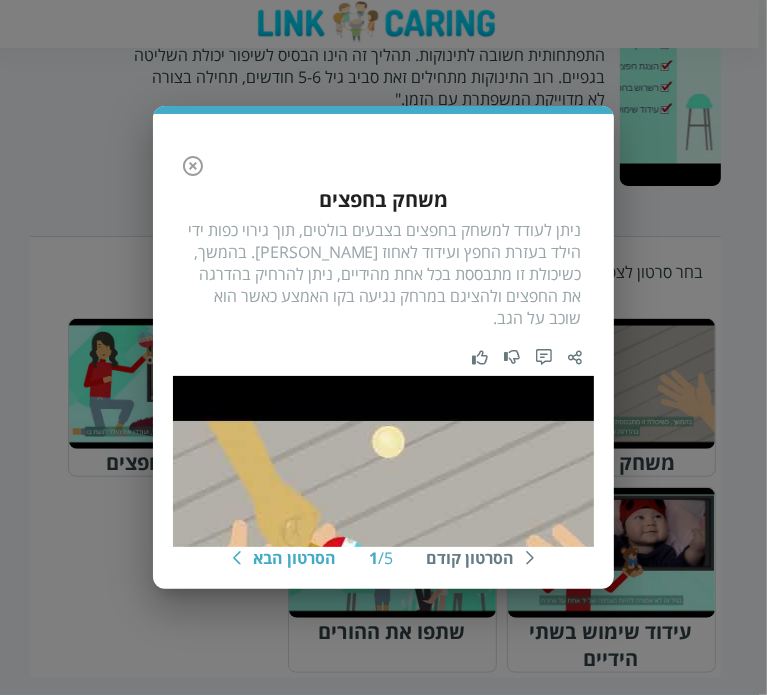 click on "הסרטון קודם 1 / 5 הסרטון הבא משחק בחפצים ניתן לעודד למשחק בחפצים בצבעים בולטים, תוך גירוי כפות ידי הילד בעזרת החפץ ועידוד לאחוז [PERSON_NAME]. בהמשך, כשיכולת זו מתבססת בכל אחת מהידיים, ניתן להרחיק בהדרגה את החפצים ולהציגם במרחק נגיעה בקו האמצע כאשר הוא שוכב על הגב." at bounding box center (383, 347) 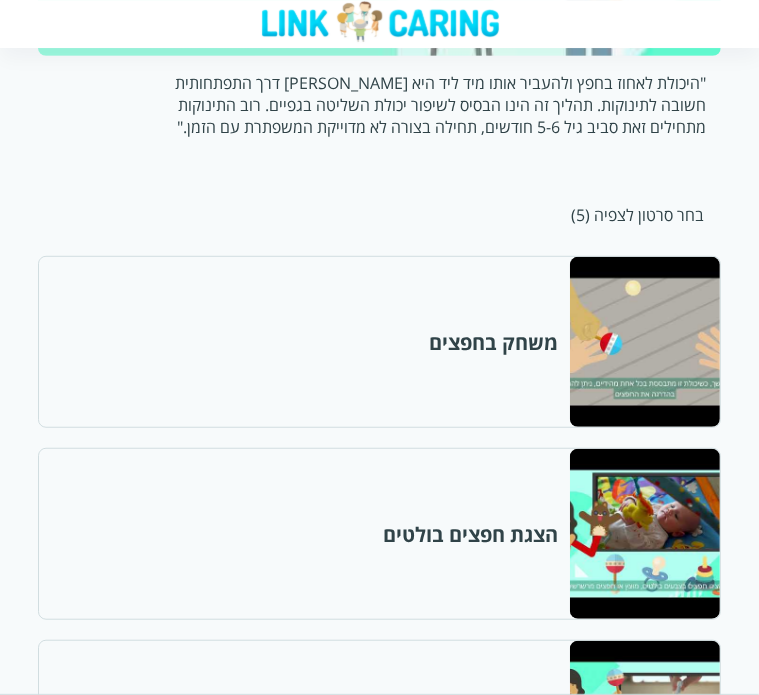click at bounding box center [644, 534] 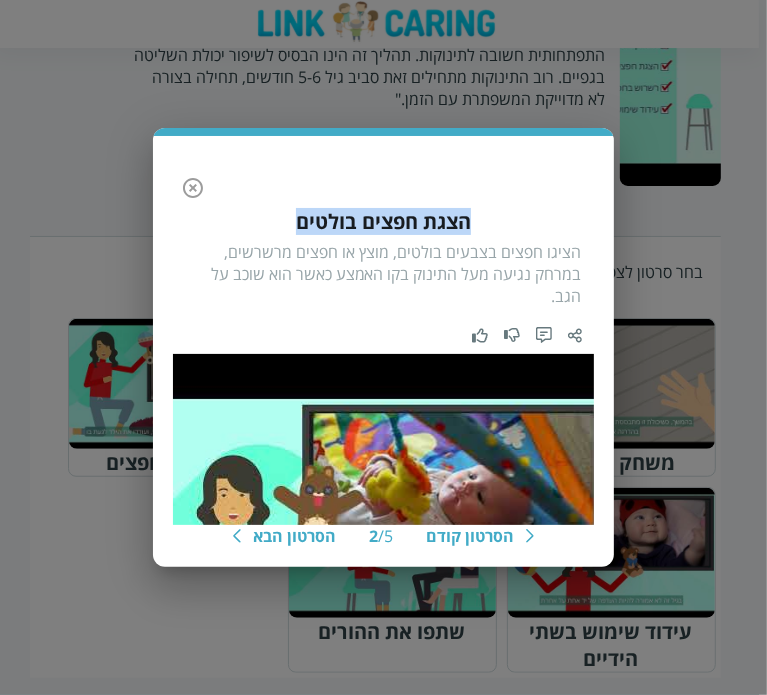 drag, startPoint x: 282, startPoint y: 223, endPoint x: 473, endPoint y: 223, distance: 191 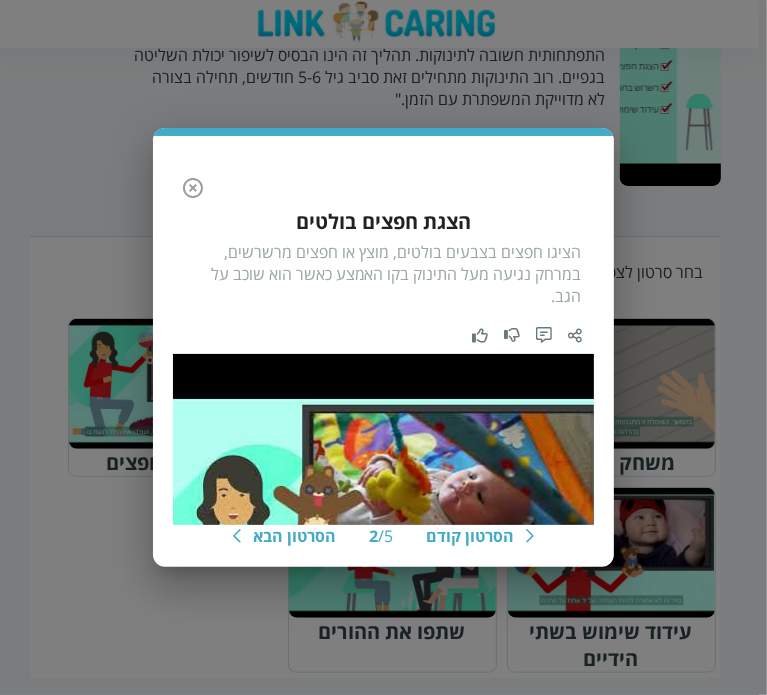 click on "הסרטון קודם 2 / 5 הסרטון הבא הצגת חפצים בולטים הציגו חפצים בצבעים בולטים, מוצץ או חפצים מרשרשים, במרחק נגיעה מעל התינוק בקו האמצע כאשר הוא שוכב על הגב." at bounding box center [383, 347] 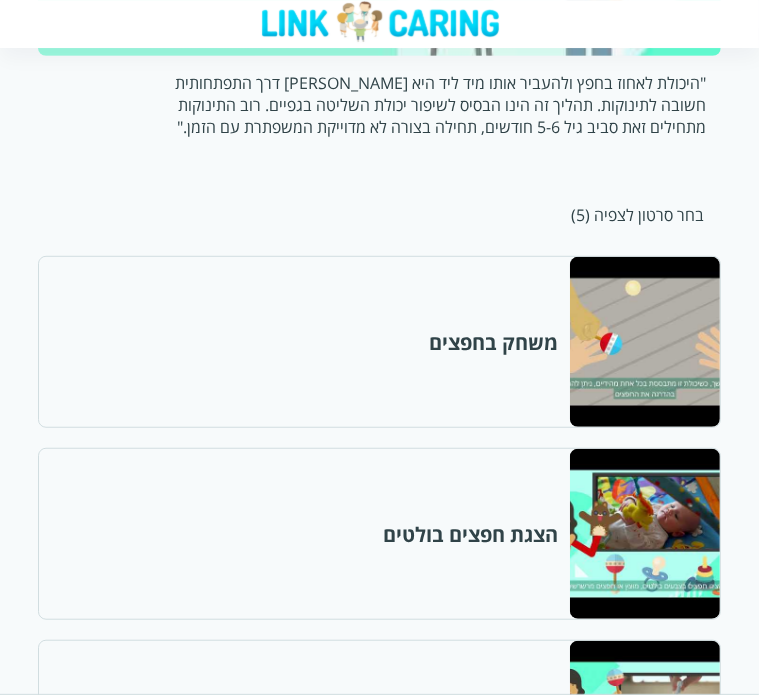 click at bounding box center (644, 726) 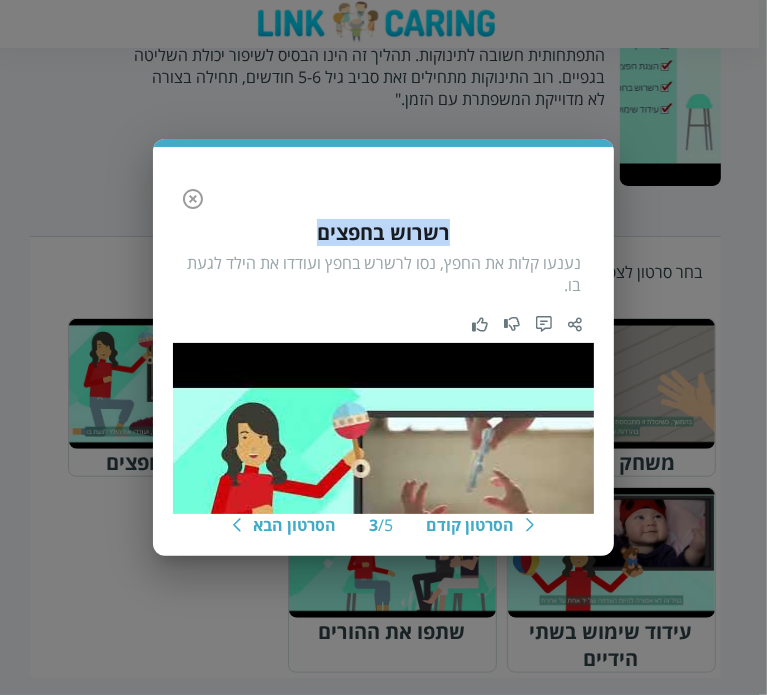 drag, startPoint x: 400, startPoint y: 229, endPoint x: 451, endPoint y: 229, distance: 51 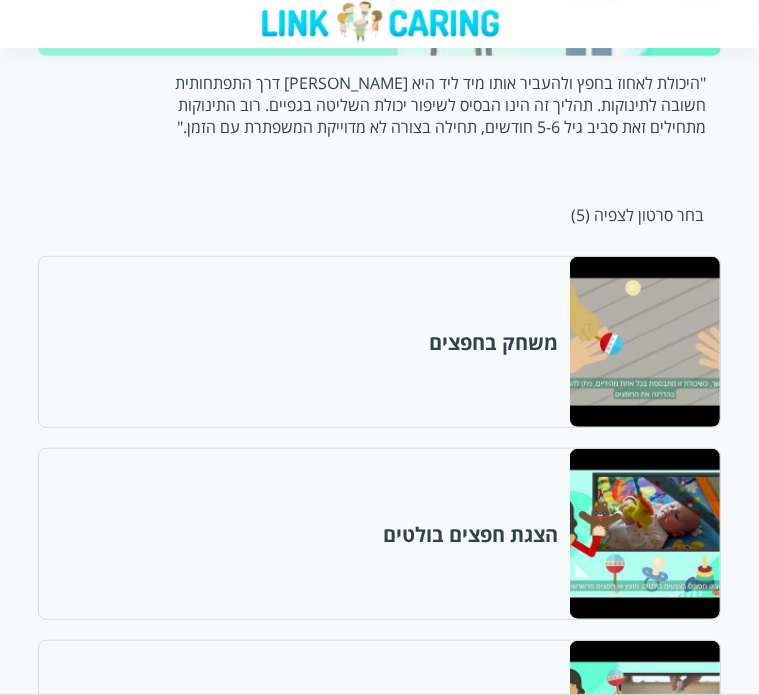 click at bounding box center (644, 918) 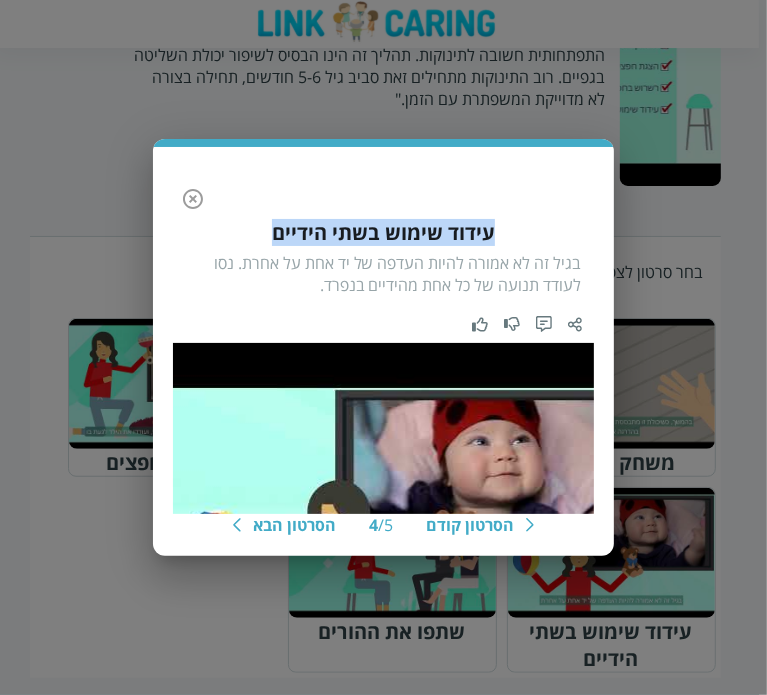 drag, startPoint x: 260, startPoint y: 233, endPoint x: 515, endPoint y: 228, distance: 255.04901 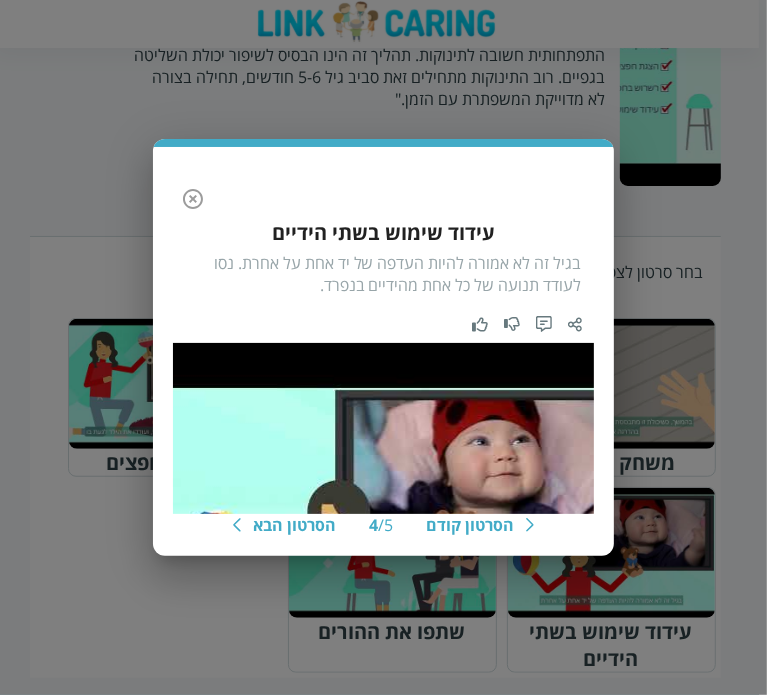 click on "הסרטון קודם 4 / 5 הסרטון הבא עידוד שימוש בשתי הידיים בגיל זה לא אמורה להיות העדפה של יד אחת על אחרת. נסו לעודד תנועה של כל אחת מהידיים בנפרד." at bounding box center (383, 347) 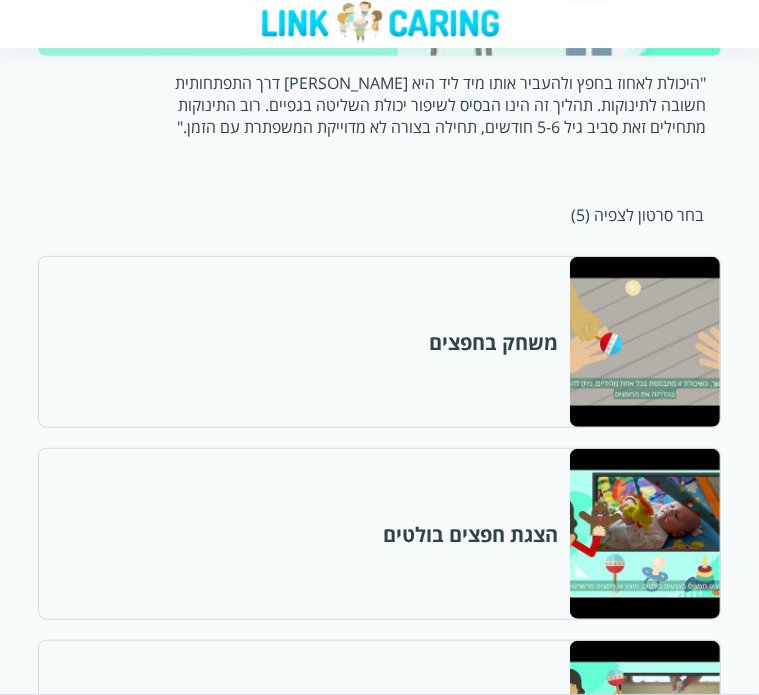 click at bounding box center [644, 1110] 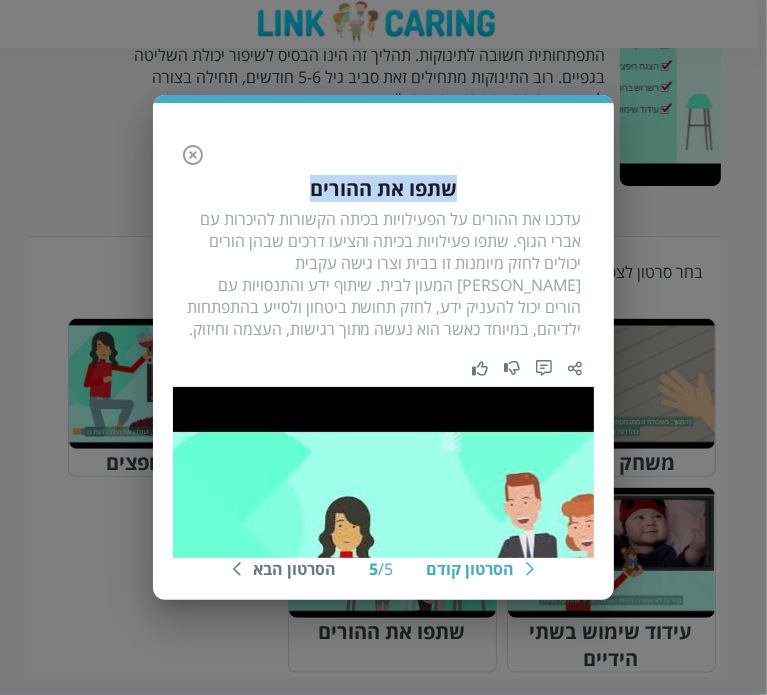 drag, startPoint x: 308, startPoint y: 191, endPoint x: 460, endPoint y: 195, distance: 152.05263 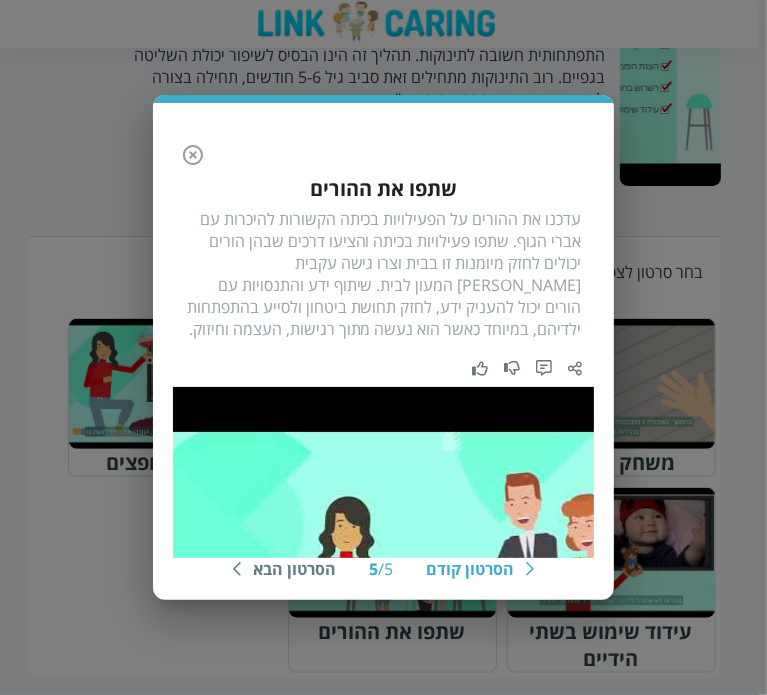 click on "הסרטון קודם 5 / 5 הסרטון הבא שתפו את ההורים עדכנו את ההורים על הפעילויות בכיתה הקשורות להיכרות עם אברי הגוף. שתפו פעילויות בכיתה והציעו דרכים שבהן הורים יכולים לחזק מיומנות זו בבית וצרו גישה עקבית [PERSON_NAME] המעון לבית. שיתוף ידע והתנסויות עם הורים יכול להעניק ידע, לחזק תחושת ביטחון ולסייע בהתפתחות ילדיהם, במיוחד כאשר הוא נעשה מתוך רגישות, העצמה וחיזוק." at bounding box center (383, 347) 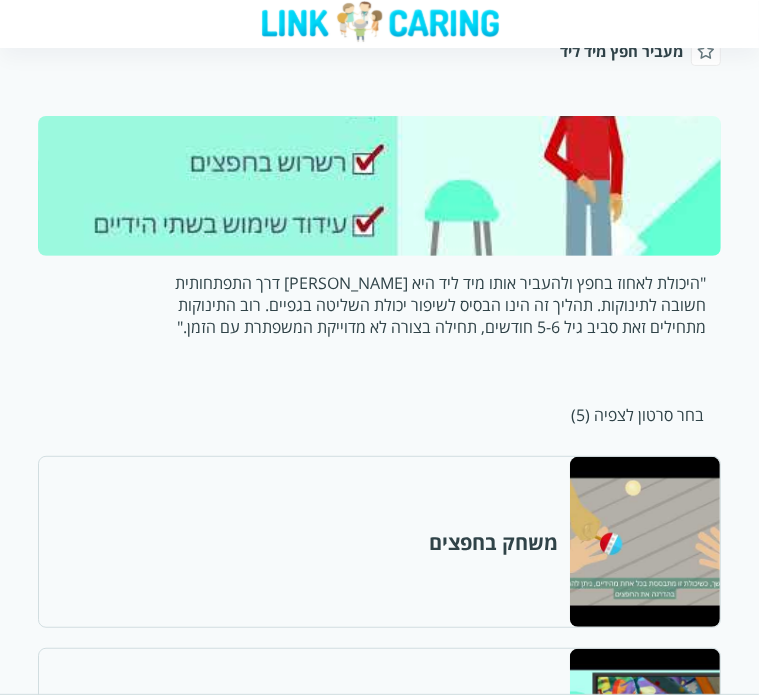 scroll, scrollTop: 234, scrollLeft: 0, axis: vertical 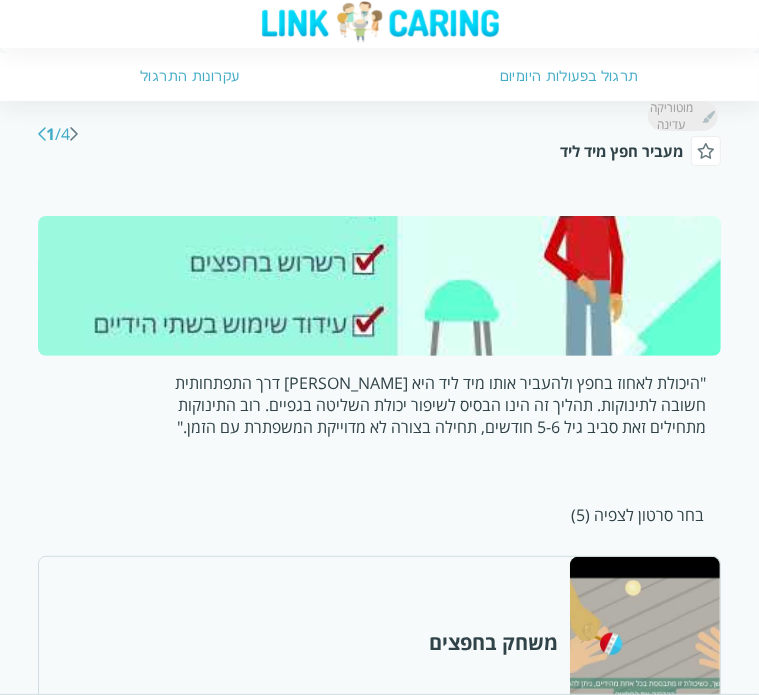 click on "לאבן דרך הבאה" at bounding box center (42, 134) 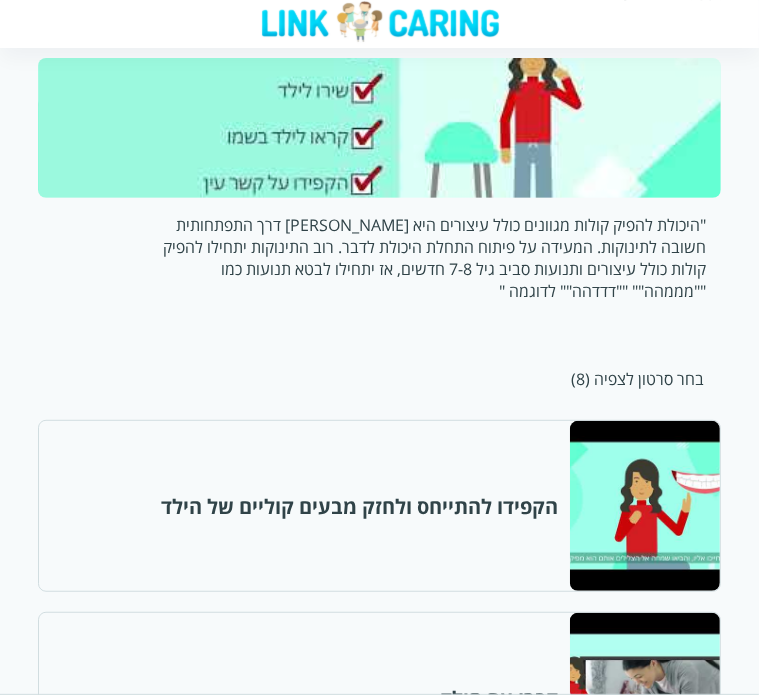 scroll, scrollTop: 424, scrollLeft: 0, axis: vertical 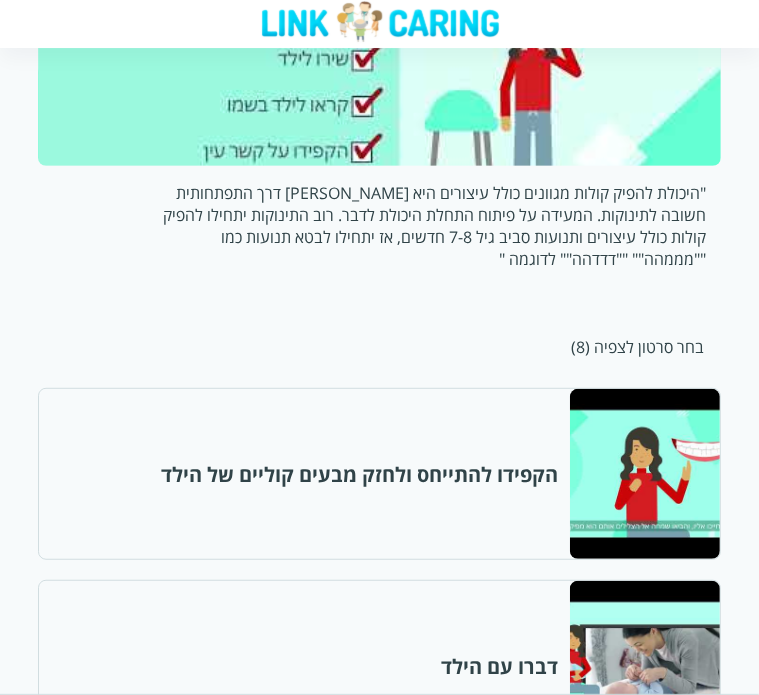 click at bounding box center [644, 474] 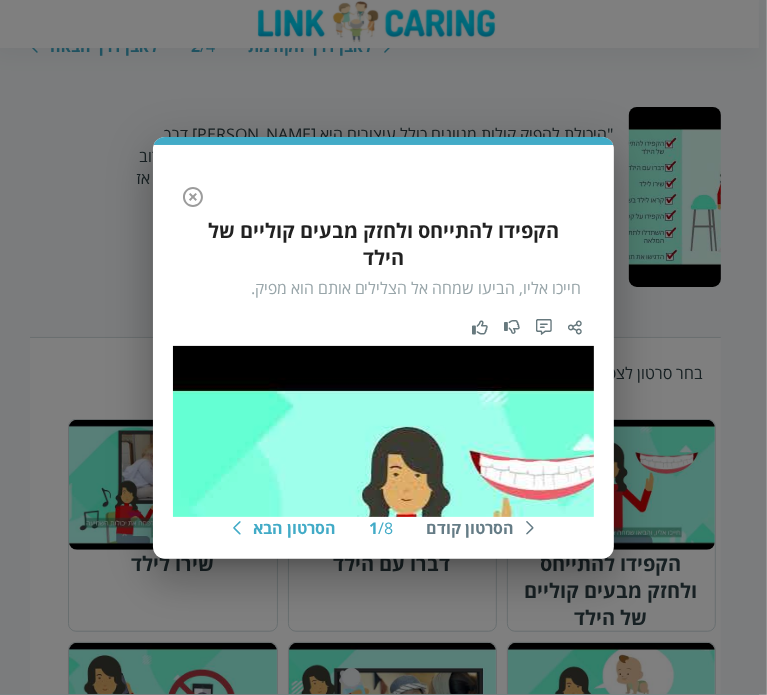 click 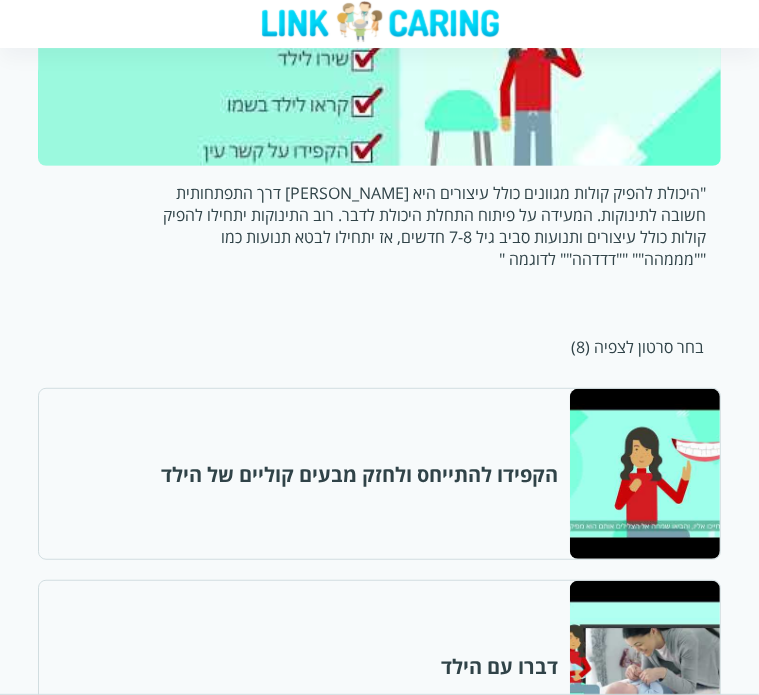 click at bounding box center (644, 666) 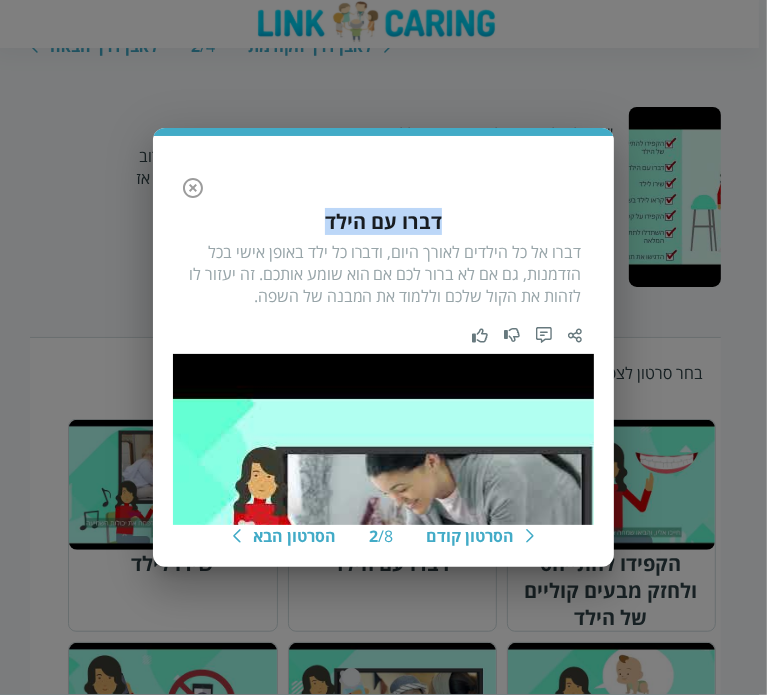 drag, startPoint x: 307, startPoint y: 221, endPoint x: 439, endPoint y: 223, distance: 132.01515 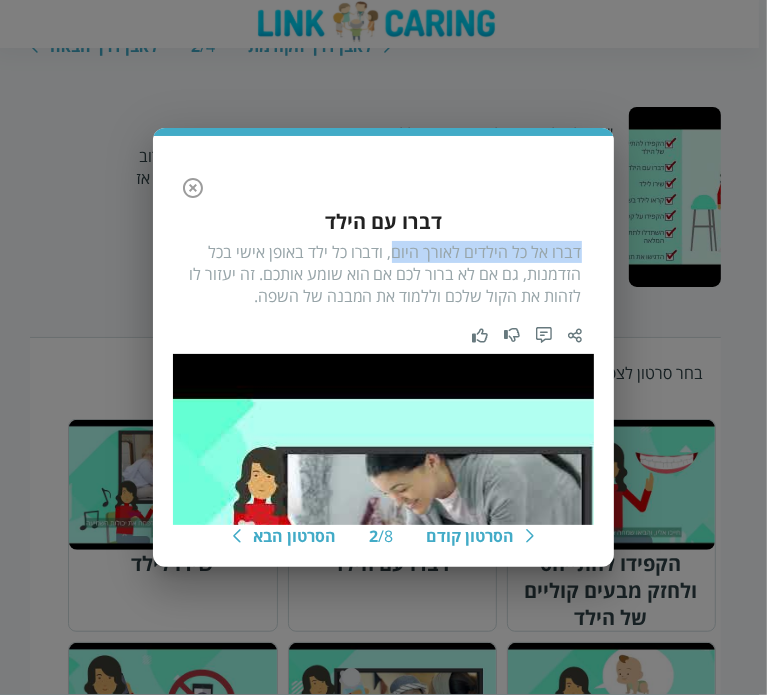 drag, startPoint x: 581, startPoint y: 253, endPoint x: 396, endPoint y: 247, distance: 185.09727 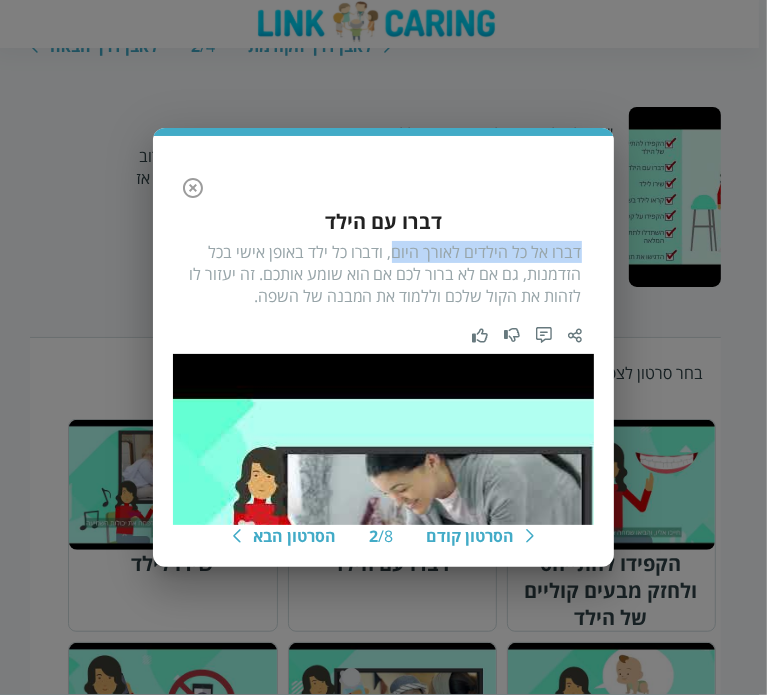 click on "דברו אל כל הילדים לאורך היום, ודברו כל ילד באופן אישי בכל הזדמנות, גם אם לא ברור לכם אם הוא שומע אותכם. זה יעזור לו לזהות את הקול שלכם וללמוד את המבנה של השפה." at bounding box center (383, 274) 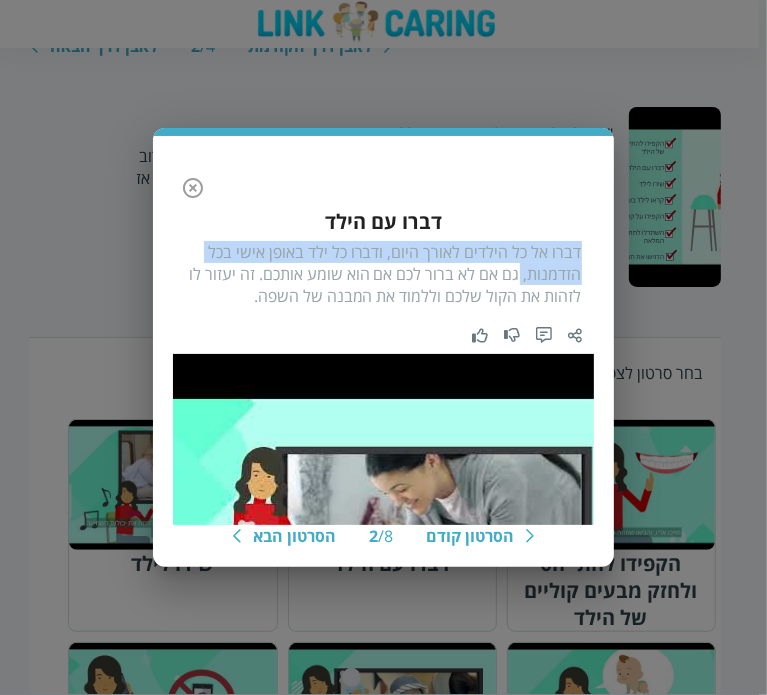 drag, startPoint x: 523, startPoint y: 276, endPoint x: 585, endPoint y: 255, distance: 65.459915 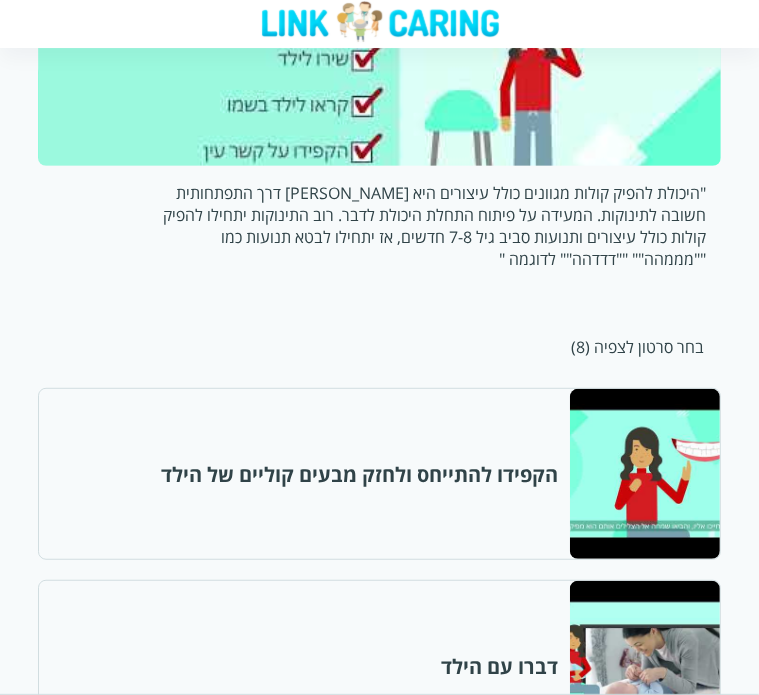 click at bounding box center [644, 666] 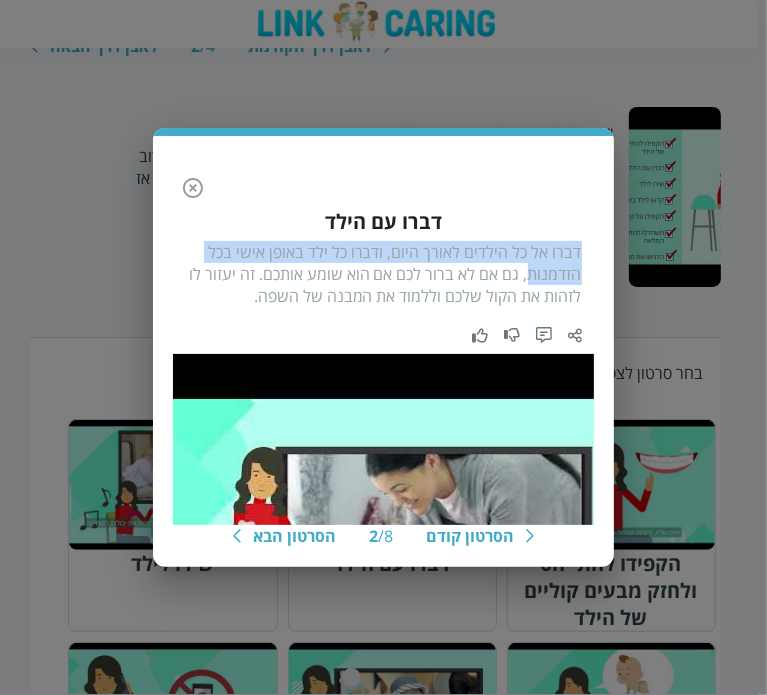 drag, startPoint x: 582, startPoint y: 255, endPoint x: 528, endPoint y: 272, distance: 56.61272 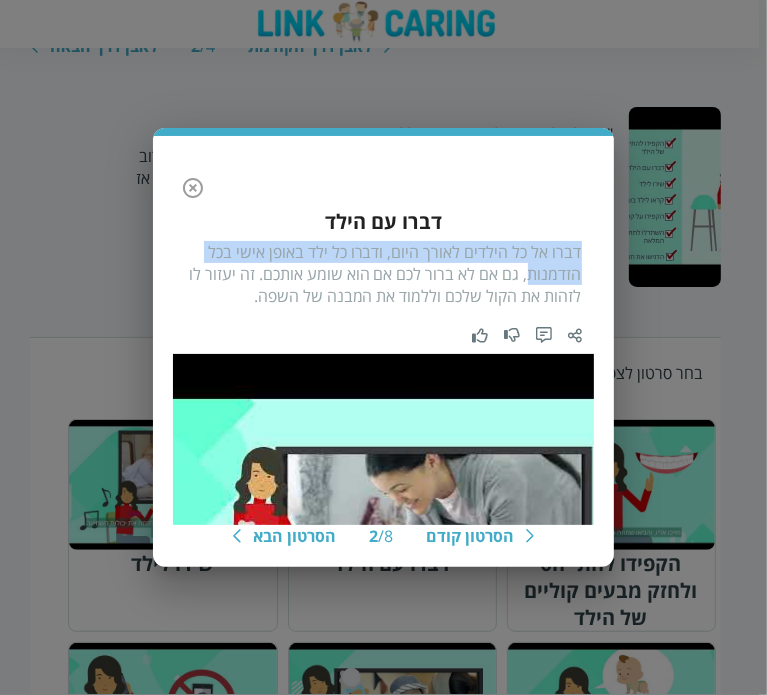 click on "הסרטון קודם 2 / 8 הסרטון הבא דברו עם הילד דברו אל כל הילדים לאורך היום, ודברו כל ילד באופן אישי בכל הזדמנות, גם אם לא ברור לכם אם הוא שומע אותכם. זה יעזור לו לזהות את הקול שלכם וללמוד את המבנה של השפה." at bounding box center (383, 347) 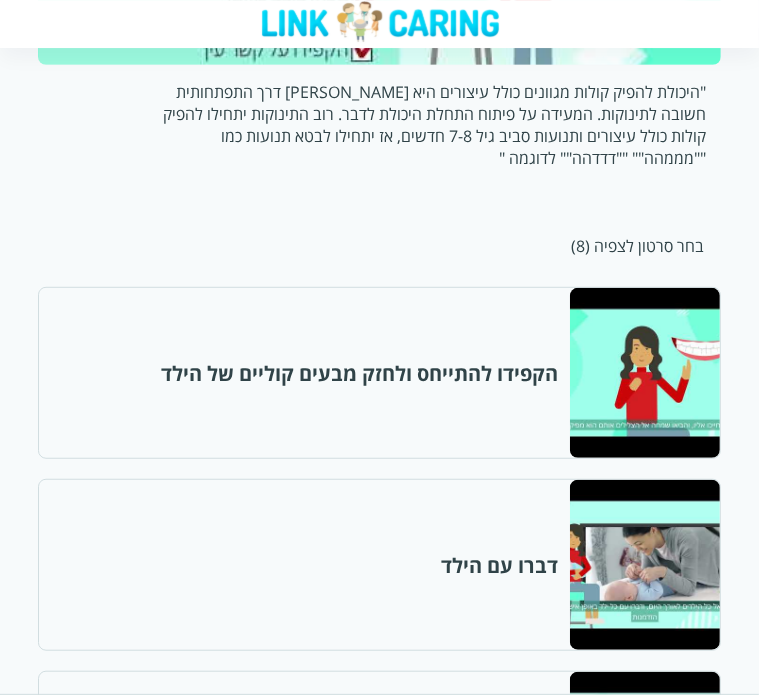 scroll, scrollTop: 624, scrollLeft: 0, axis: vertical 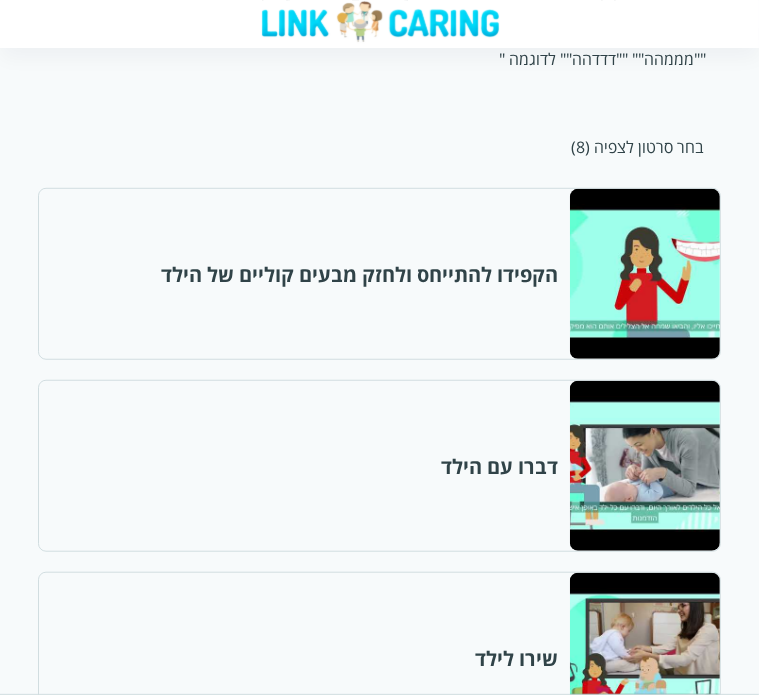 click at bounding box center [644, 658] 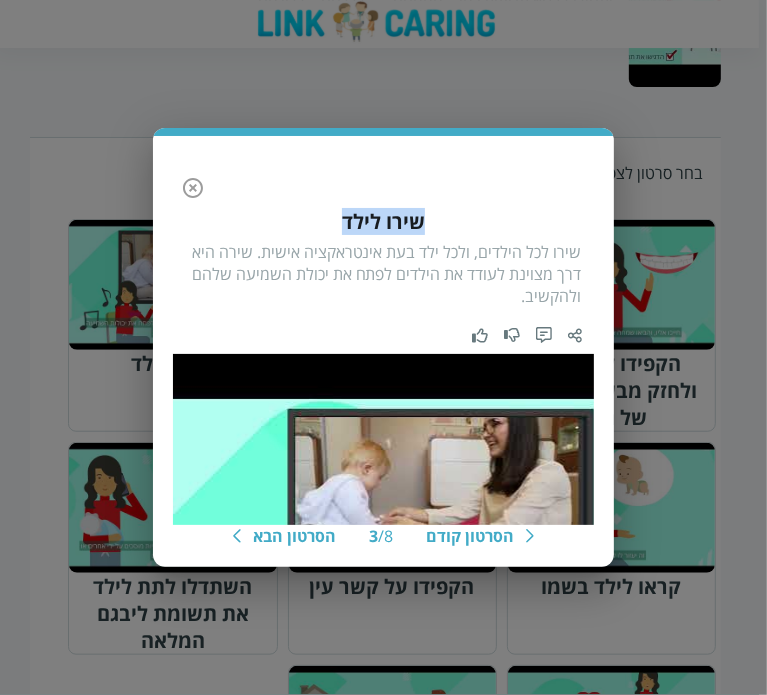 drag, startPoint x: 346, startPoint y: 223, endPoint x: 419, endPoint y: 229, distance: 73.24616 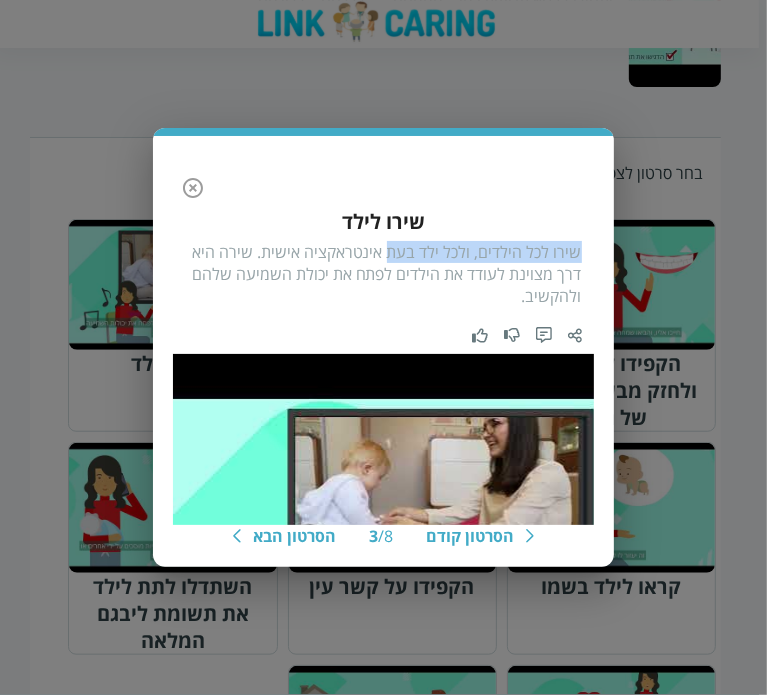 drag, startPoint x: 584, startPoint y: 256, endPoint x: 392, endPoint y: 256, distance: 192 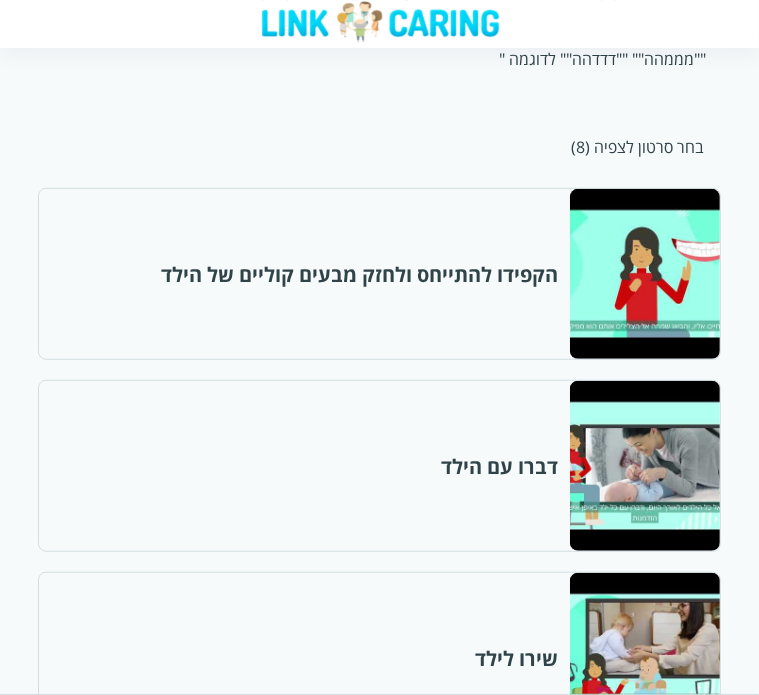 click at bounding box center [644, 850] 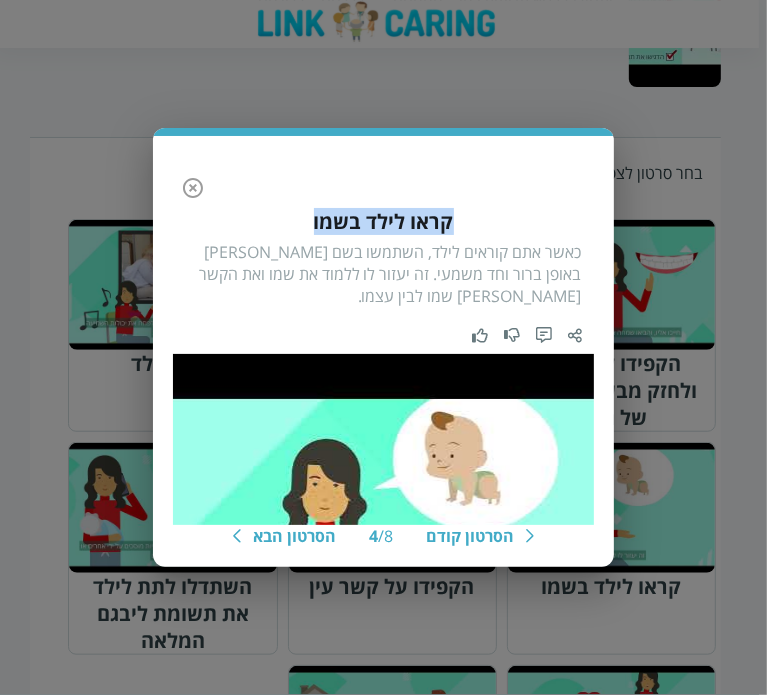 drag, startPoint x: 311, startPoint y: 236, endPoint x: 448, endPoint y: 237, distance: 137.00365 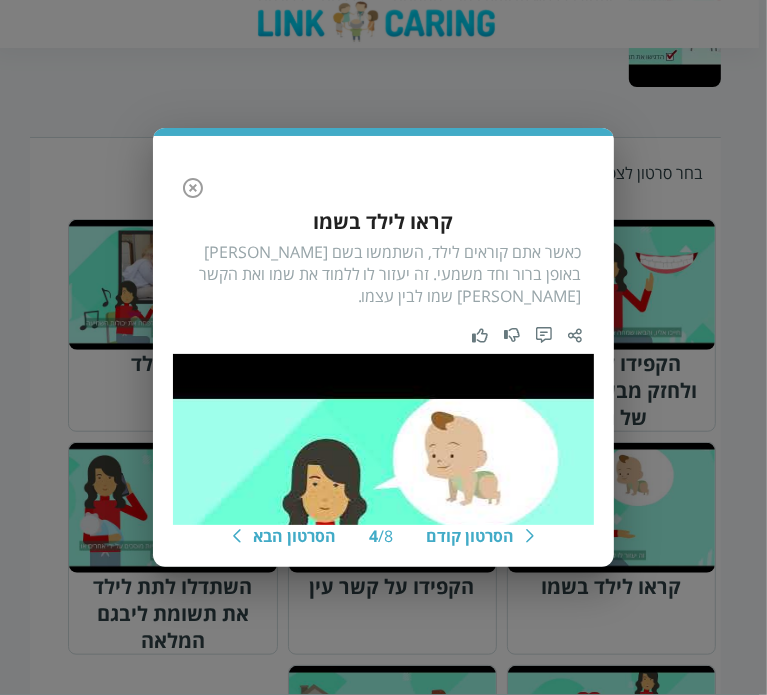 click on "הסרטון קודם 4 / 8 הסרטון הבא קראו לילד בשמו כאשר אתם קוראים לילד, השתמשו בשם [PERSON_NAME] באופן ברור וחד משמעי. זה יעזור לו ללמוד את שמו ואת הקשר [PERSON_NAME] שמו לבין עצמו." at bounding box center (383, 347) 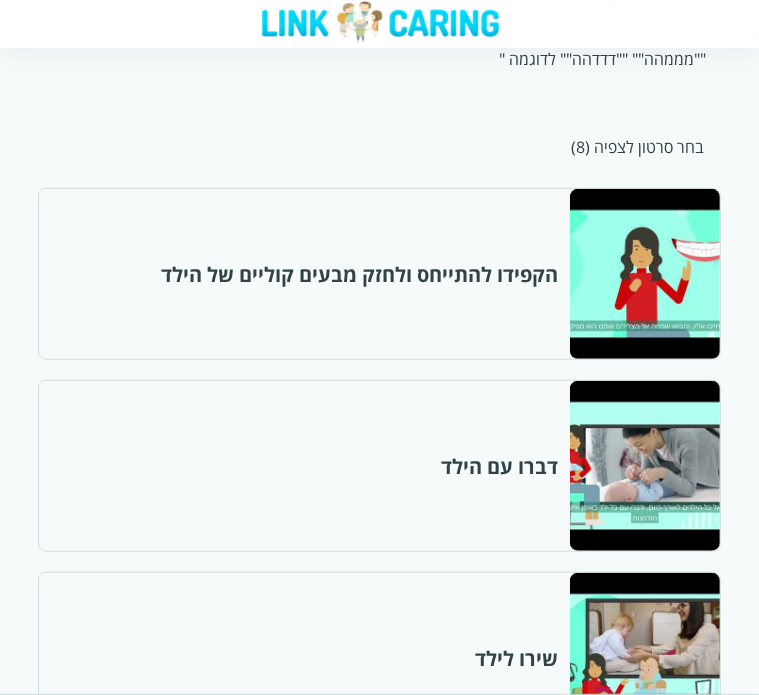 click at bounding box center (644, 1042) 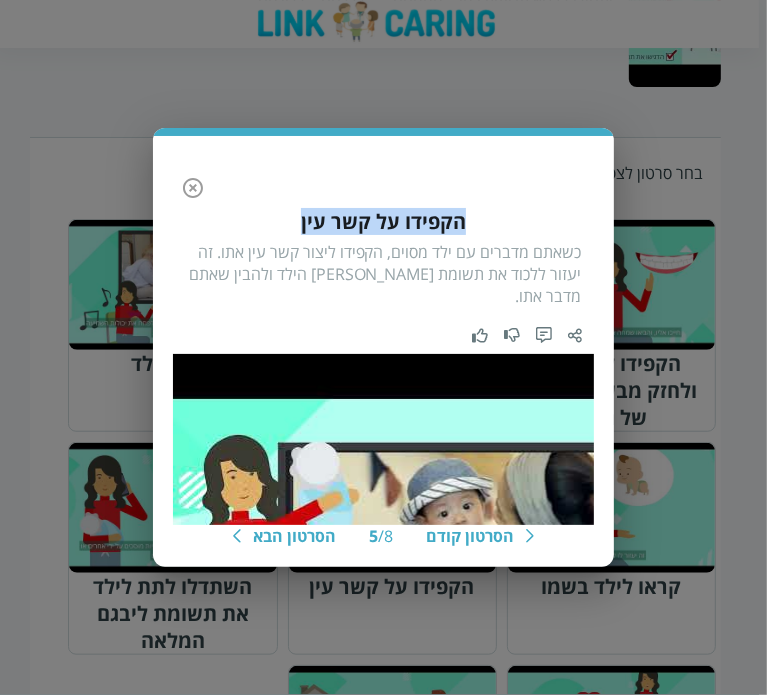 drag, startPoint x: 295, startPoint y: 226, endPoint x: 472, endPoint y: 233, distance: 177.13837 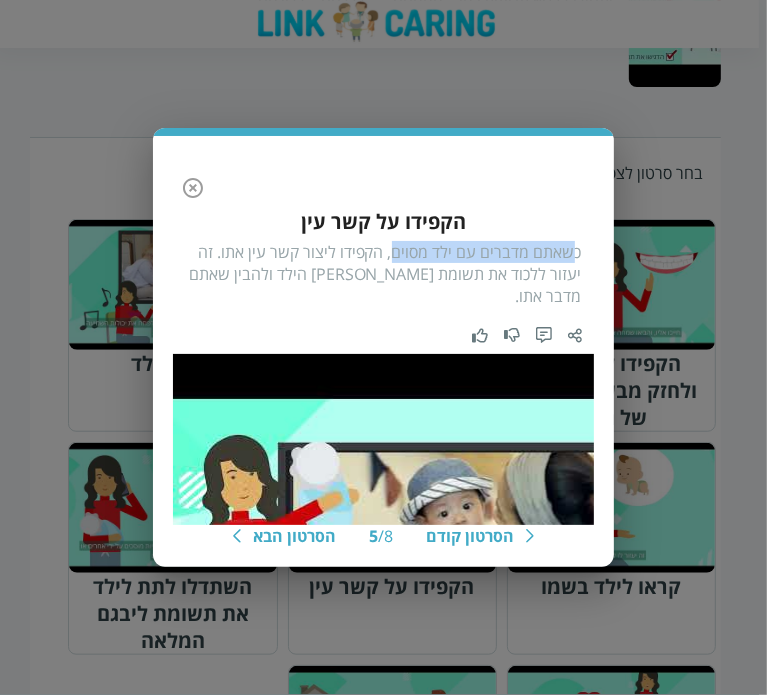 drag, startPoint x: 575, startPoint y: 263, endPoint x: 396, endPoint y: 267, distance: 179.0447 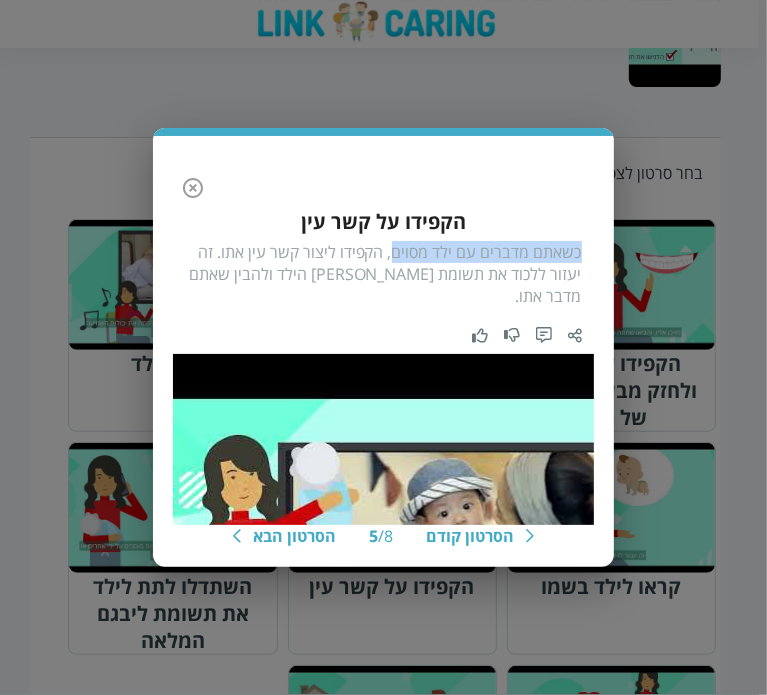 drag, startPoint x: 588, startPoint y: 263, endPoint x: 398, endPoint y: 262, distance: 190.00262 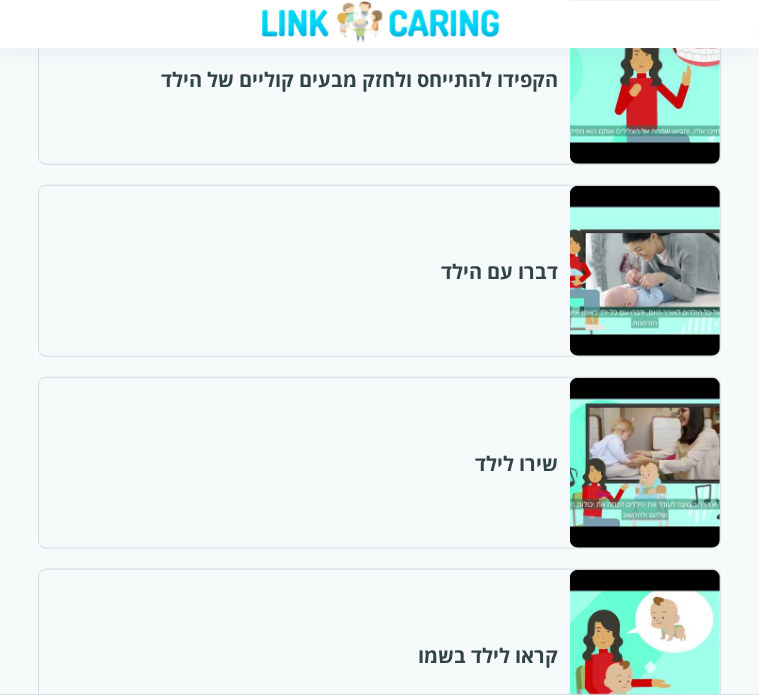 scroll, scrollTop: 824, scrollLeft: 0, axis: vertical 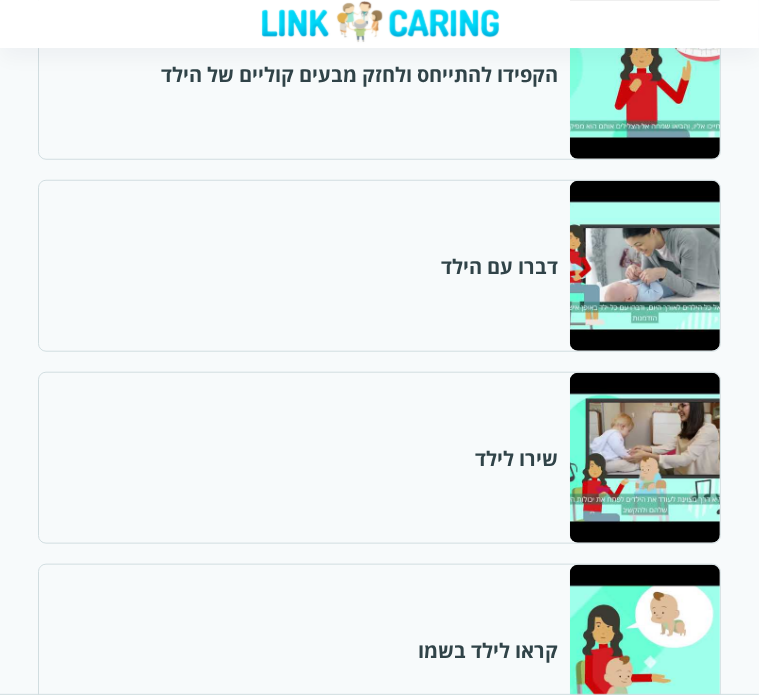click at bounding box center (644, 1034) 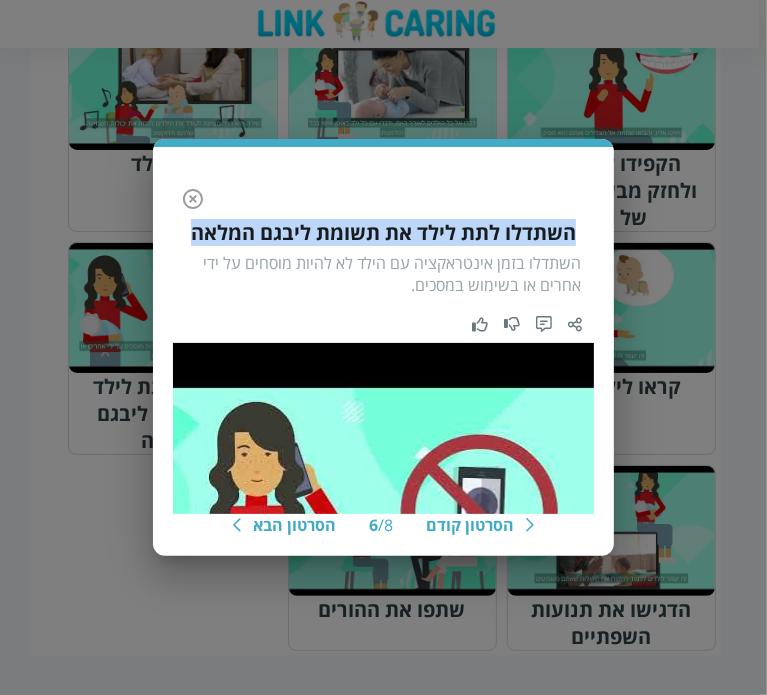 drag, startPoint x: 195, startPoint y: 236, endPoint x: 595, endPoint y: 250, distance: 400.24493 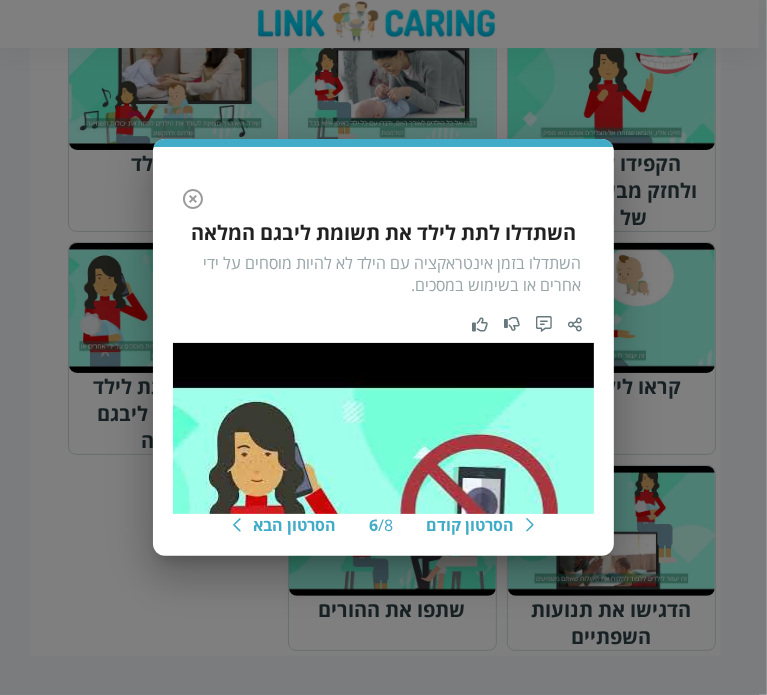 click on "הסרטון קודם 6 / 8 הסרטון הבא השתדלו לתת לילד את תשומת ליבגם המלאה השתדלו בזמן אינטראקציה עם הילד לא להיות מוסחים על ידי אחרים או בשימוש במסכים." at bounding box center (383, 347) 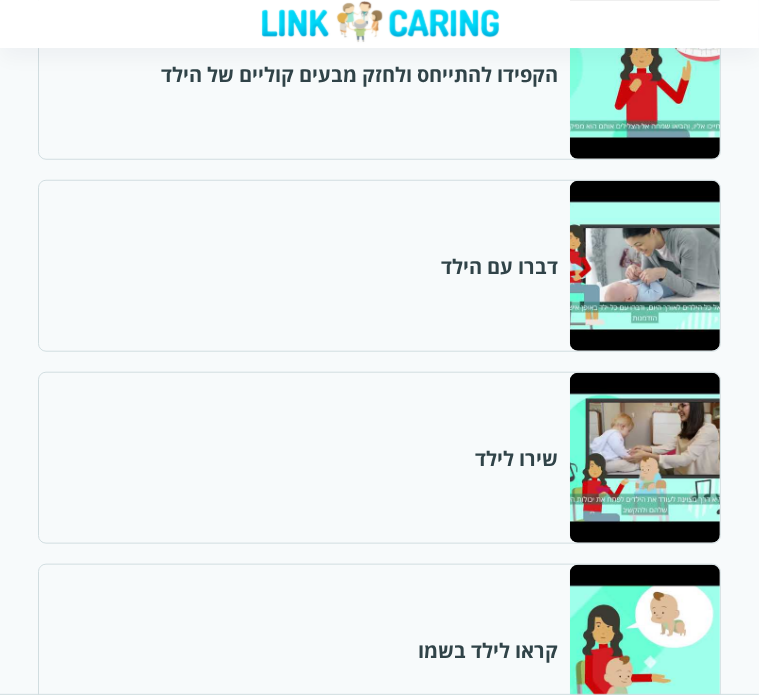 click at bounding box center [644, 1226] 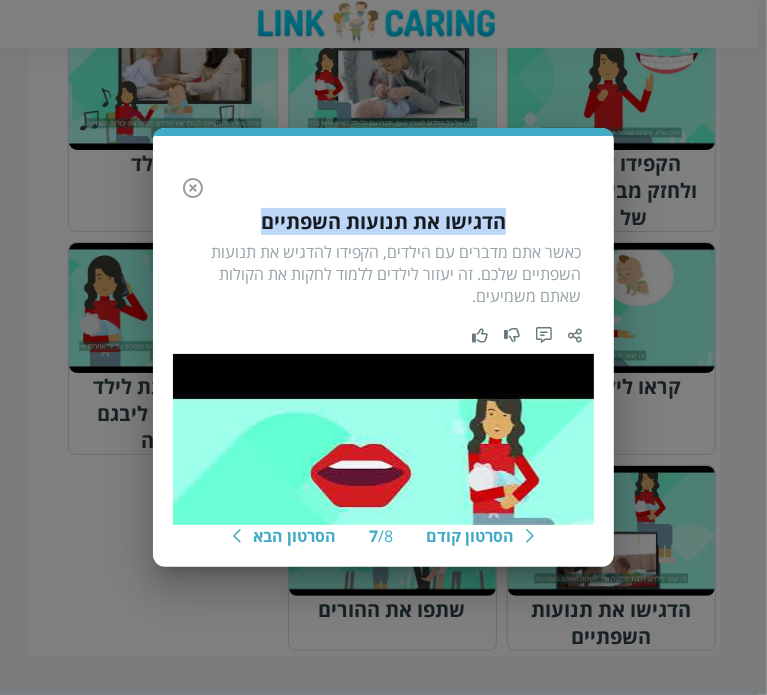 drag, startPoint x: 256, startPoint y: 228, endPoint x: 503, endPoint y: 219, distance: 247.16391 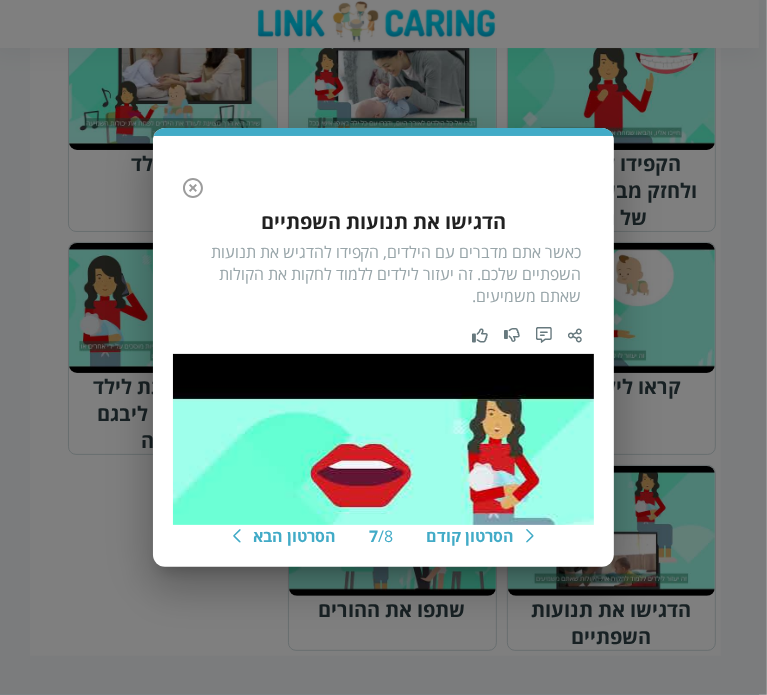click on "הסרטון קודם 7 / 8 הסרטון הבא הדגישו את תנועות השפתיים כאשר אתם מדברים עם הילדים, הקפידו להדגיש את תנועות השפתיים שלכם. זה יעזור לילדים ללמוד לחקות את הקולות שאתם משמיעים." at bounding box center (383, 347) 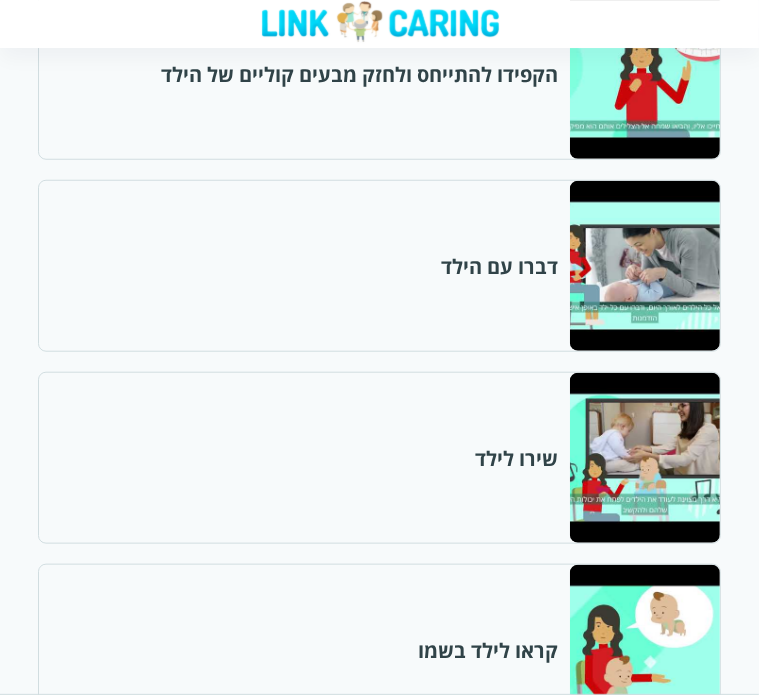 click at bounding box center [644, 1418] 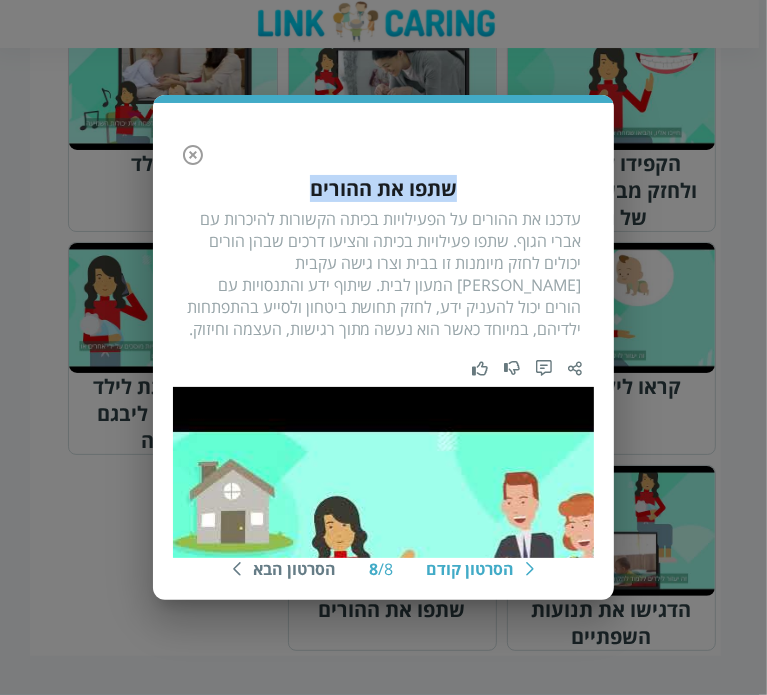 drag, startPoint x: 296, startPoint y: 199, endPoint x: 458, endPoint y: 191, distance: 162.19742 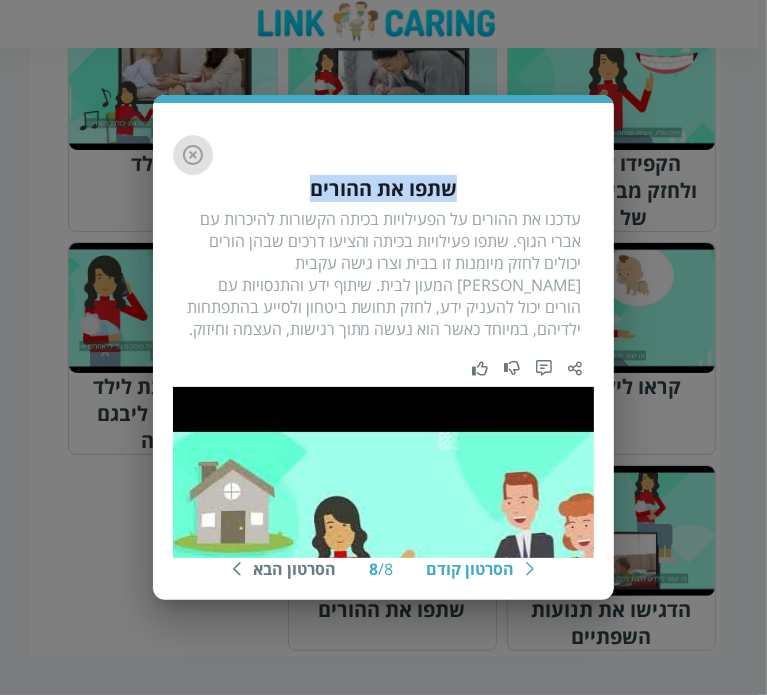 click 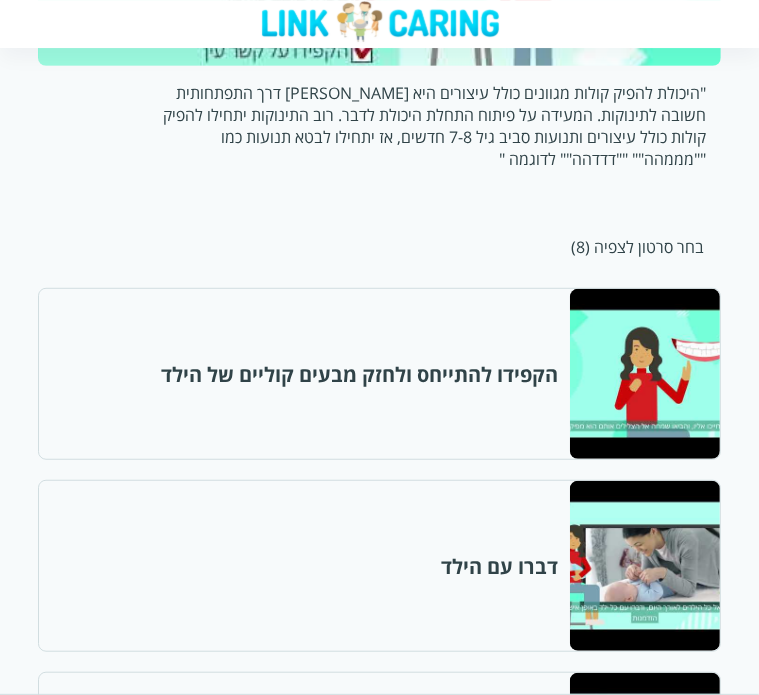 scroll, scrollTop: 324, scrollLeft: 0, axis: vertical 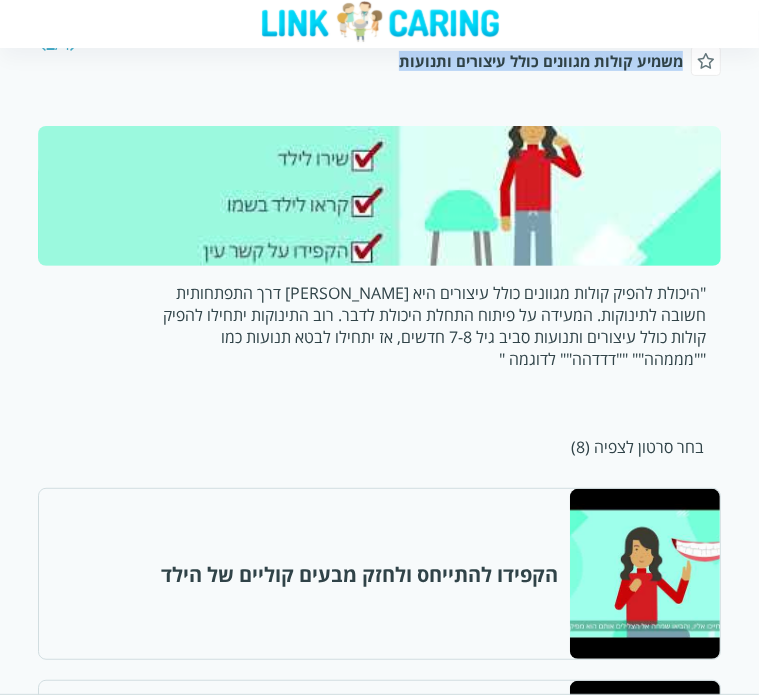 drag, startPoint x: 224, startPoint y: 118, endPoint x: 680, endPoint y: 131, distance: 456.18527 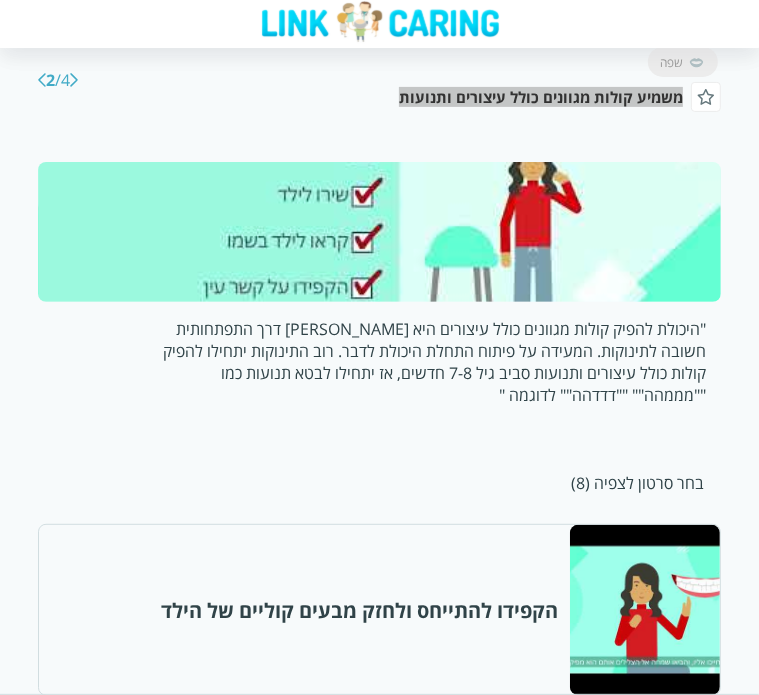 scroll, scrollTop: 124, scrollLeft: 0, axis: vertical 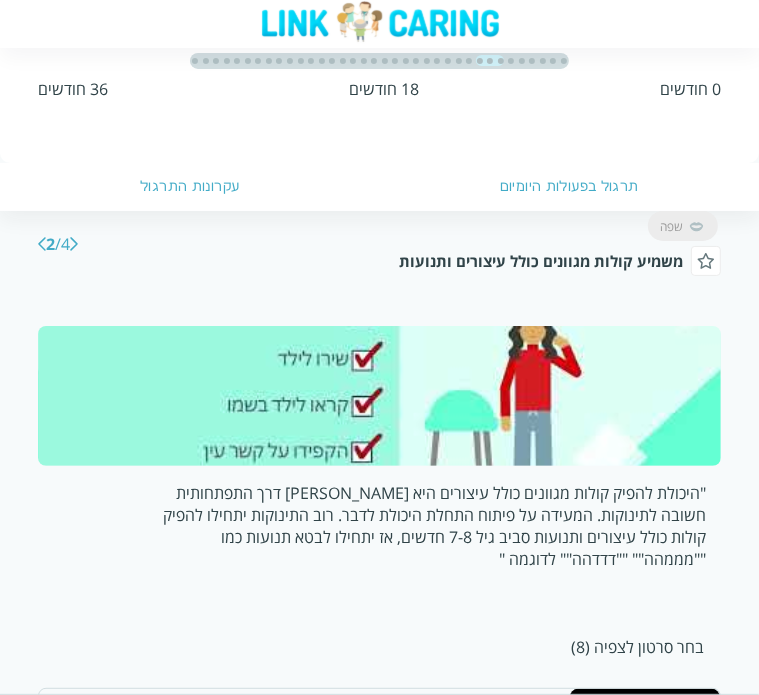 click on "לאבן דרך הבאה" at bounding box center [42, 244] 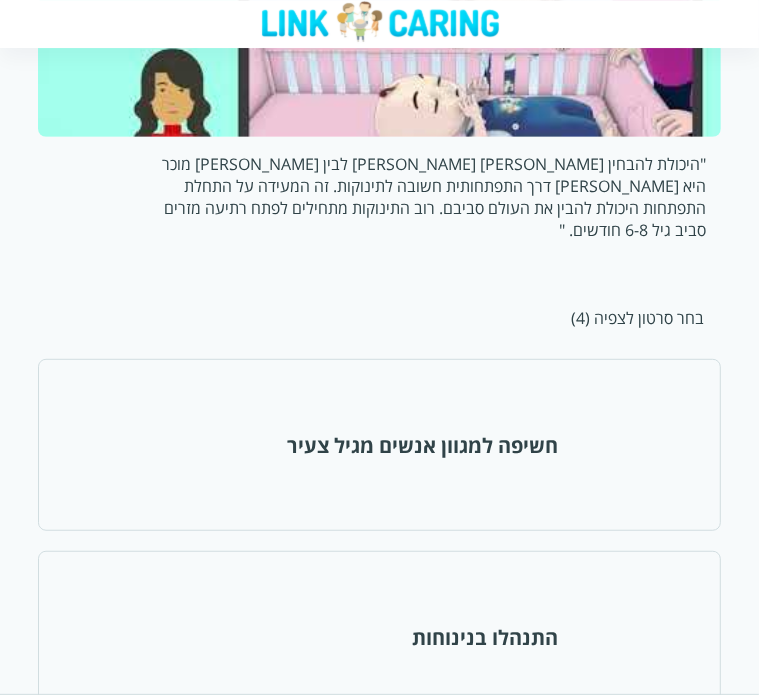 scroll, scrollTop: 500, scrollLeft: 0, axis: vertical 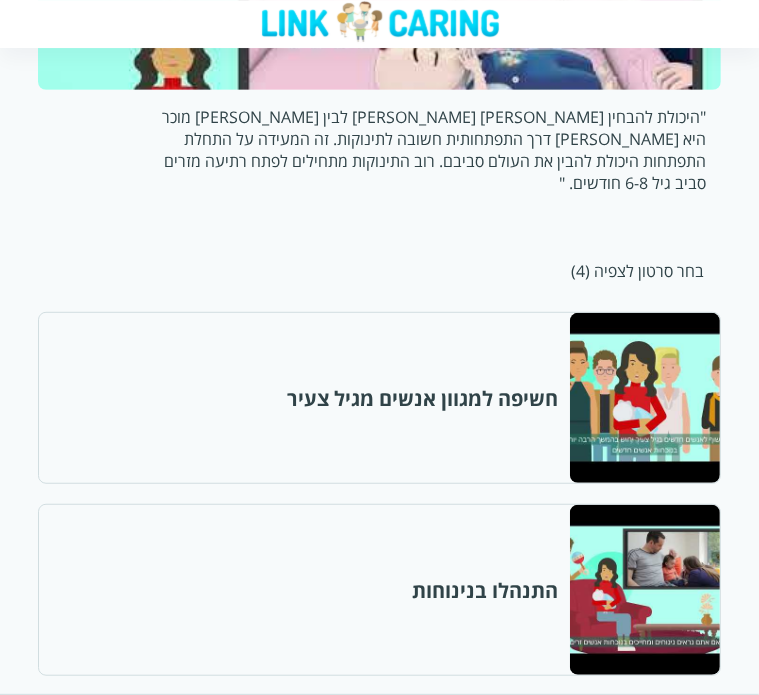 click at bounding box center (644, 398) 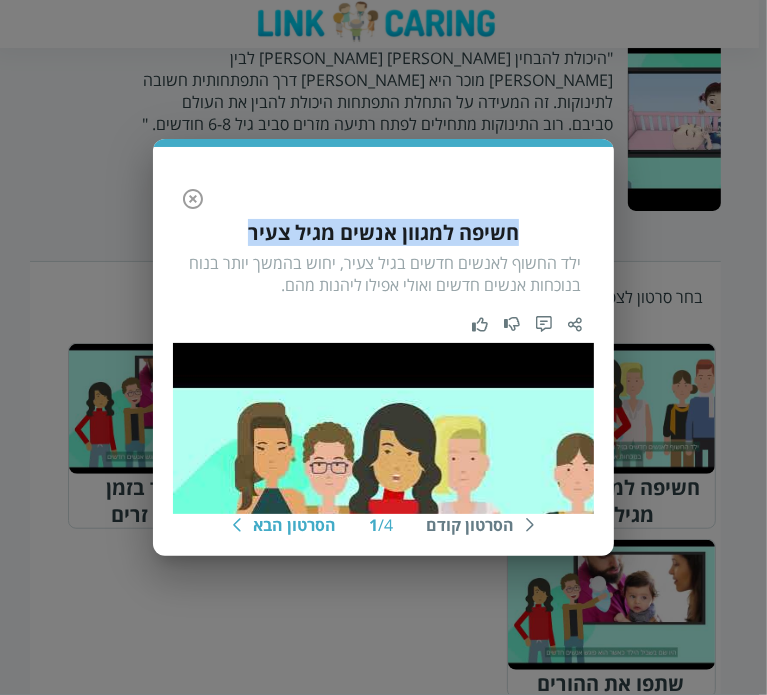 drag, startPoint x: 533, startPoint y: 241, endPoint x: 245, endPoint y: 240, distance: 288.00174 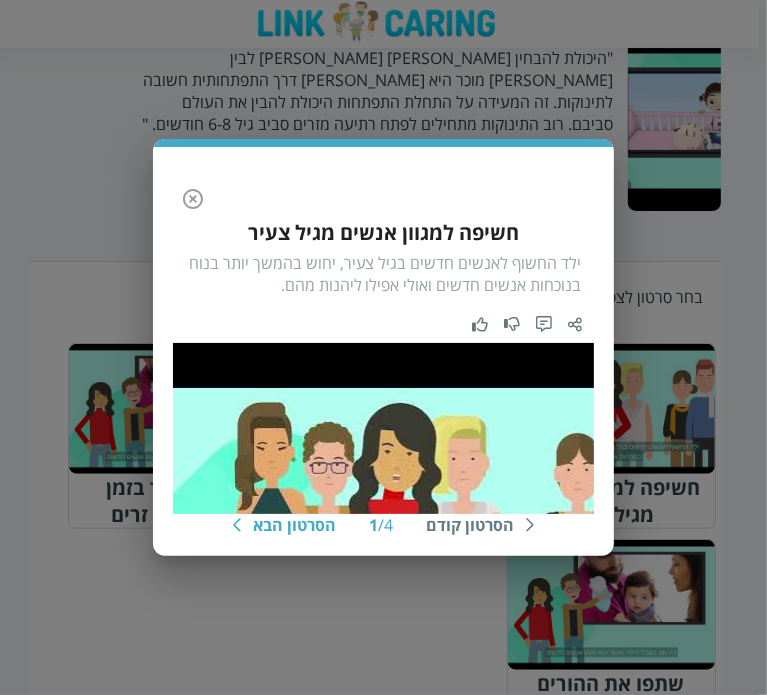 click on "הסרטון קודם 1 / 4 הסרטון הבא חשיפה למגוון אנשים מגיל צעיר ילד החשוף לאנשים חדשים בגיל צעיר, יחוש בהמשך יותר בנוח בנוכחות אנשים חדשים ואולי אפילו ליהנות מהם." at bounding box center (383, 347) 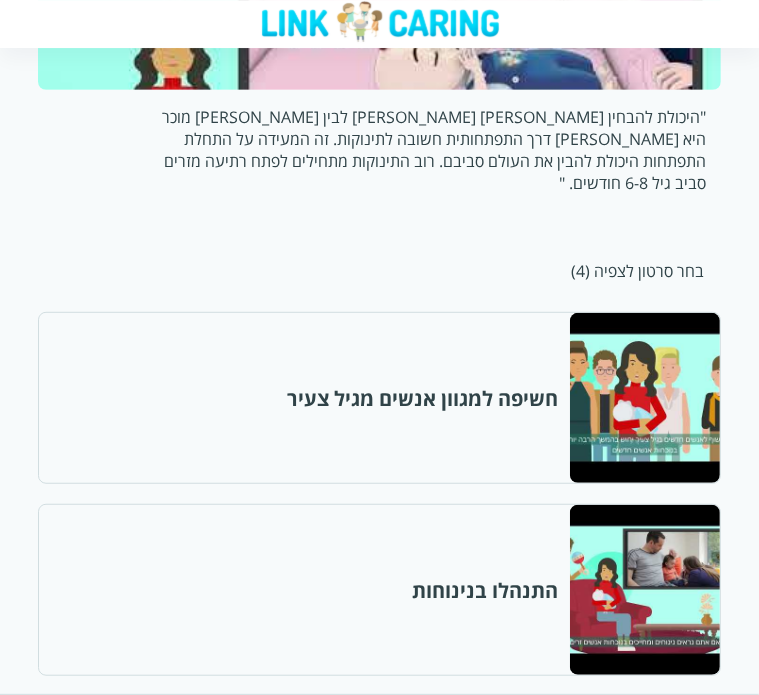click at bounding box center (644, 590) 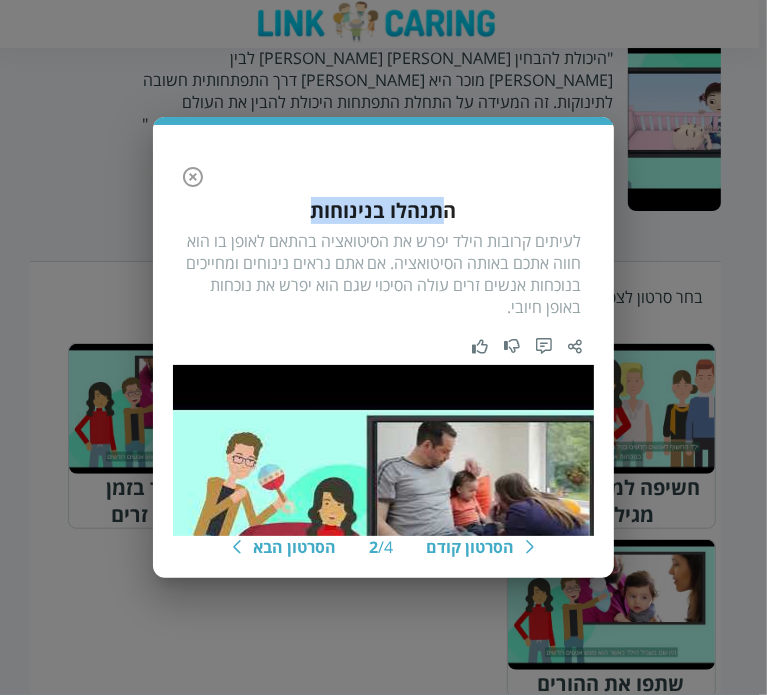 drag, startPoint x: 311, startPoint y: 203, endPoint x: 448, endPoint y: 214, distance: 137.4409 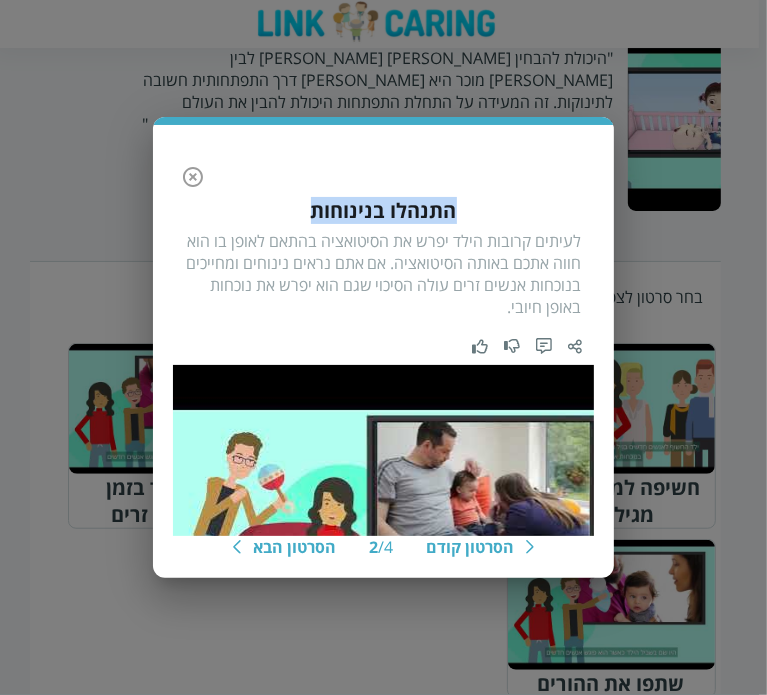 drag, startPoint x: 456, startPoint y: 216, endPoint x: 307, endPoint y: 215, distance: 149.00336 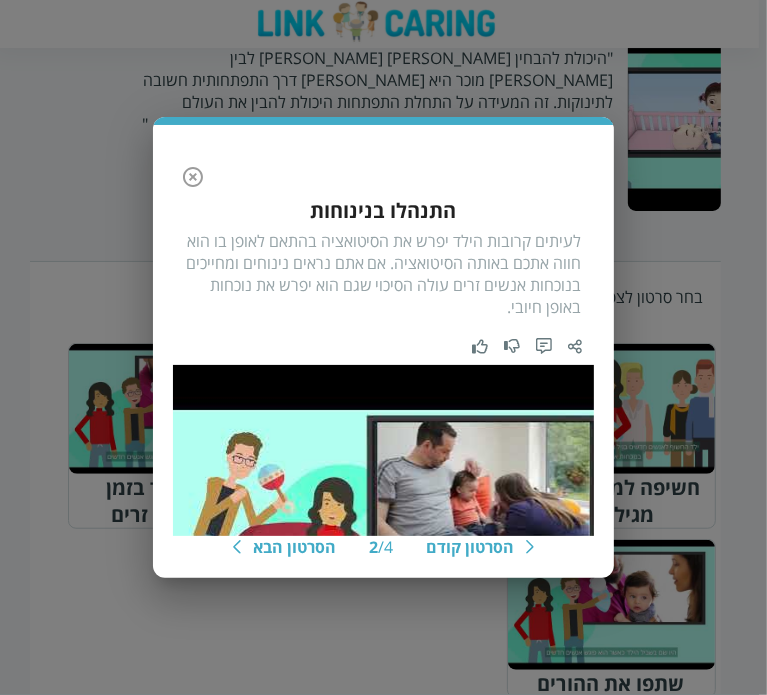 click on "הסרטון קודם 2 / 4 הסרטון הבא התנהלו בנינוחות לעיתים קרובות הילד יפרש את הסיטואציה בהתאם לאופן בו הוא חווה אתכם באותה הסיטואציה. אם אתם נראים נינוחים ומחייכים בנוכחות אנשים זרים עולה הסיכוי שגם הוא יפרש את נוכחות באופן חיובי." at bounding box center (383, 347) 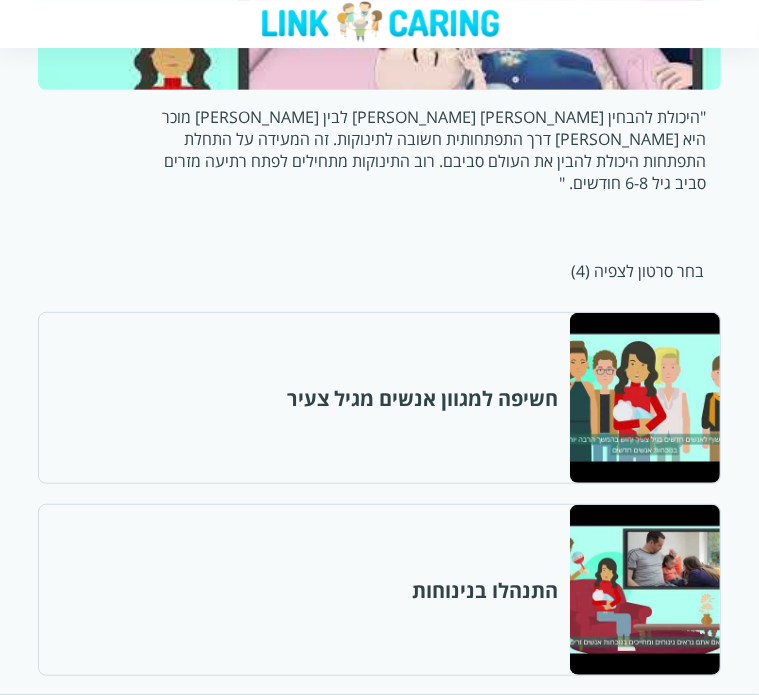 click at bounding box center (644, 782) 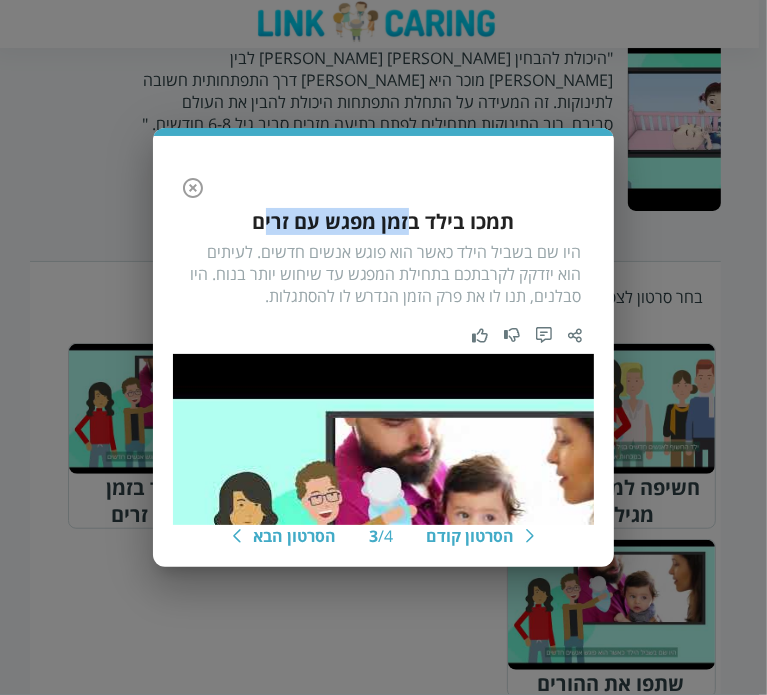 drag, startPoint x: 280, startPoint y: 230, endPoint x: 413, endPoint y: 214, distance: 133.95895 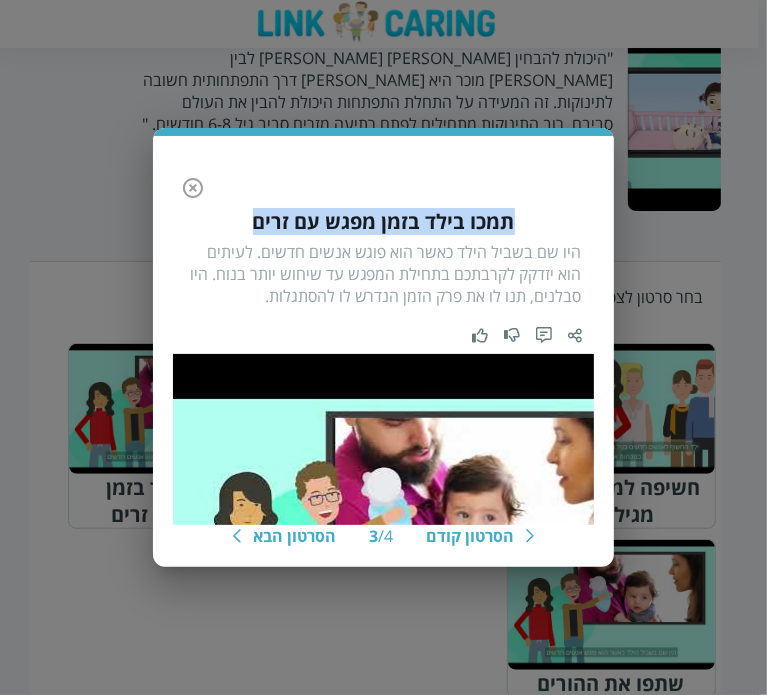 drag, startPoint x: 225, startPoint y: 222, endPoint x: 516, endPoint y: 215, distance: 291.08417 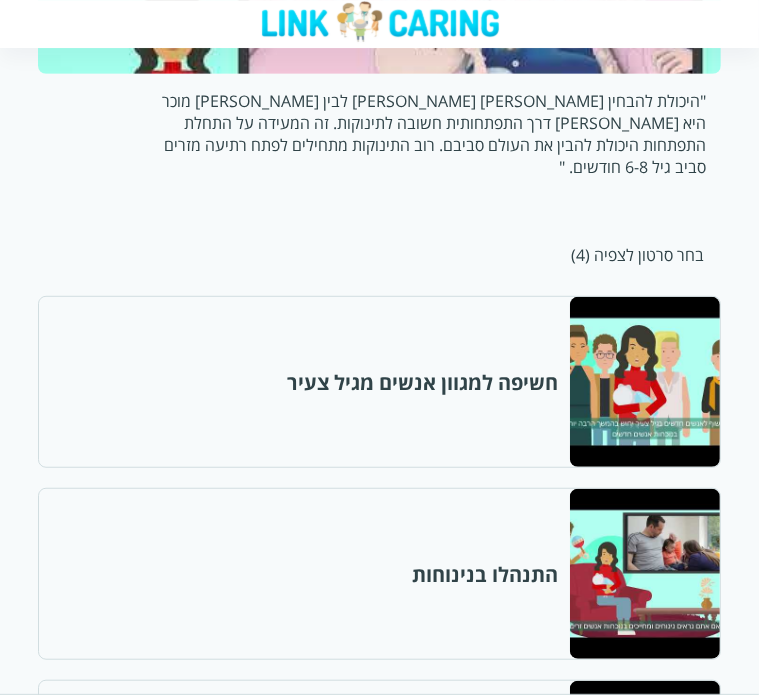 scroll, scrollTop: 524, scrollLeft: 0, axis: vertical 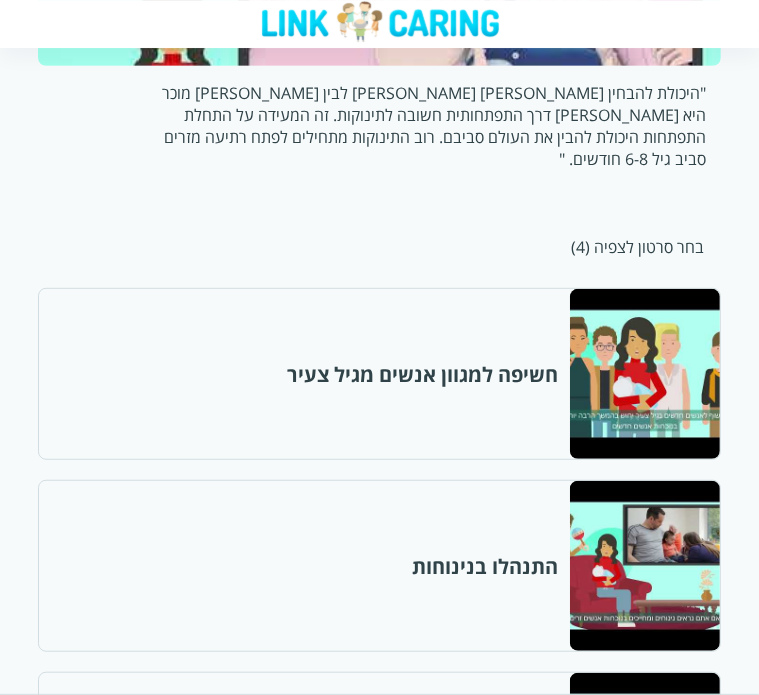 click at bounding box center [644, 950] 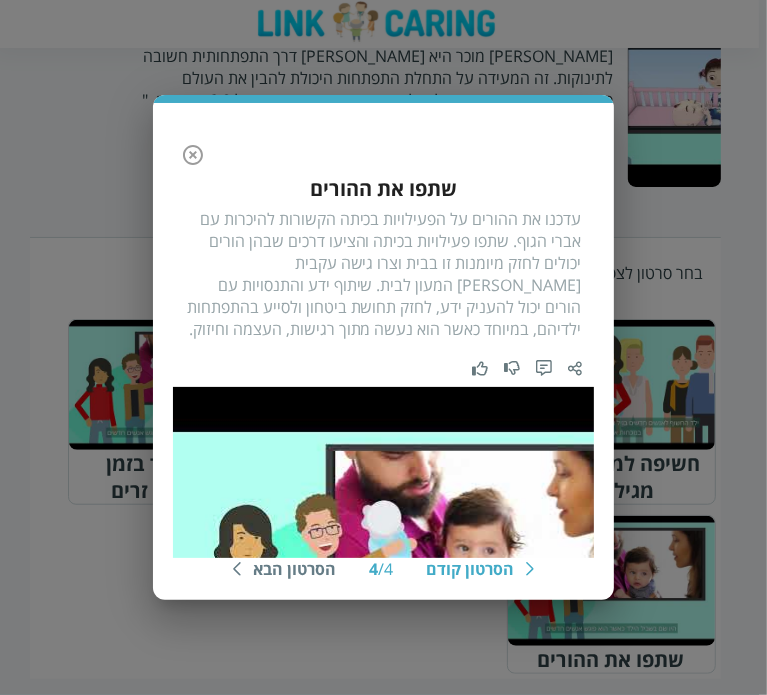 click 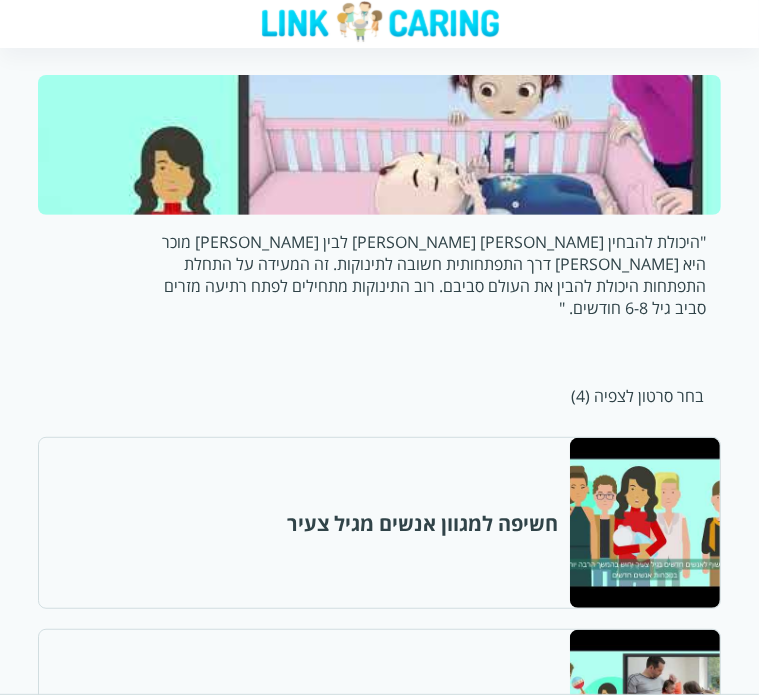 scroll, scrollTop: 224, scrollLeft: 0, axis: vertical 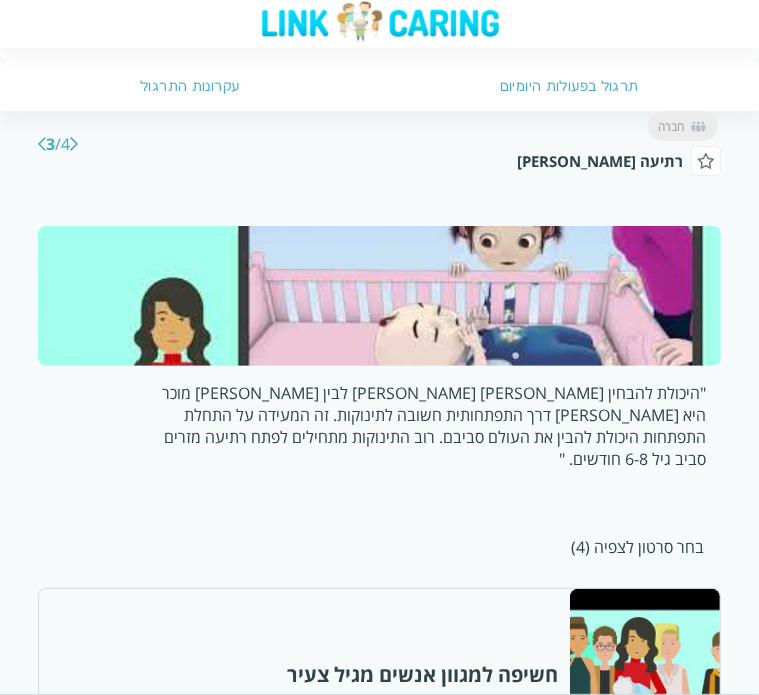 click on "לאבן דרך הבאה" at bounding box center [42, 144] 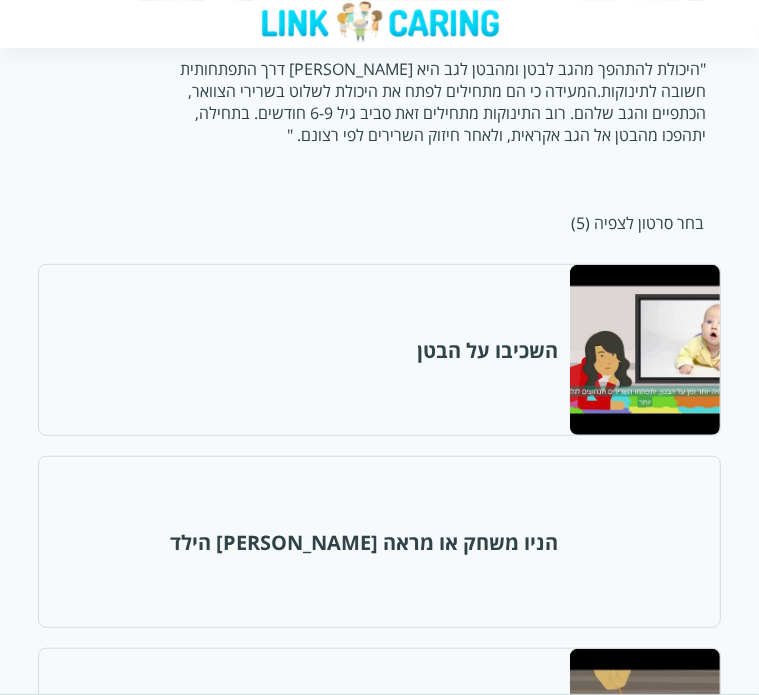 scroll, scrollTop: 583, scrollLeft: 0, axis: vertical 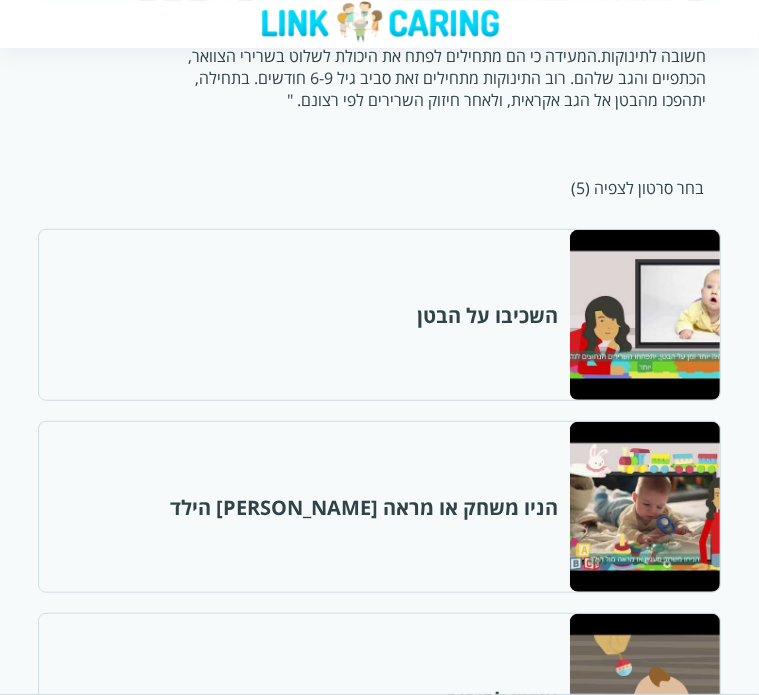 click at bounding box center [644, 315] 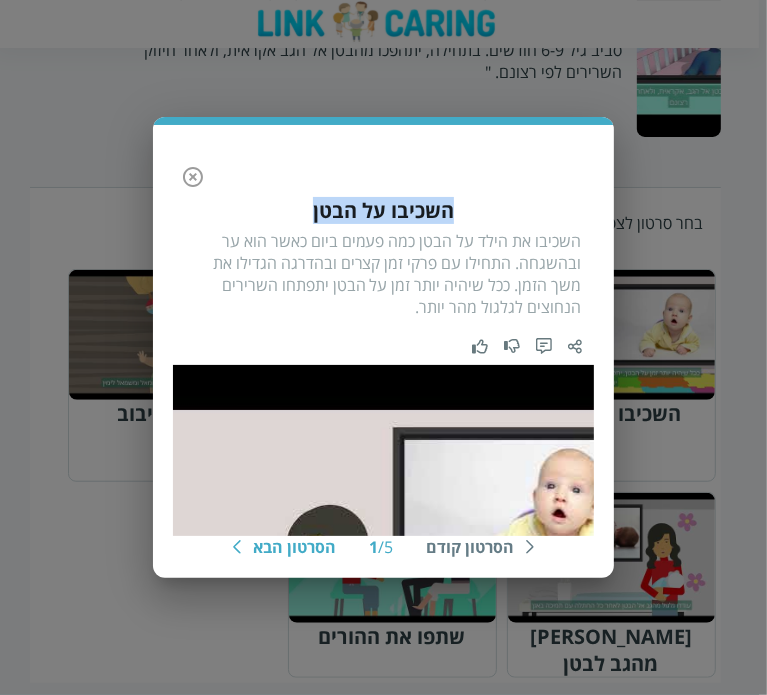 drag, startPoint x: 314, startPoint y: 208, endPoint x: 449, endPoint y: 209, distance: 135.00371 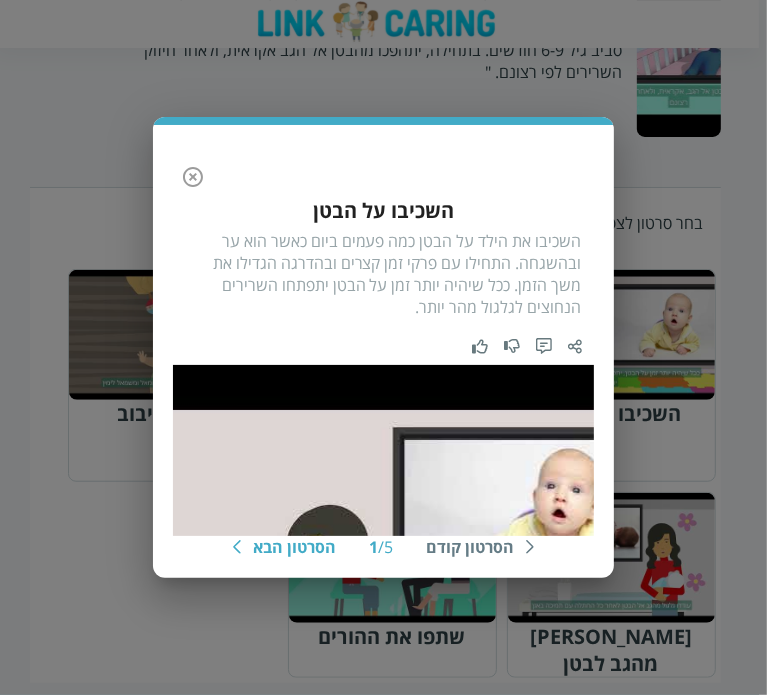 click on "הסרטון קודם 1 / 5 הסרטון הבא השכיבו על הבטן השכיבו את הילד על הבטן כמה פעמים ביום כאשר הוא ער ובהשגחה. התחילו עם פרקי זמן קצרים ובהדרגה הגדילו את משך הזמן. ככל שיהיה יותר זמן על הבטן יתפתחו השרירים הנחוצים לגלגול מהר יותר." at bounding box center [383, 347] 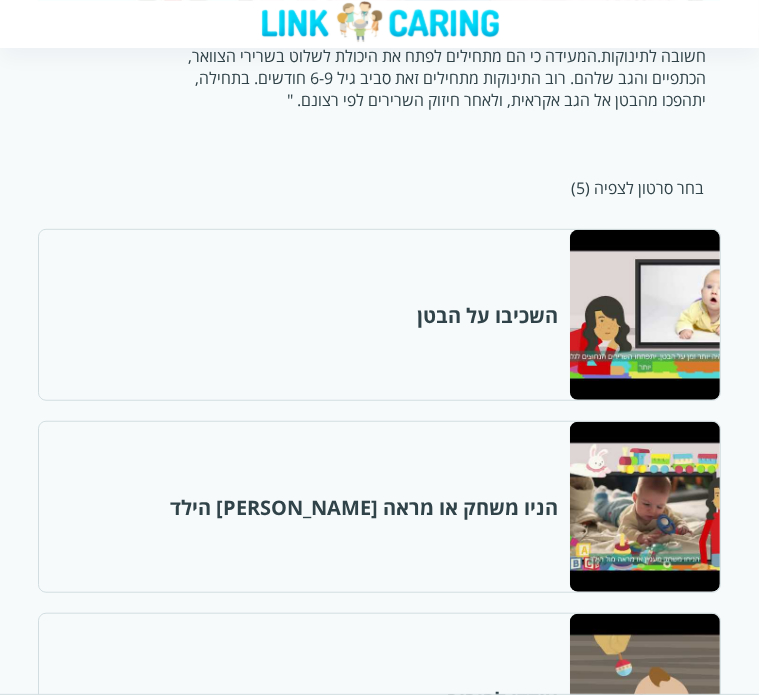 click at bounding box center [644, 507] 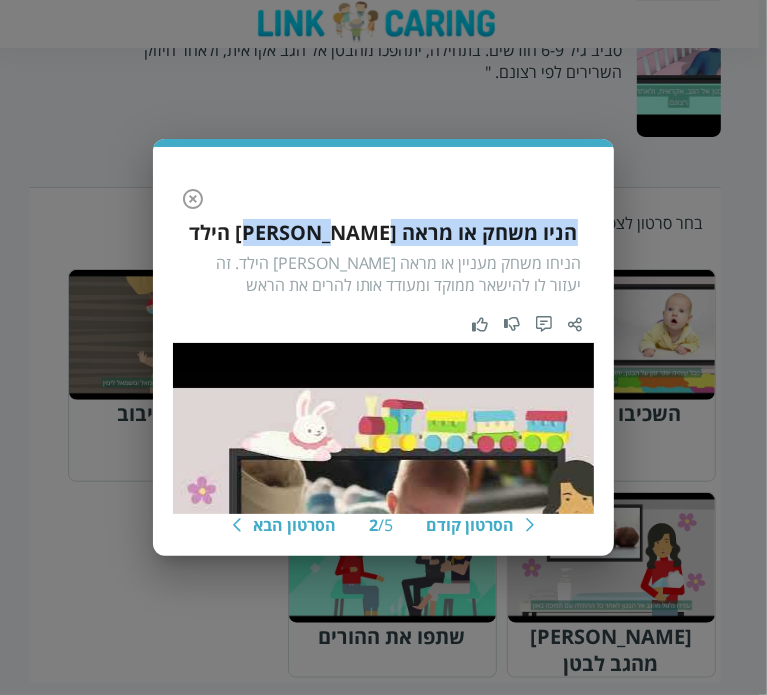 drag, startPoint x: 230, startPoint y: 235, endPoint x: 510, endPoint y: 231, distance: 280.02856 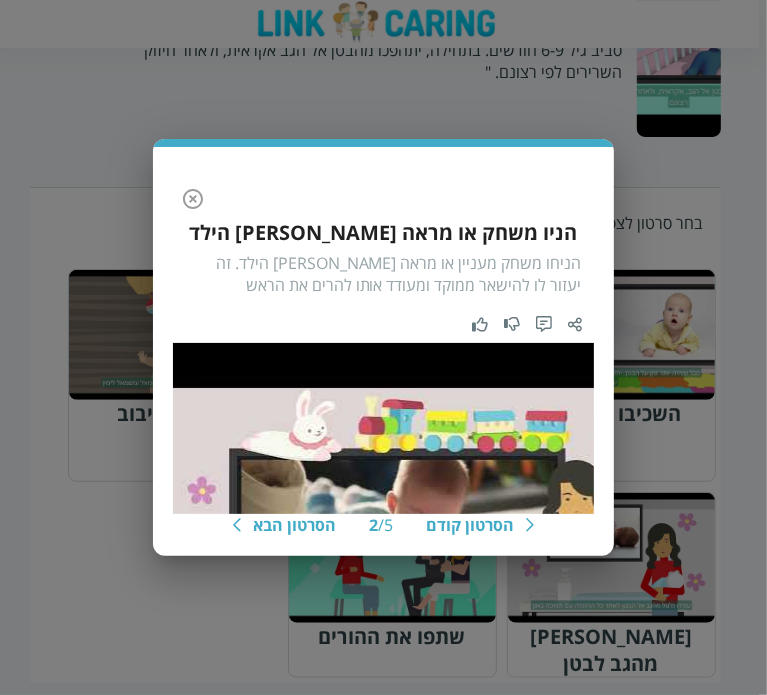 click on "הסרטון קודם 2 / 5 הסרטון הבא הניו משחק או מראה [PERSON_NAME] הילד הניחו משחק מעניין או מראה [PERSON_NAME] הילד. זה יעזור לו להישאר ממוקד ומעודד אותו להרים את הראש" at bounding box center [383, 347] 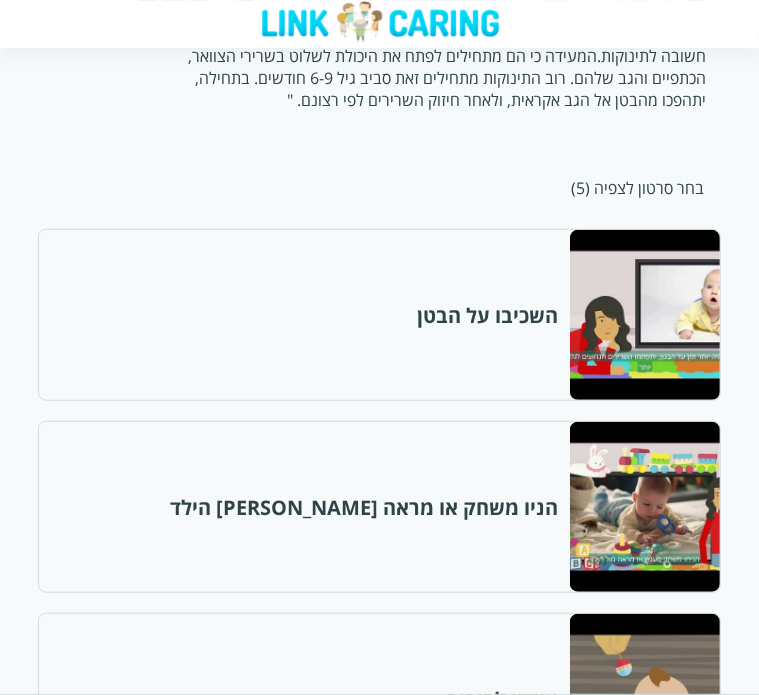 click at bounding box center (644, 699) 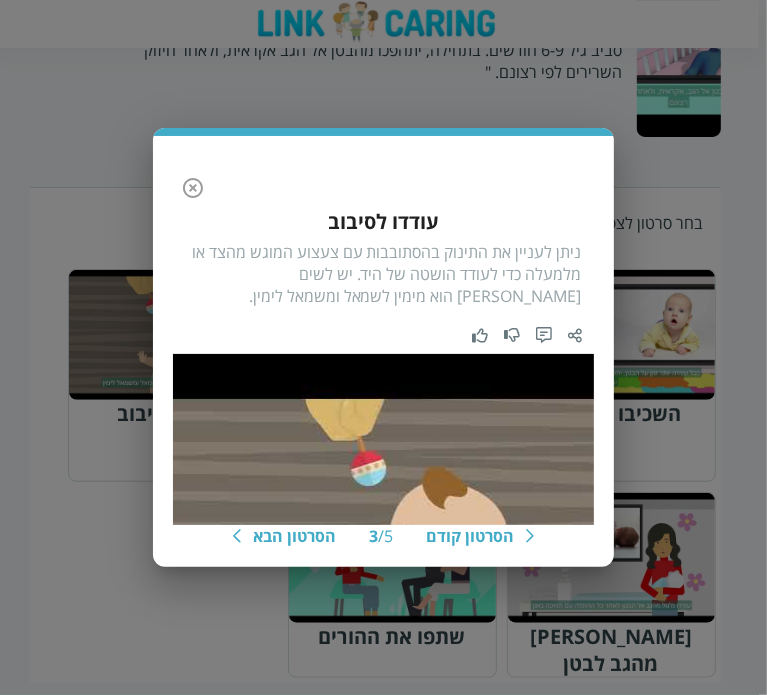 click on "הסרטון קודם 3 / 5 הסרטון הבא עודדו לסיבוב ניתן לעניין את התינוק בהסתובבות עם צעצוע המוגש מהצד או מלמעלה כדי לעודד הושטה של היד. יש לשים [PERSON_NAME] הוא מימין לשמאל ומשמאל לימין." at bounding box center (383, 347) 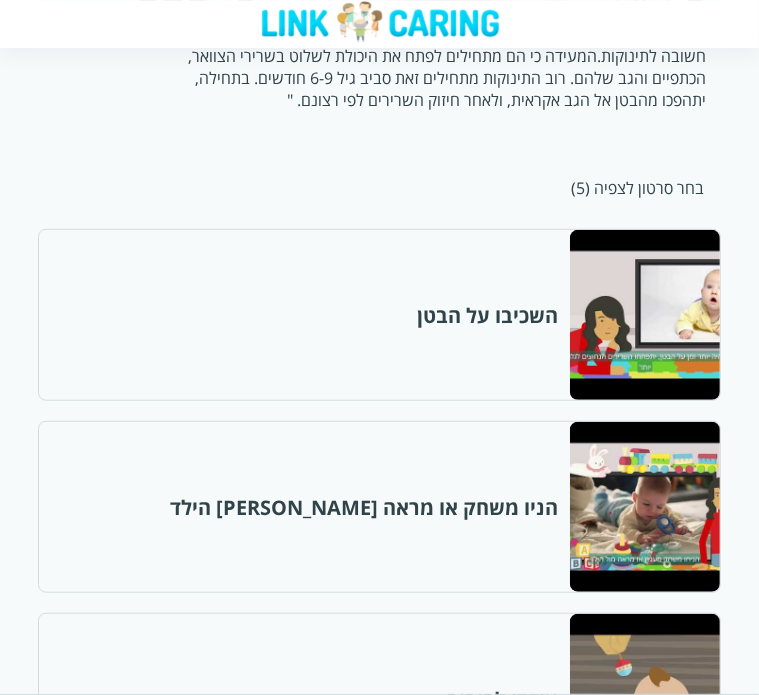 click at bounding box center [644, 891] 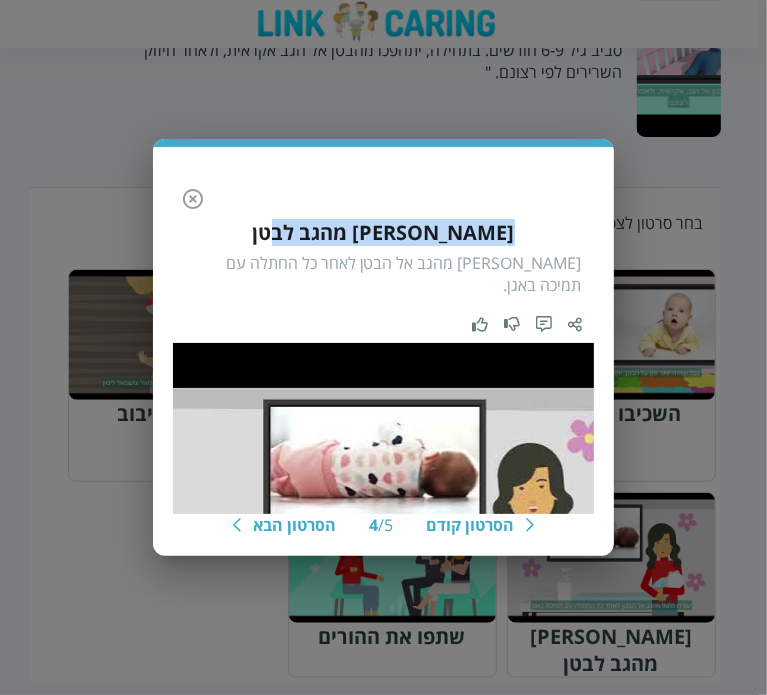 drag, startPoint x: 284, startPoint y: 253, endPoint x: 527, endPoint y: 255, distance: 243.00822 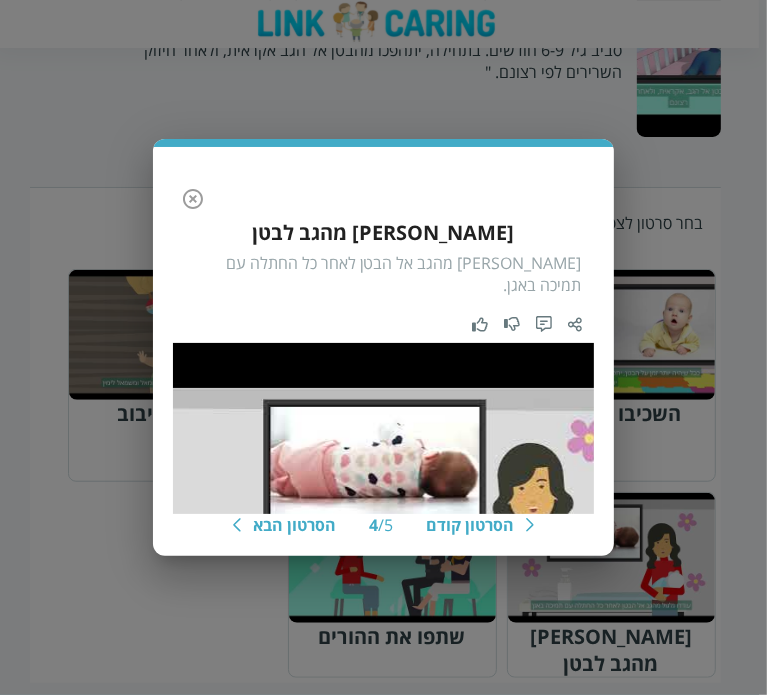 click on "הסרטון קודם 4 / 5 הסרטון הבא [PERSON_NAME] מהגב לבטן [PERSON_NAME] מהגב אל הבטן לאחר כל החתלה עם תמיכה באגן." at bounding box center [383, 347] 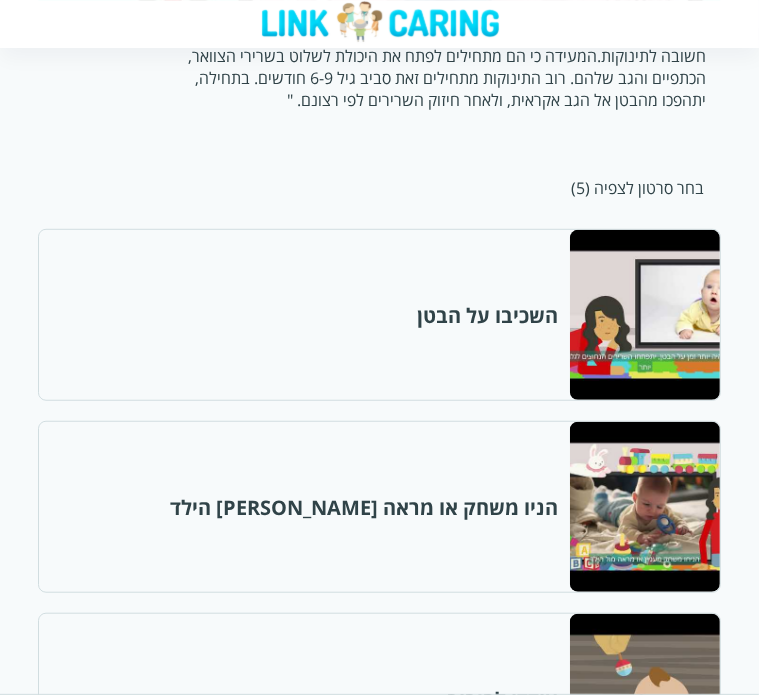 click at bounding box center (644, 1083) 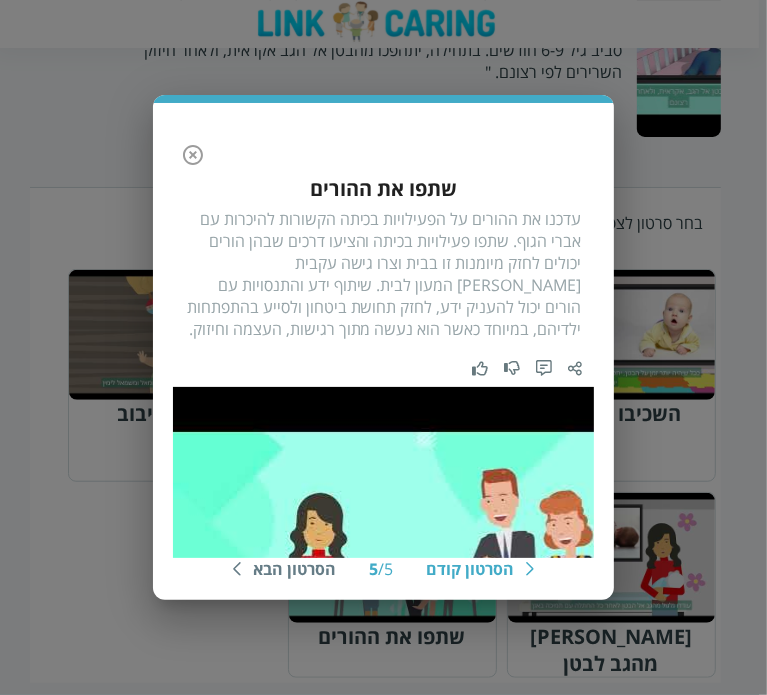 click 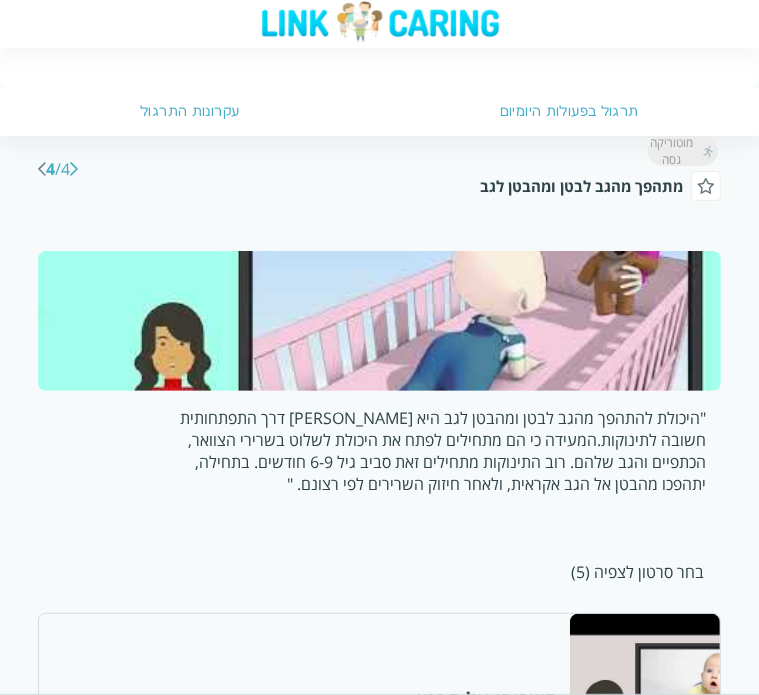 scroll, scrollTop: 183, scrollLeft: 0, axis: vertical 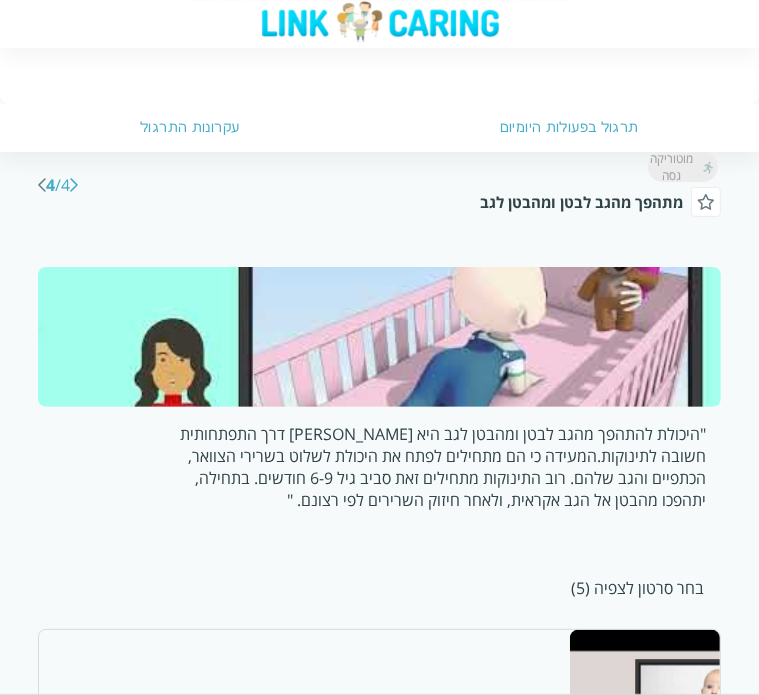 click at bounding box center (335, -36) 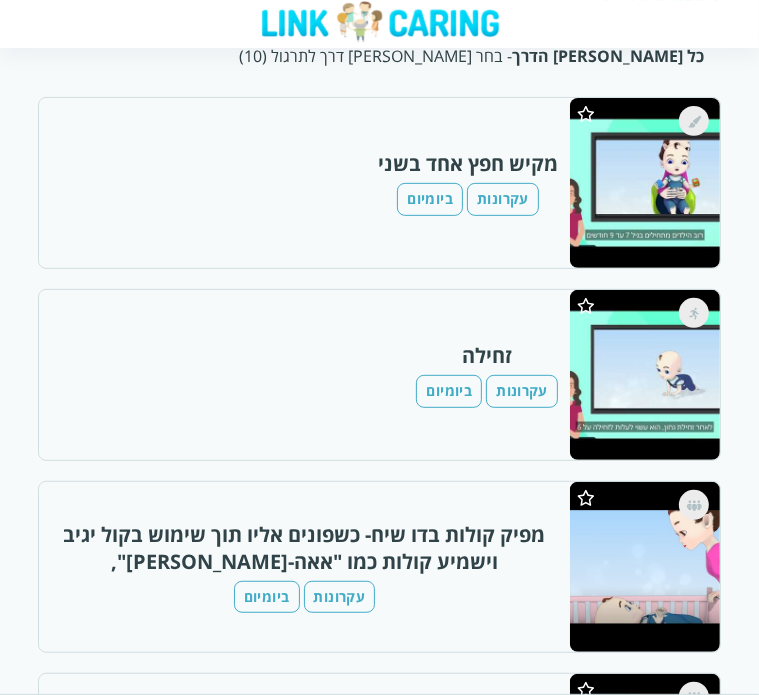 scroll, scrollTop: 376, scrollLeft: 0, axis: vertical 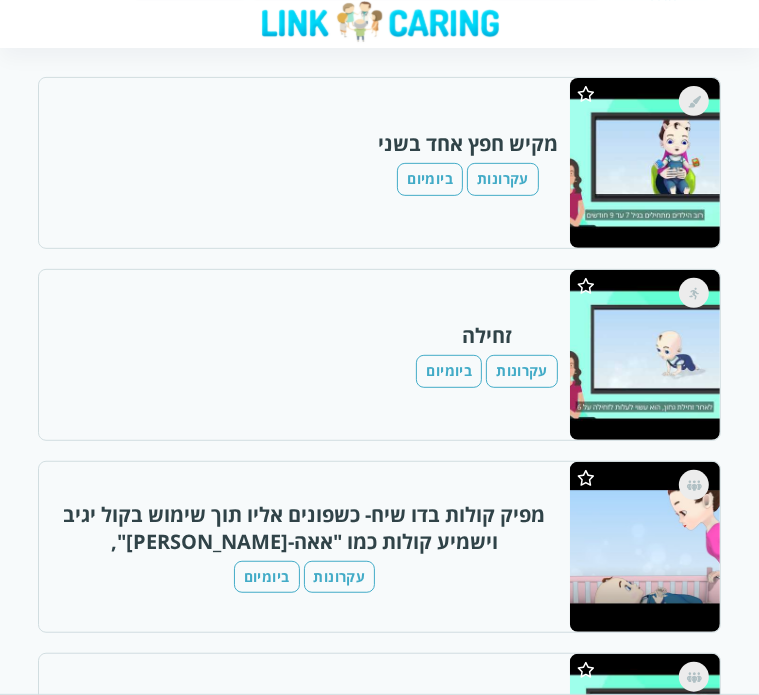 click at bounding box center (644, 163) 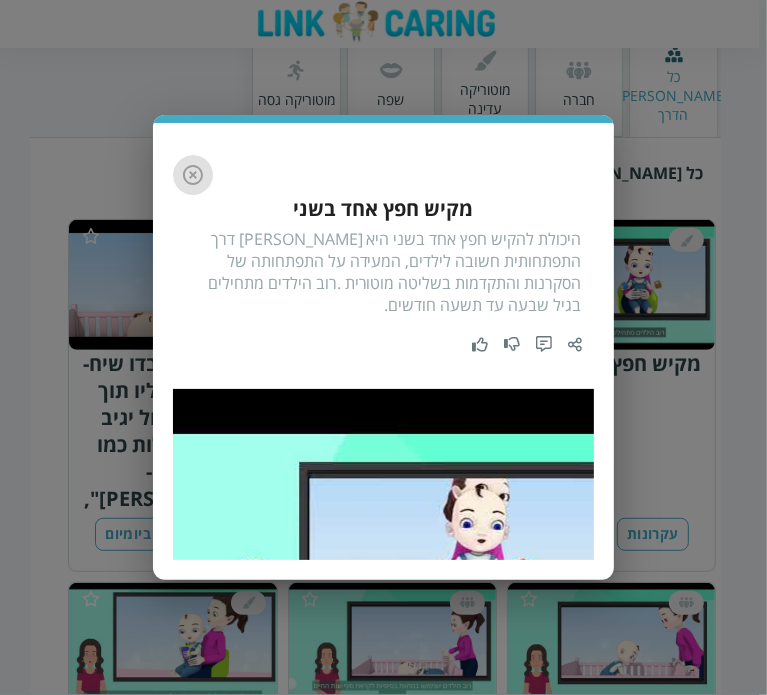 click 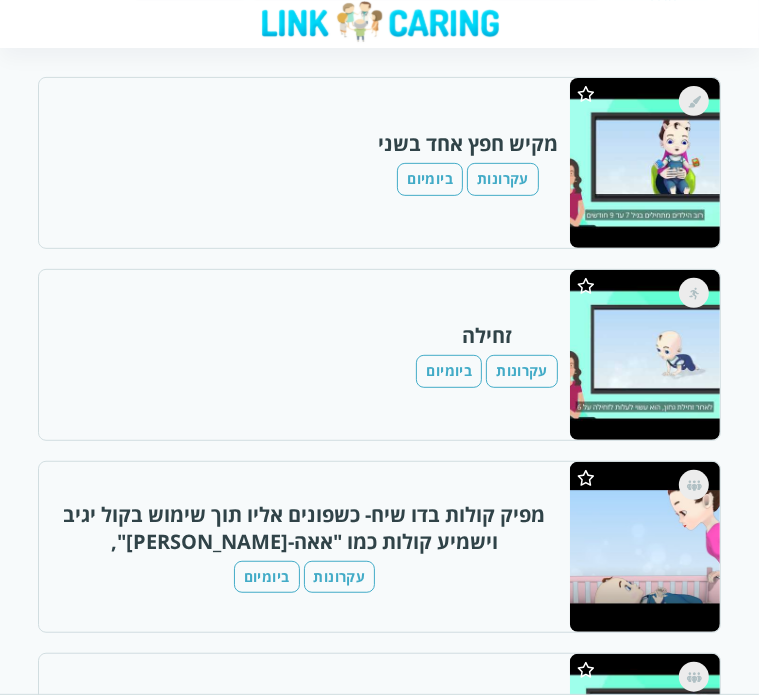 click at bounding box center (644, 355) 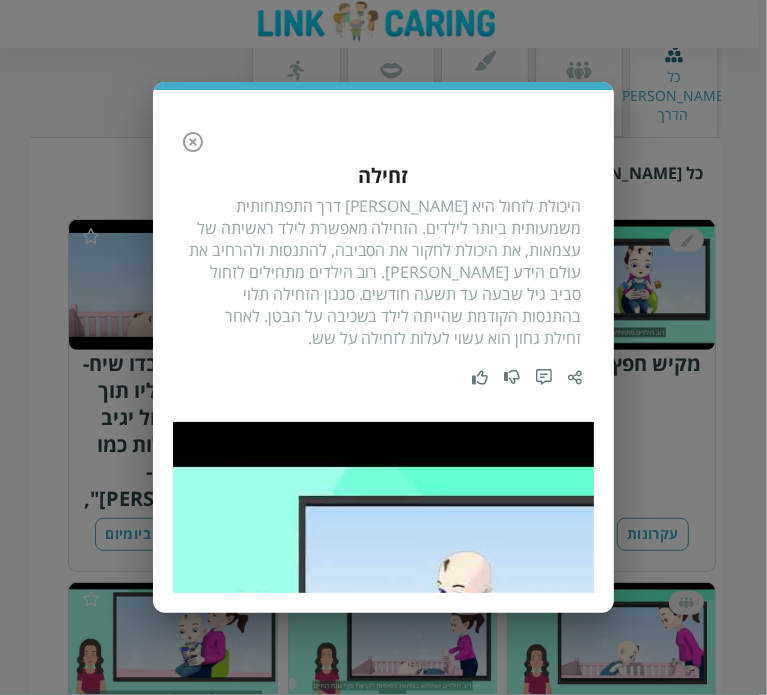 click 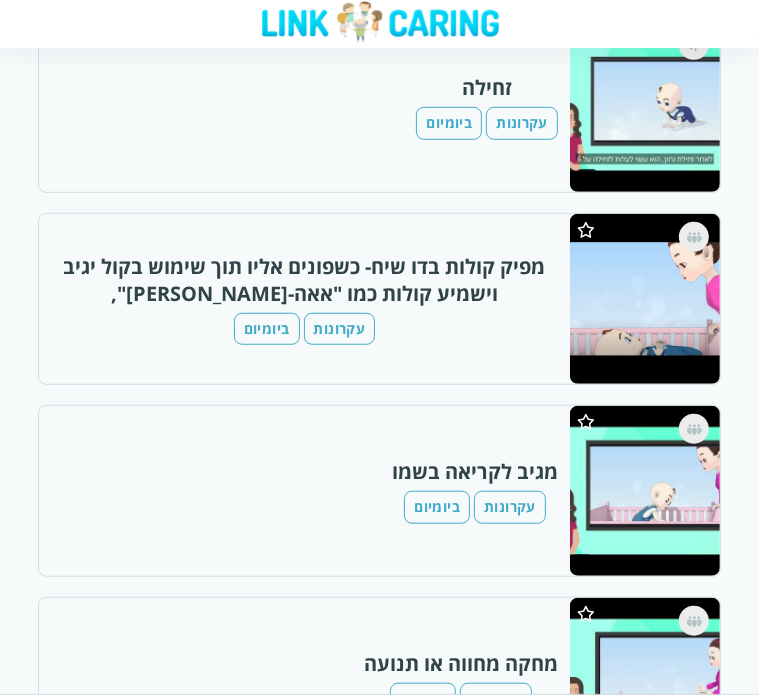 scroll, scrollTop: 576, scrollLeft: 0, axis: vertical 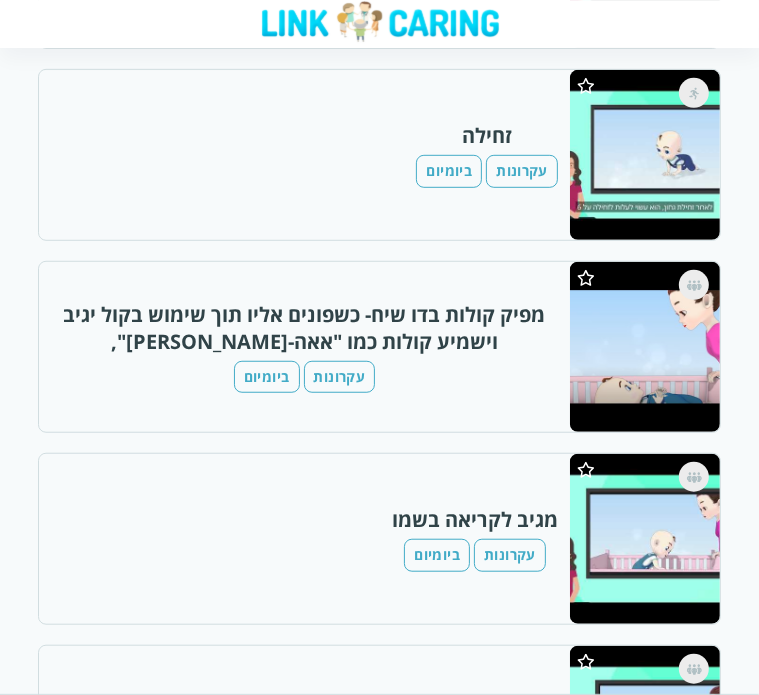 click on "עקרונות" at bounding box center [503, -21] 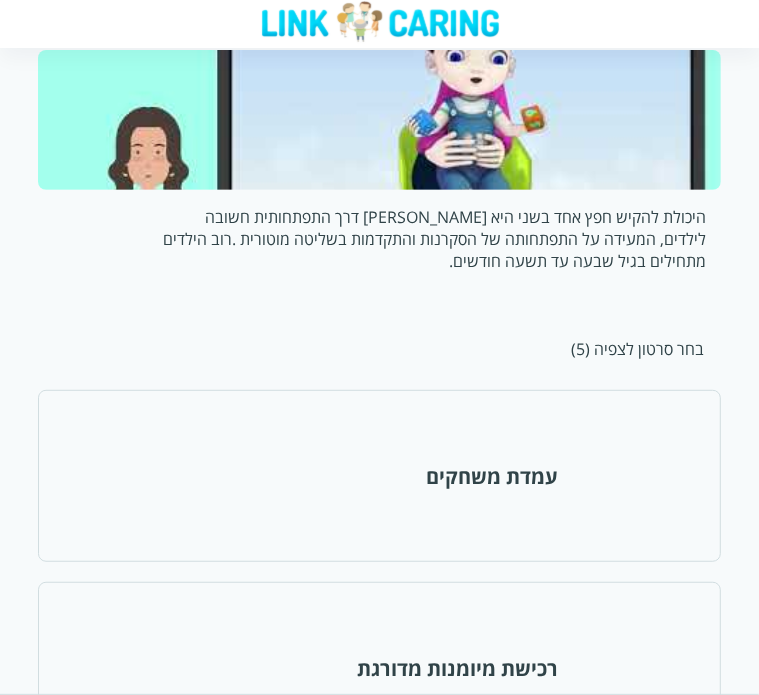 scroll, scrollTop: 556, scrollLeft: 0, axis: vertical 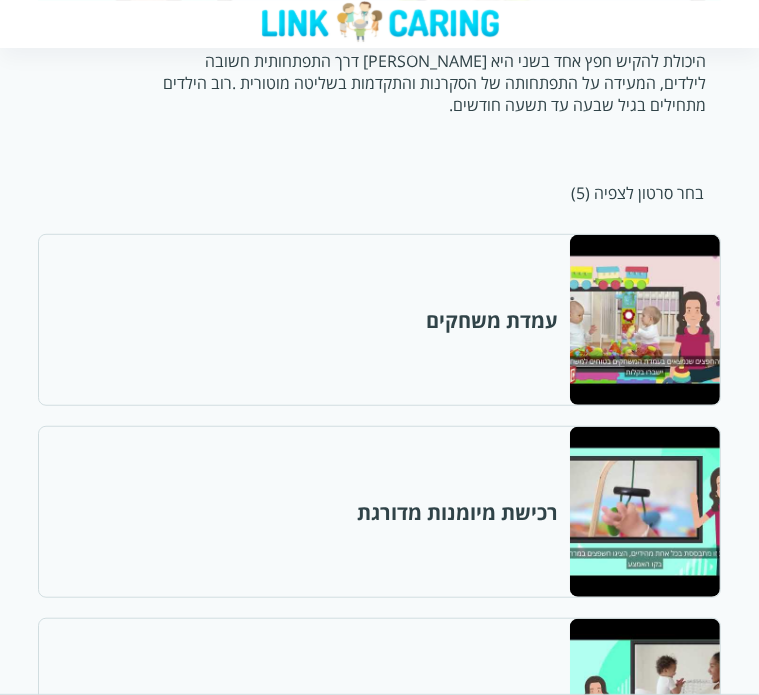 click at bounding box center [644, 320] 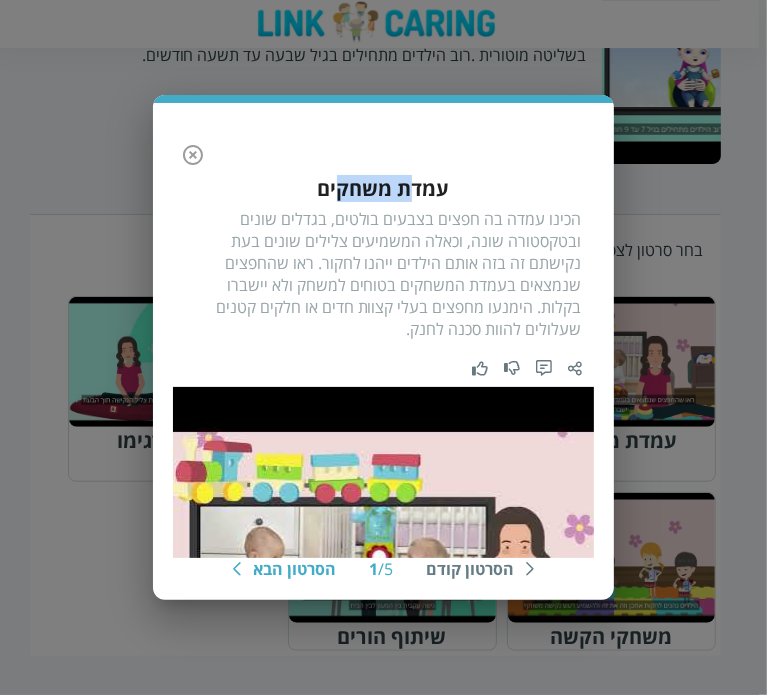 drag, startPoint x: 334, startPoint y: 175, endPoint x: 408, endPoint y: 181, distance: 74.24284 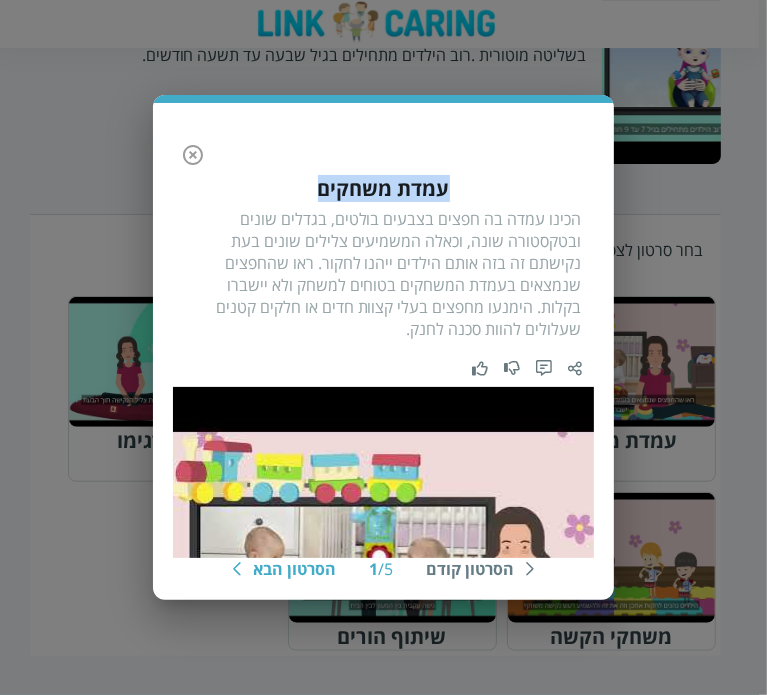 drag, startPoint x: 265, startPoint y: 187, endPoint x: 448, endPoint y: 192, distance: 183.0683 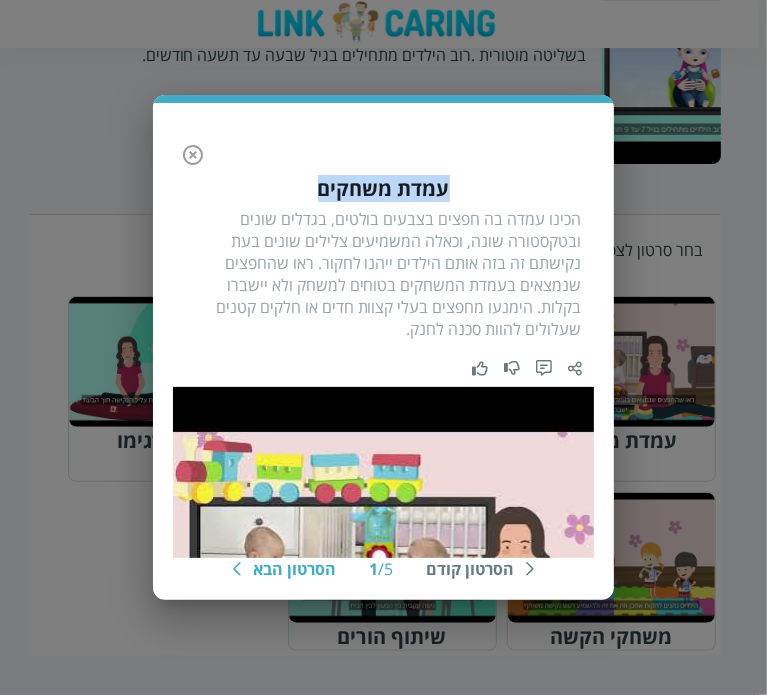 click at bounding box center [237, 569] 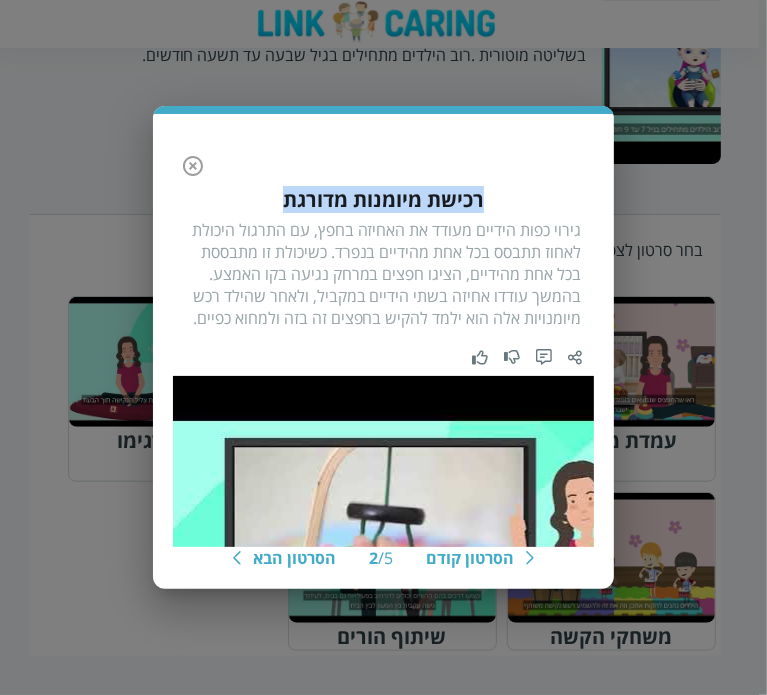 drag, startPoint x: 288, startPoint y: 201, endPoint x: 480, endPoint y: 198, distance: 192.02344 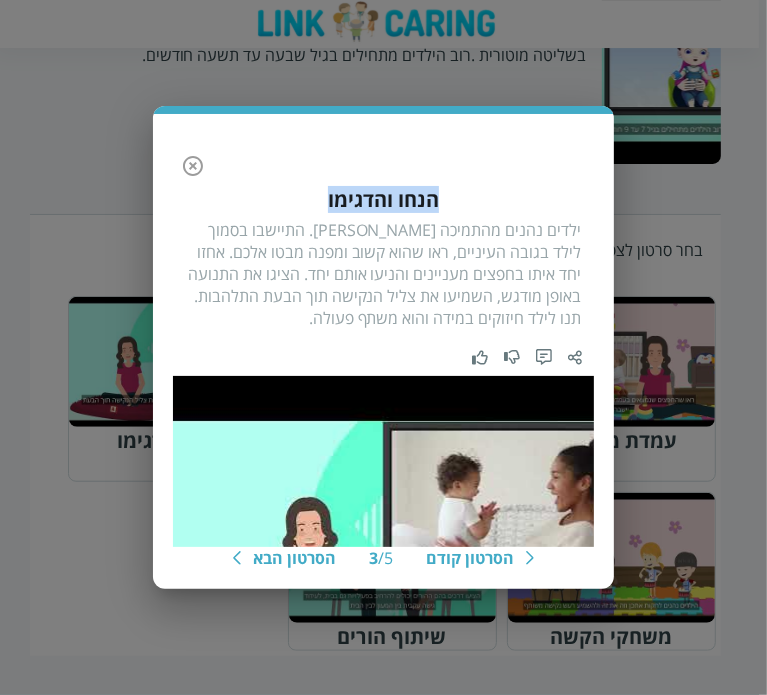 drag, startPoint x: 324, startPoint y: 202, endPoint x: 453, endPoint y: 206, distance: 129.062 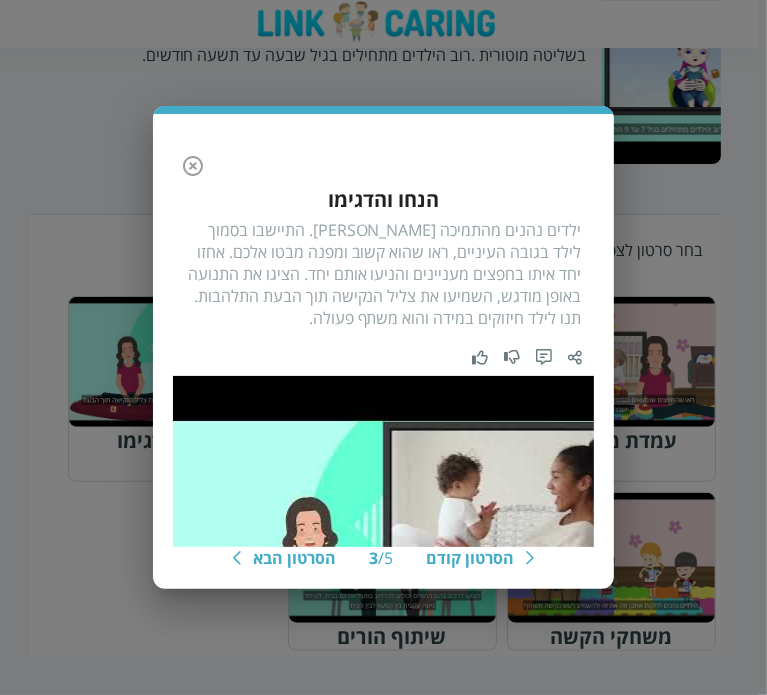 click on "הסרטון קודם 3 / 5 הסרטון הבא הנחו והדגימו ילדים נהנים מהתמיכה [PERSON_NAME]. התיישבו בסמוך לילד בגובה העיניים, ראו שהוא קשוב ומפנה מבטו אלכם. אחזו יחד איתו בחפצים מעניינים והניעו אותם יחד. הציגו את התנועה באופן מודגש, השמיעו את צליל הנקישה תוך הבעת התלהבות. תנו לילד חיזוקים במידה והוא משתף פעולה." at bounding box center (383, 347) 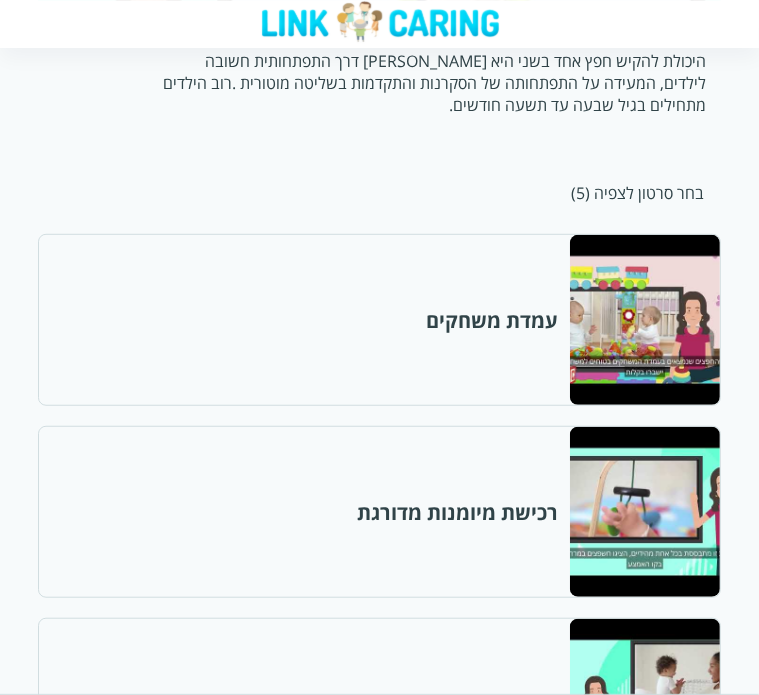 click at bounding box center (644, 704) 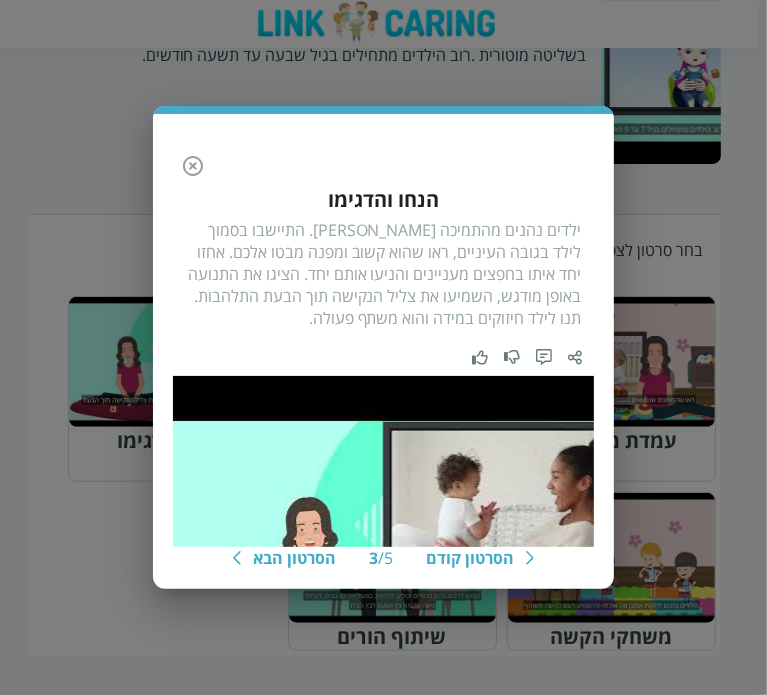 click on "הסרטון הבא" at bounding box center [284, 558] 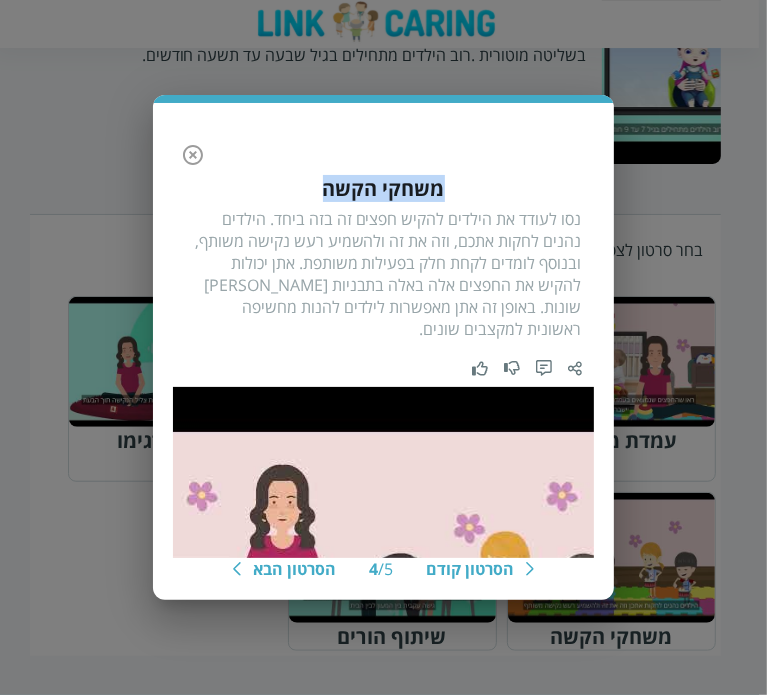 drag, startPoint x: 323, startPoint y: 212, endPoint x: 443, endPoint y: 203, distance: 120.33703 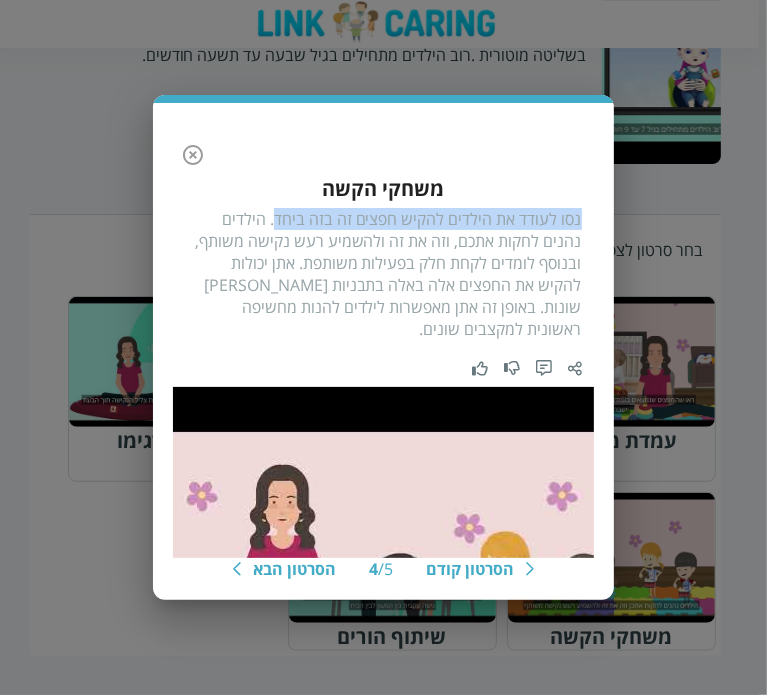 drag, startPoint x: 583, startPoint y: 231, endPoint x: 280, endPoint y: 235, distance: 303.0264 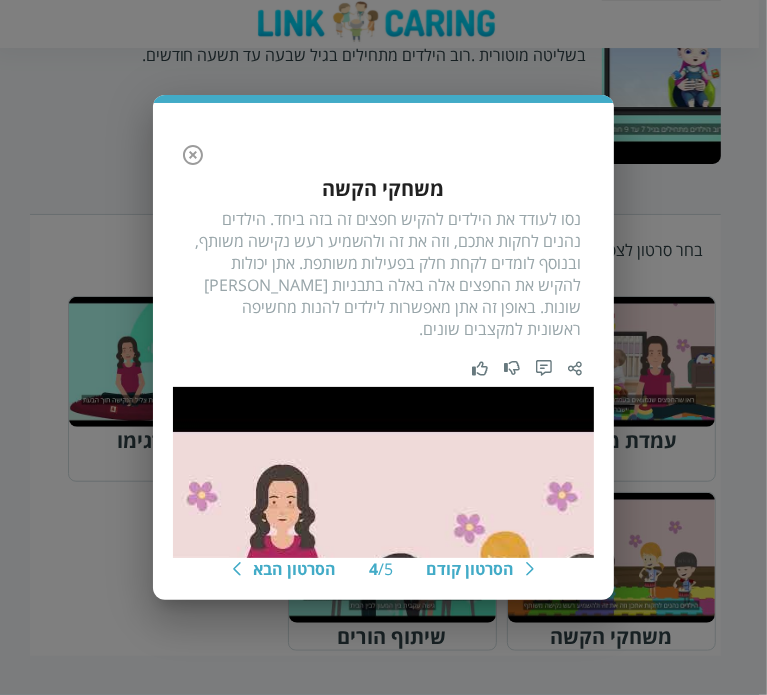 click on "הסרטון קודם 4 / 5 הסרטון הבא משחקי הקשה נסו לעודד את הילדים להקיש חפצים זה בזה ביחד. הילדים נהנים לחקות אתכם, וזה את זה ולהשמיע רעש נקישה משותף, ובנוסף לומדים לקחת חלק בפעילות משותפת. אתן יכולות להקיש את החפצים אלה באלה בתבניות [PERSON_NAME] שונות. באופן זה אתן מאפשרות לילדים להנות מחשיפה ראשונית למקצבים שונים." at bounding box center (383, 347) 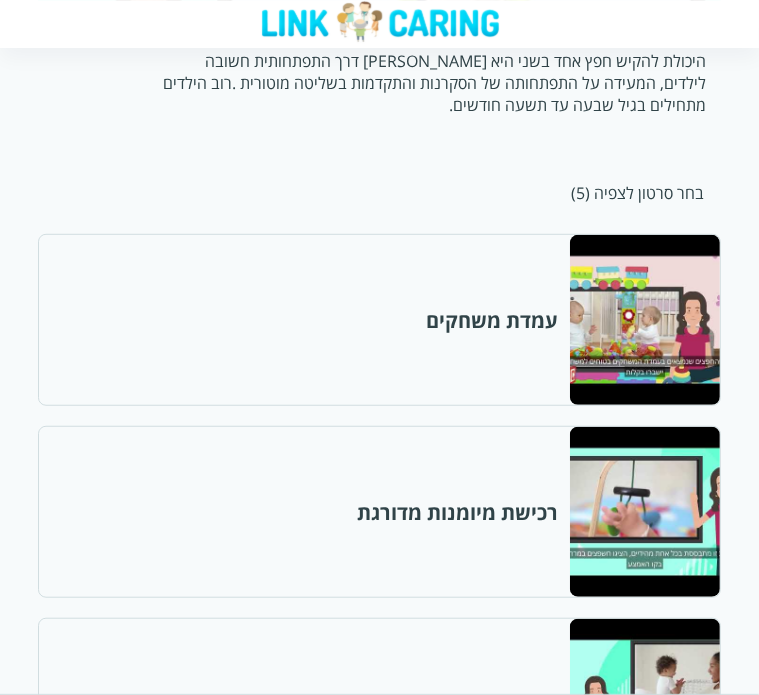 click at bounding box center [644, 1088] 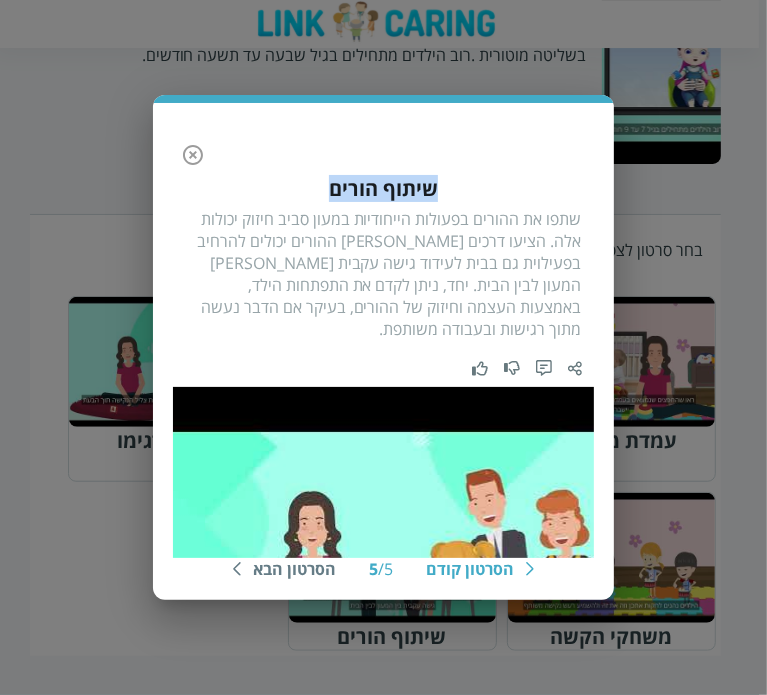 drag, startPoint x: 314, startPoint y: 195, endPoint x: 524, endPoint y: 211, distance: 210.60864 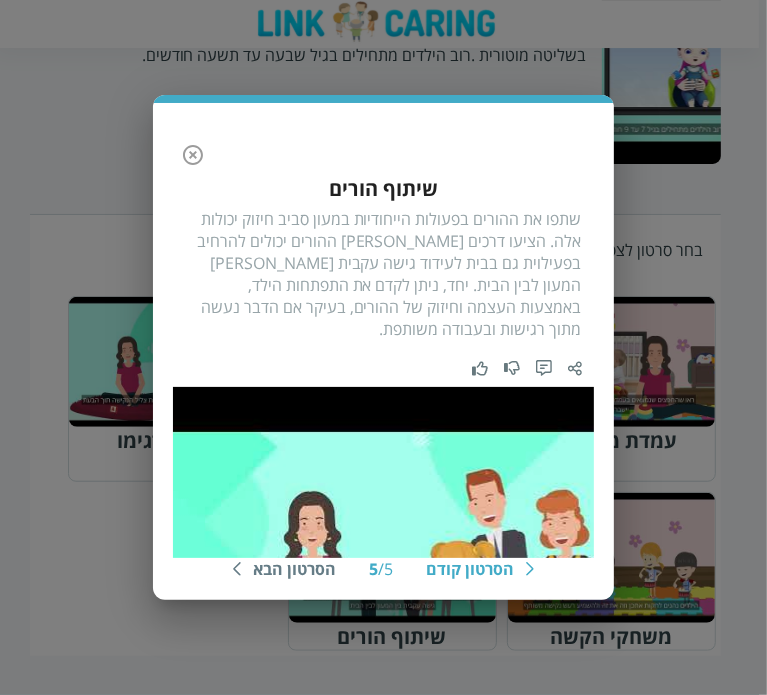 click on "הסרטון קודם 5 / 5 הסרטון הבא שיתוף הורים שתפו את ההורים בפעולות הייחודיות במעון סביב חיזוק יכולות אלה. הציעו דרכים [PERSON_NAME] ההורים יכולים להרחיב בפעילוית גם בבית לעידוד גישה עקבית [PERSON_NAME] המעון לבין הבית. יחד, ניתן לקדם את התפתחות הילד, באמצעות העצמה וחיזוק של ההורים, בעיקר אם הדבר נעשה מתוך רגישות ובעבודה משותפת." at bounding box center [383, 347] 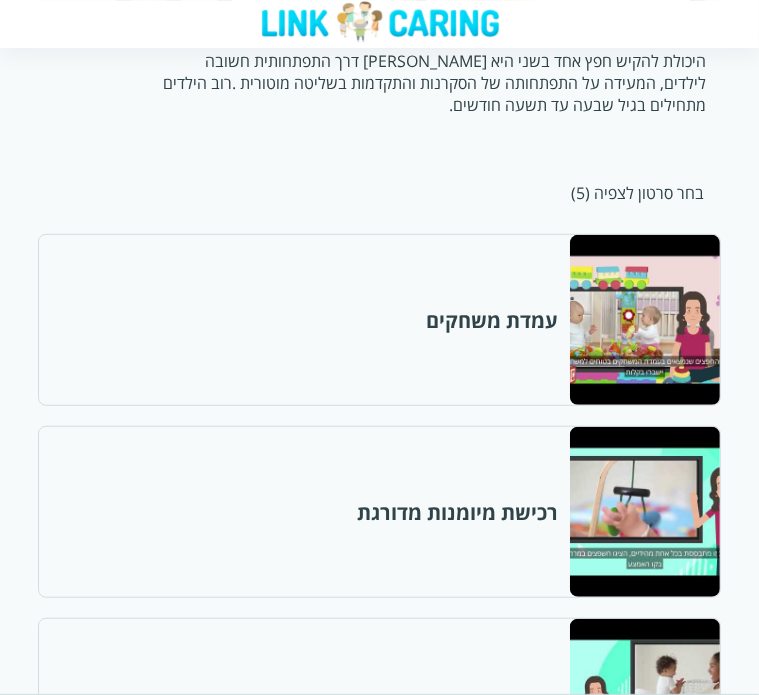 scroll, scrollTop: 256, scrollLeft: 0, axis: vertical 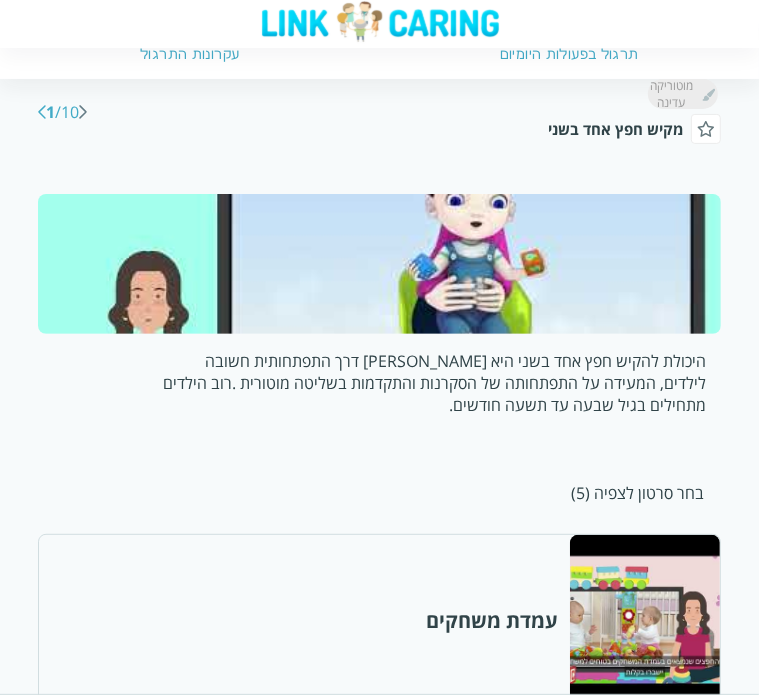 click on "לאבן דרך הבאה" at bounding box center (0, 0) 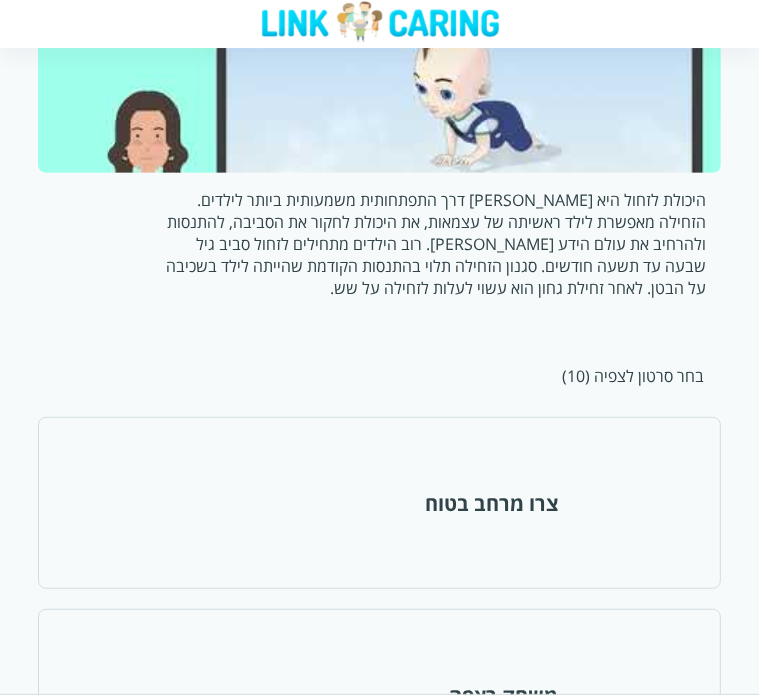scroll, scrollTop: 300, scrollLeft: 0, axis: vertical 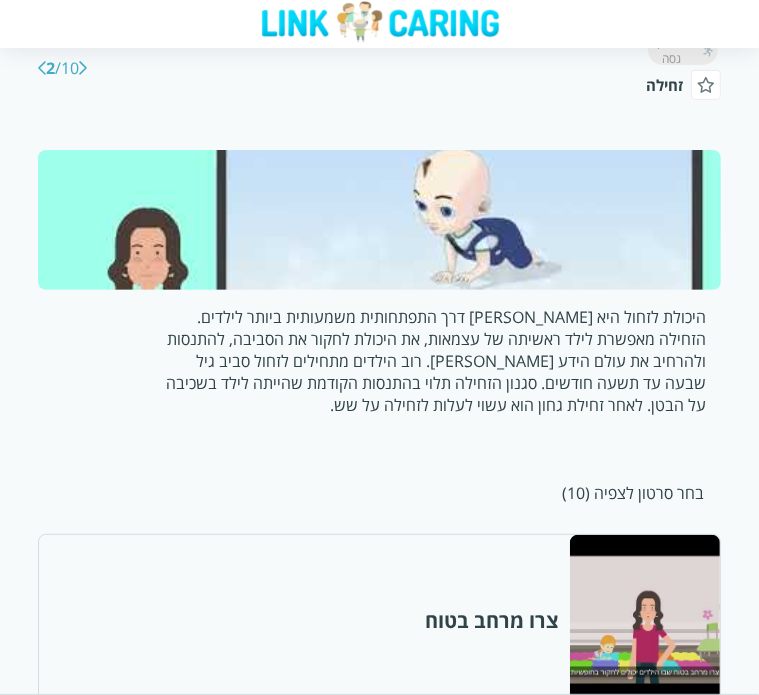 click at bounding box center (379, 220) 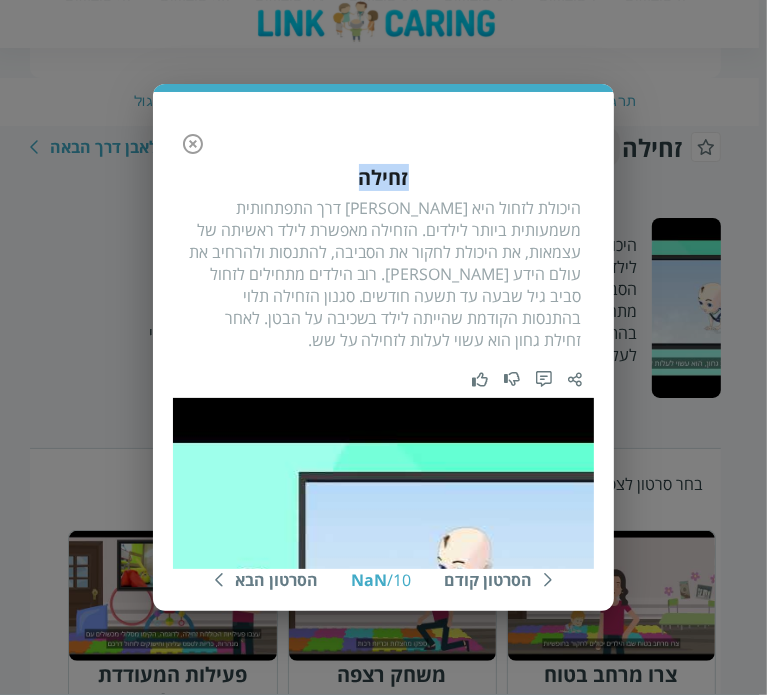 drag, startPoint x: 352, startPoint y: 194, endPoint x: 407, endPoint y: 192, distance: 55.03635 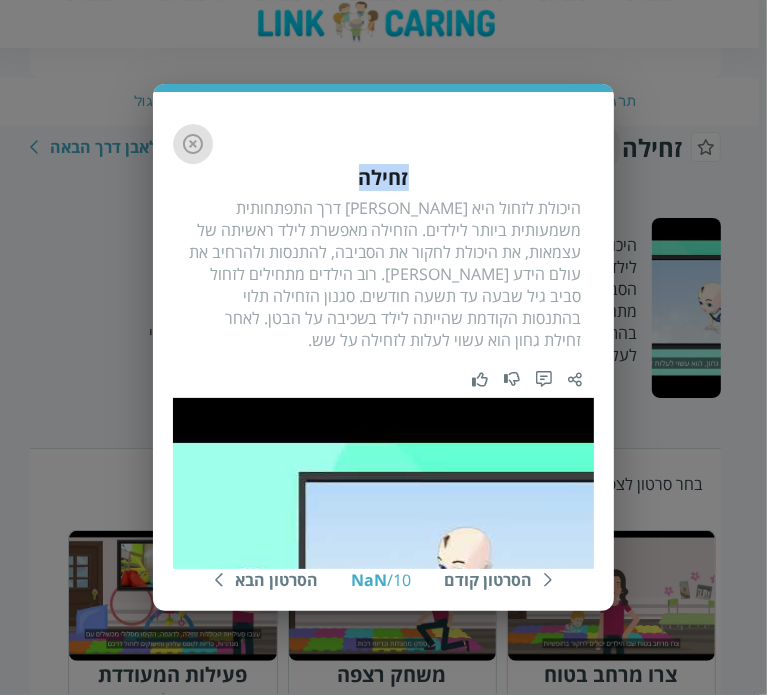 click 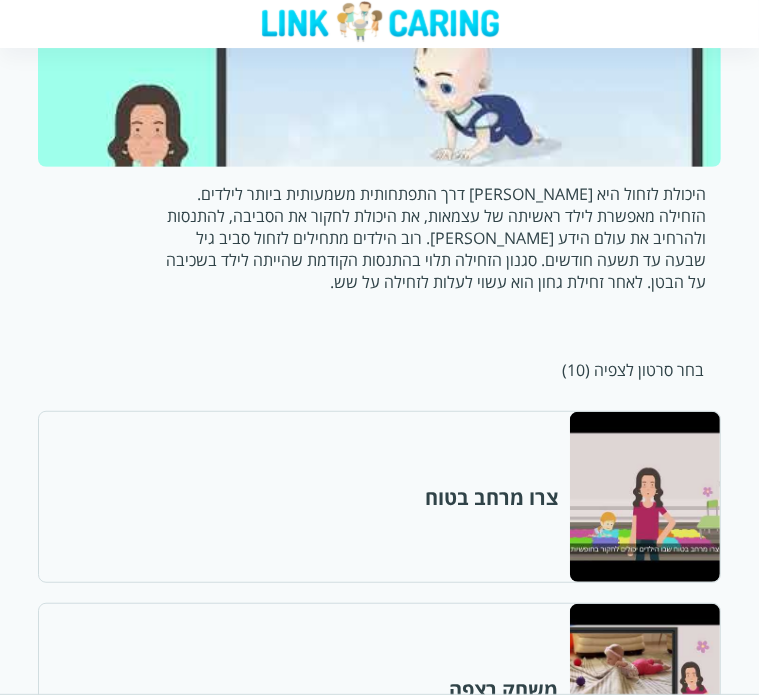 scroll, scrollTop: 500, scrollLeft: 0, axis: vertical 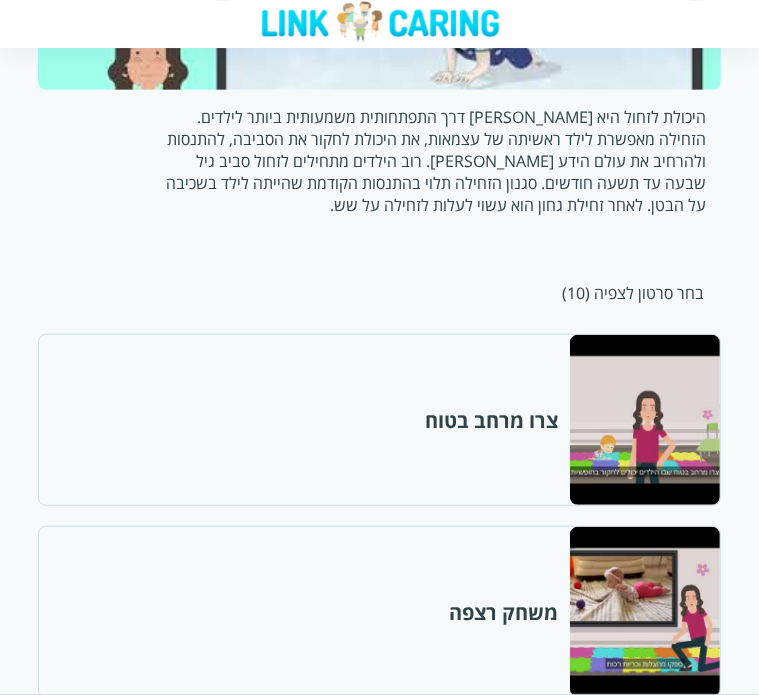 click at bounding box center (644, 420) 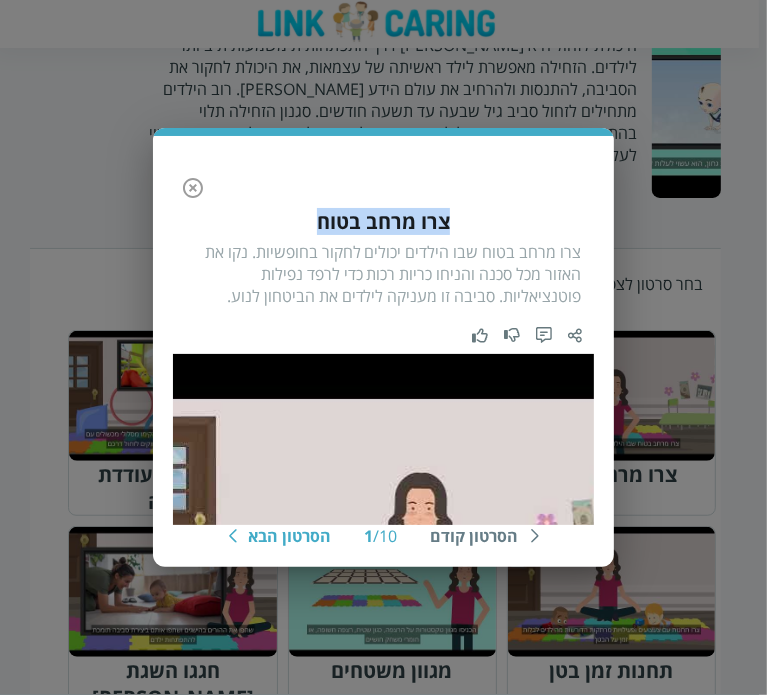 drag, startPoint x: 303, startPoint y: 218, endPoint x: 450, endPoint y: 211, distance: 147.16656 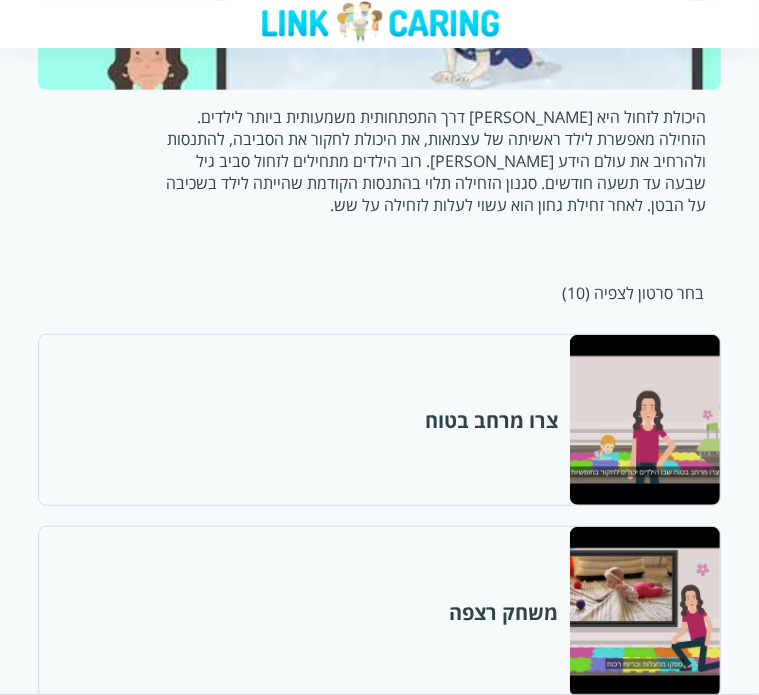 click at bounding box center (644, 612) 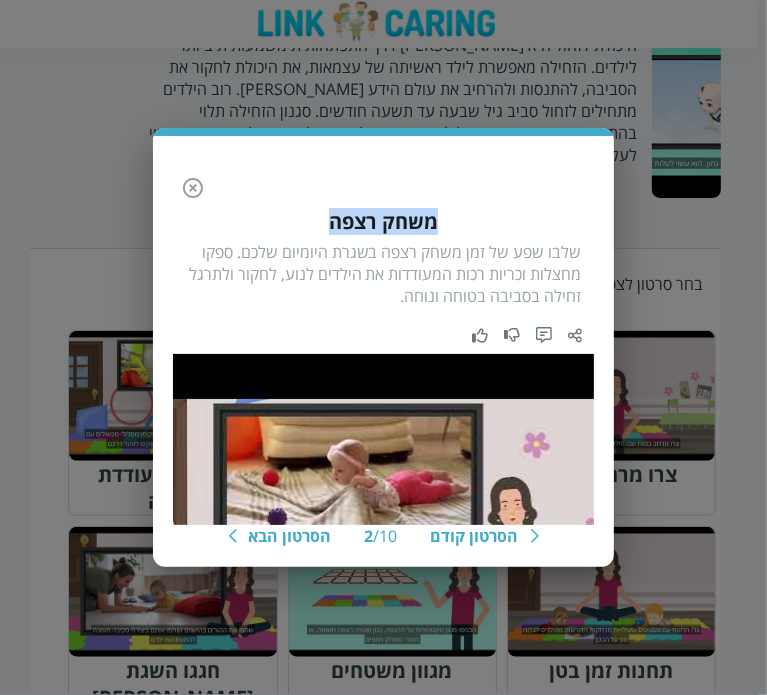 drag, startPoint x: 324, startPoint y: 216, endPoint x: 436, endPoint y: 219, distance: 112.04017 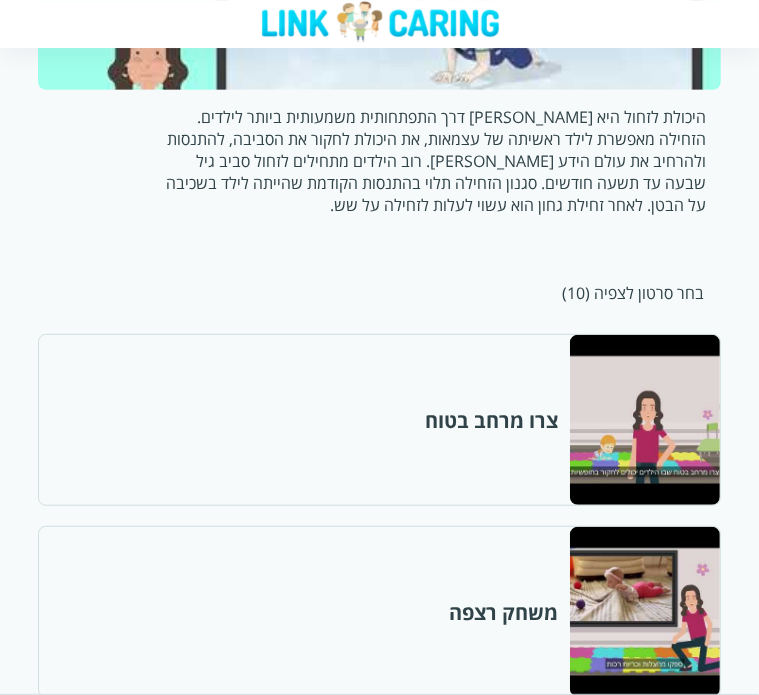 click at bounding box center (644, 804) 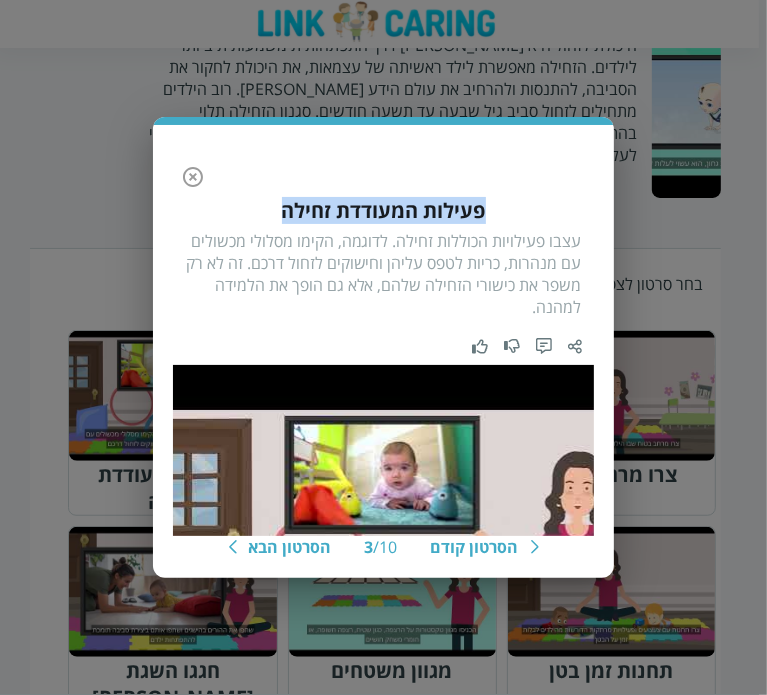 drag, startPoint x: 280, startPoint y: 208, endPoint x: 500, endPoint y: 196, distance: 220.32703 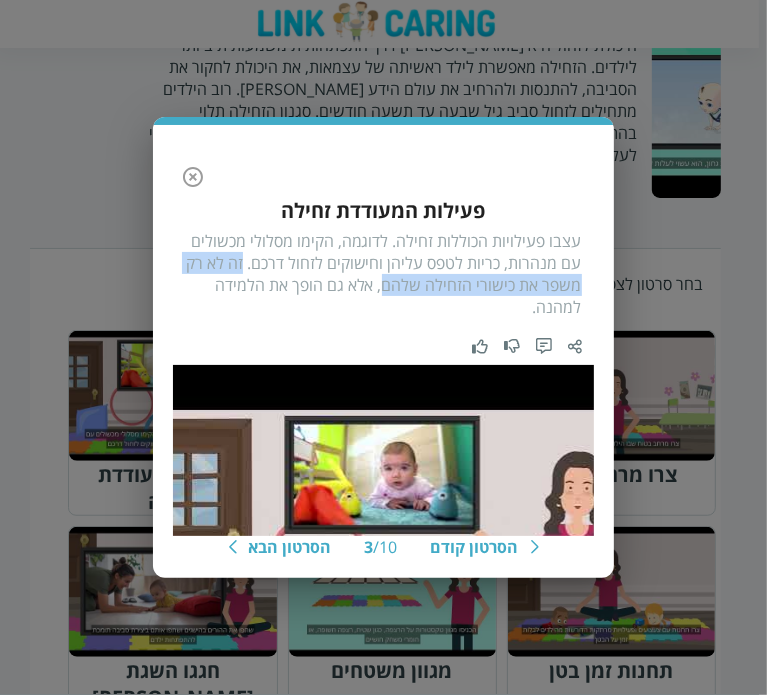 drag, startPoint x: 250, startPoint y: 261, endPoint x: 391, endPoint y: 284, distance: 142.86357 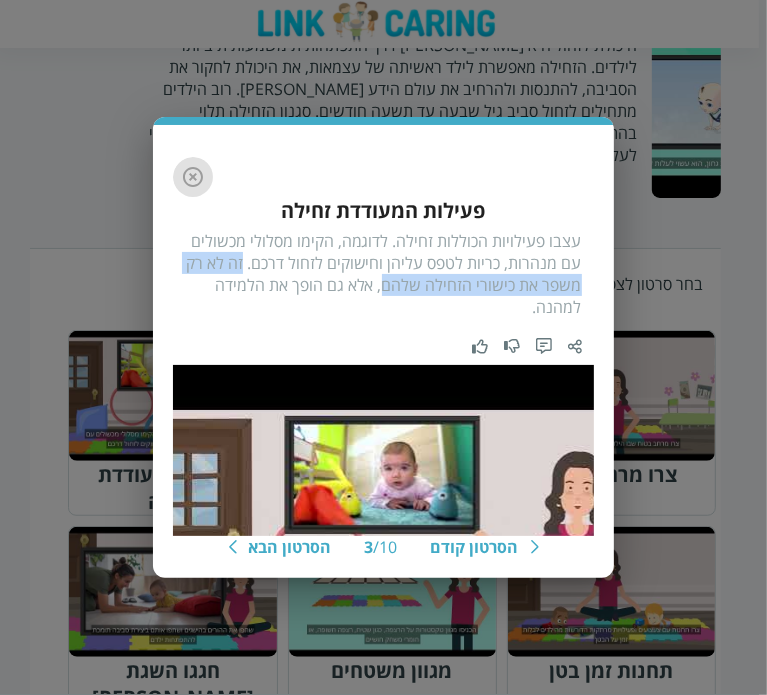 click 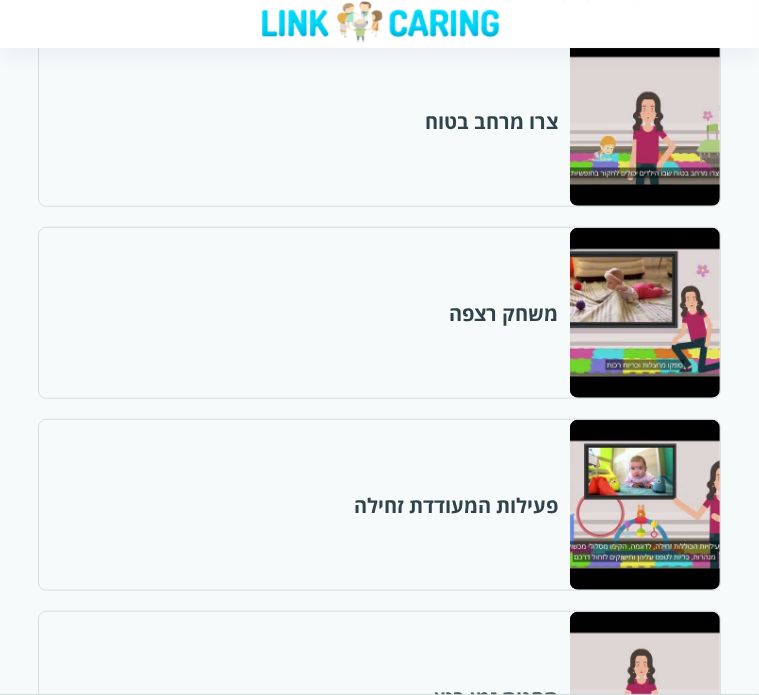 scroll, scrollTop: 800, scrollLeft: 0, axis: vertical 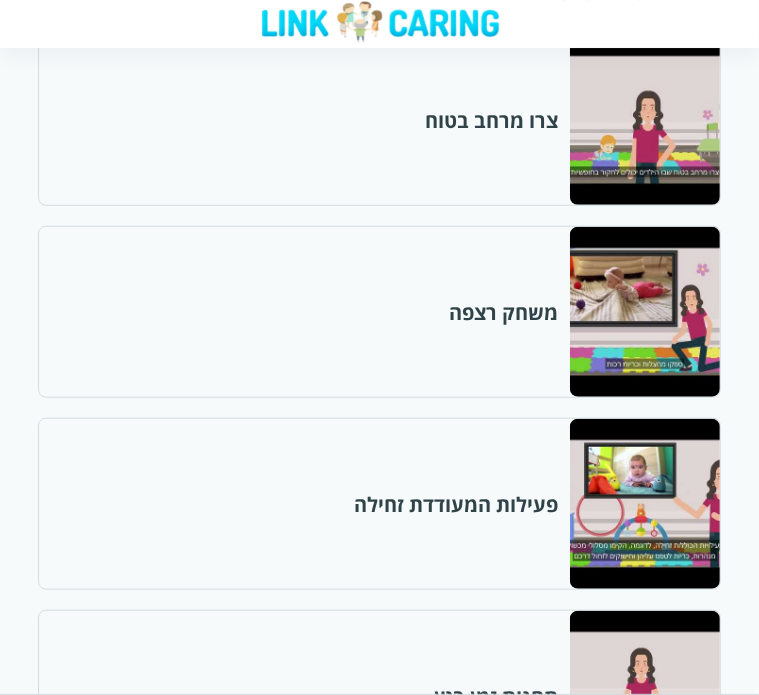 click at bounding box center [644, 696] 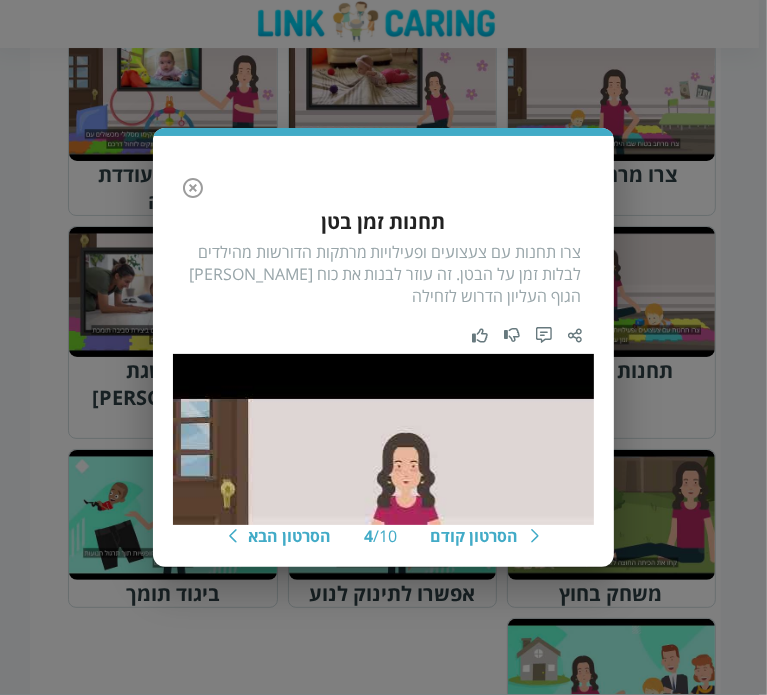 drag, startPoint x: 310, startPoint y: 226, endPoint x: 446, endPoint y: 231, distance: 136.09187 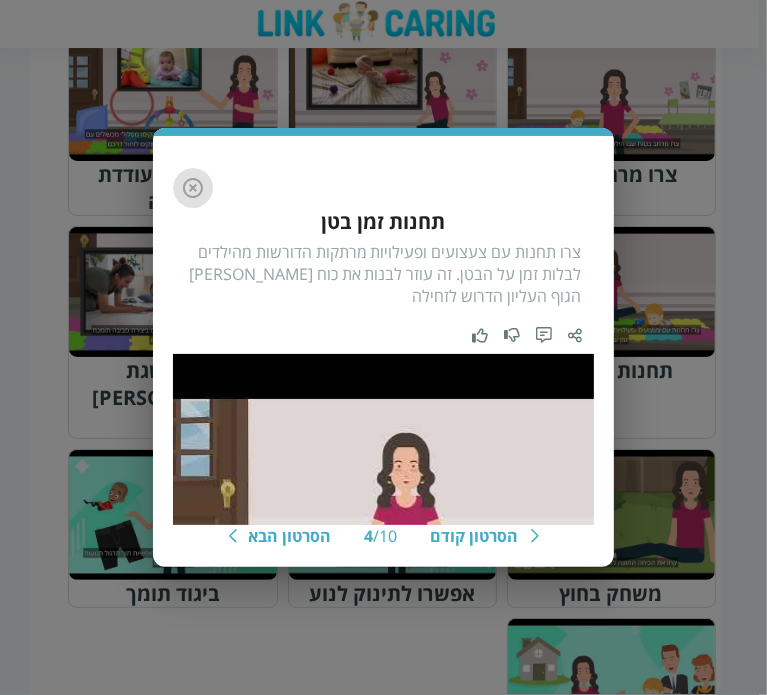 click 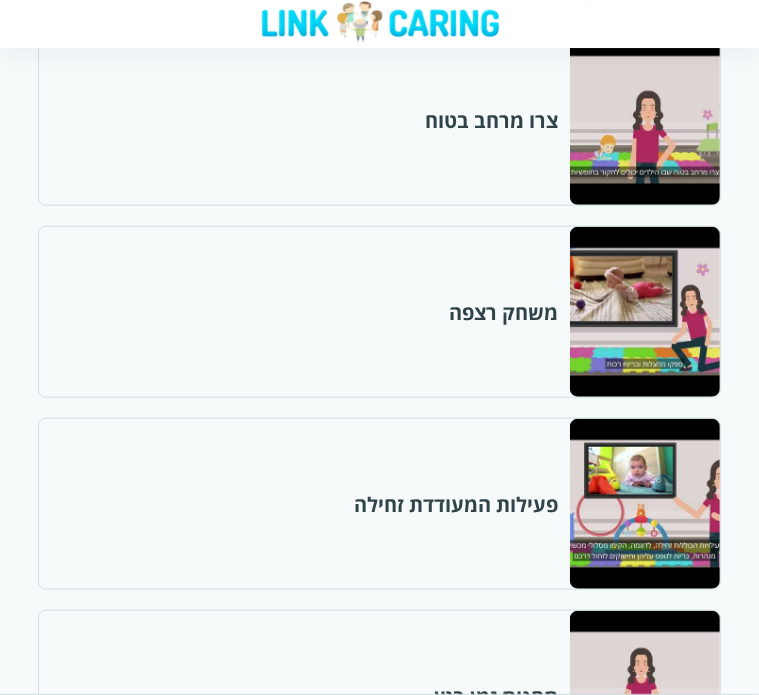 scroll, scrollTop: 872, scrollLeft: 0, axis: vertical 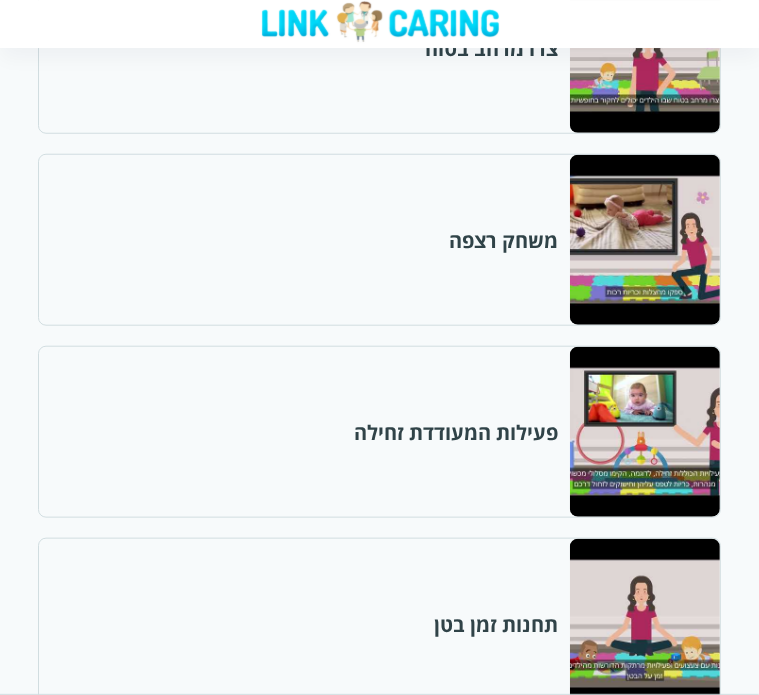 click at bounding box center [644, 816] 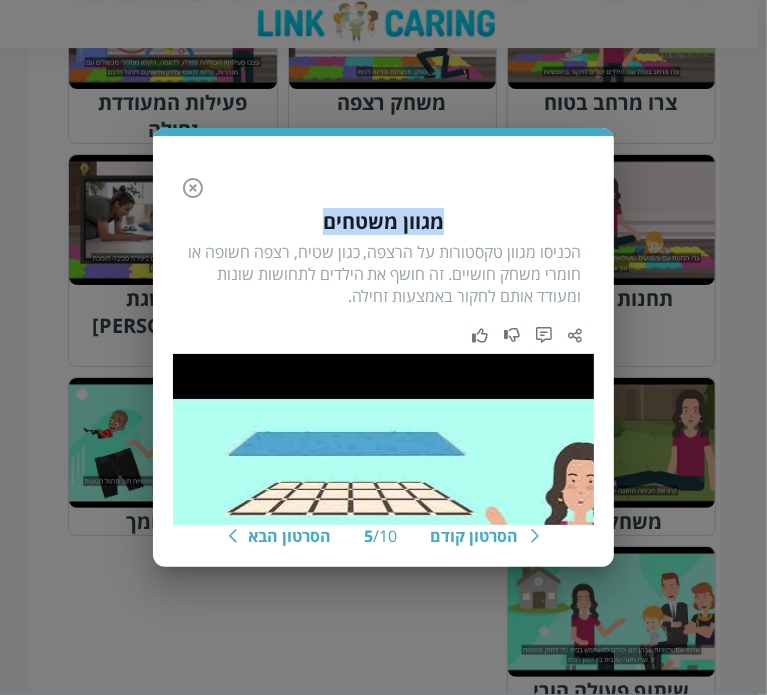 drag, startPoint x: 311, startPoint y: 224, endPoint x: 439, endPoint y: 223, distance: 128.0039 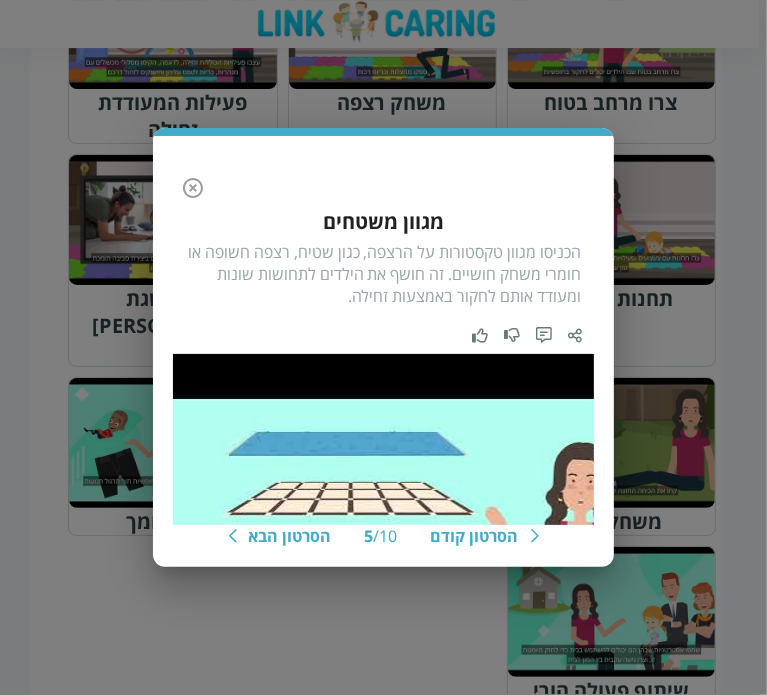 click on "הסרטון קודם 5 / 10 הסרטון הבא מגוון משטחים הכניסו מגוון טקסטורות על הרצפה, כגון שטיח, רצפה חשופה או חומרי משחק חושיים. זה חושף את הילדים לתחושות שונות ומעודד אותם לחקור באמצעות זחילה." at bounding box center (383, 347) 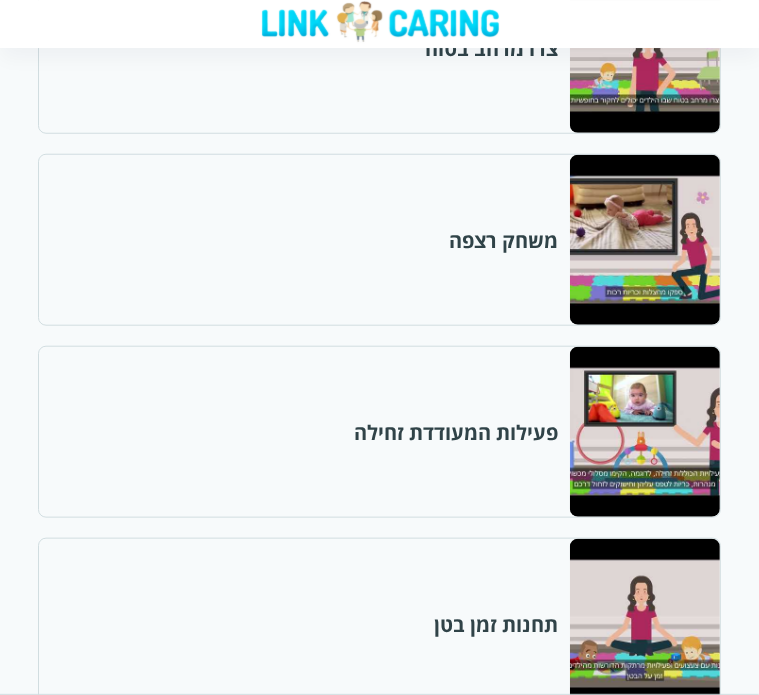 click at bounding box center (644, 1008) 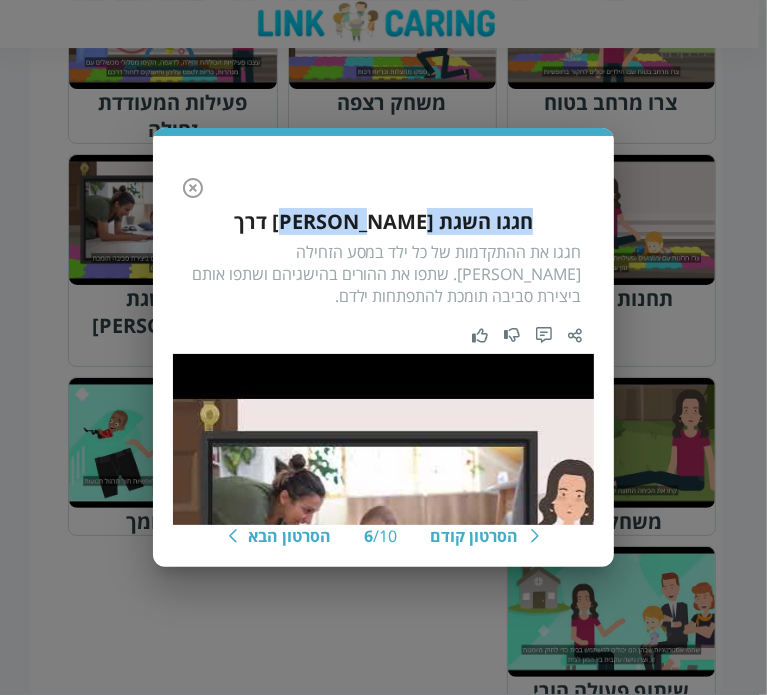 drag, startPoint x: 280, startPoint y: 220, endPoint x: 468, endPoint y: 220, distance: 188 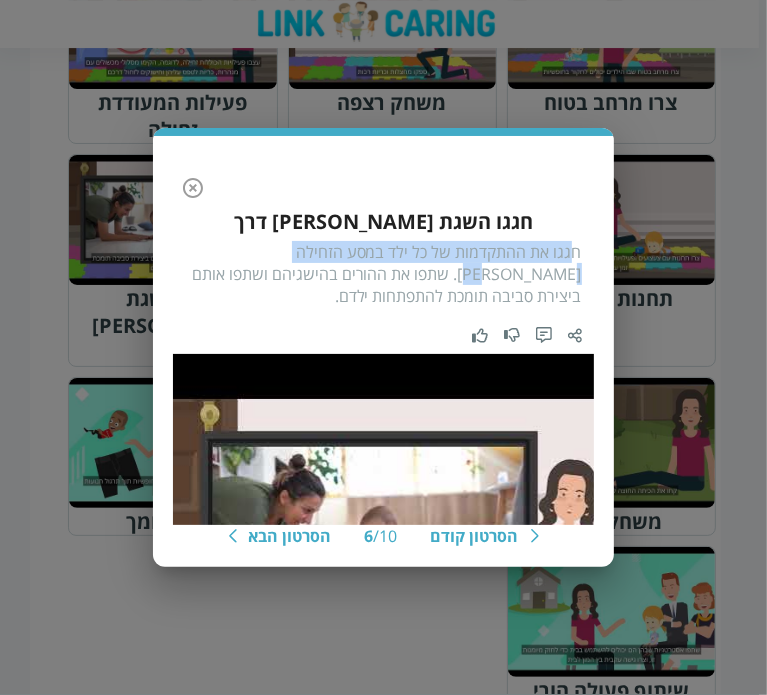 drag, startPoint x: 274, startPoint y: 253, endPoint x: 574, endPoint y: 253, distance: 300 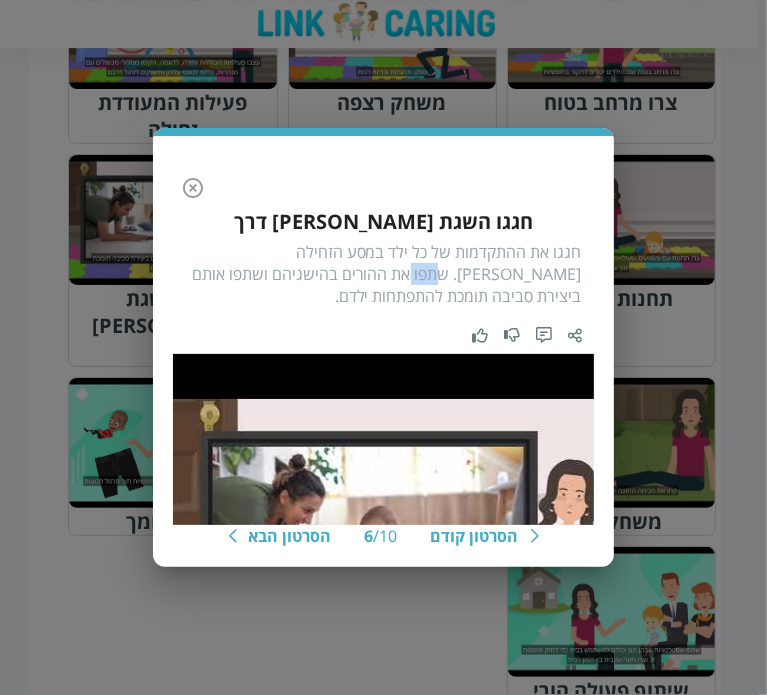 drag, startPoint x: 535, startPoint y: 273, endPoint x: 559, endPoint y: 268, distance: 24.5153 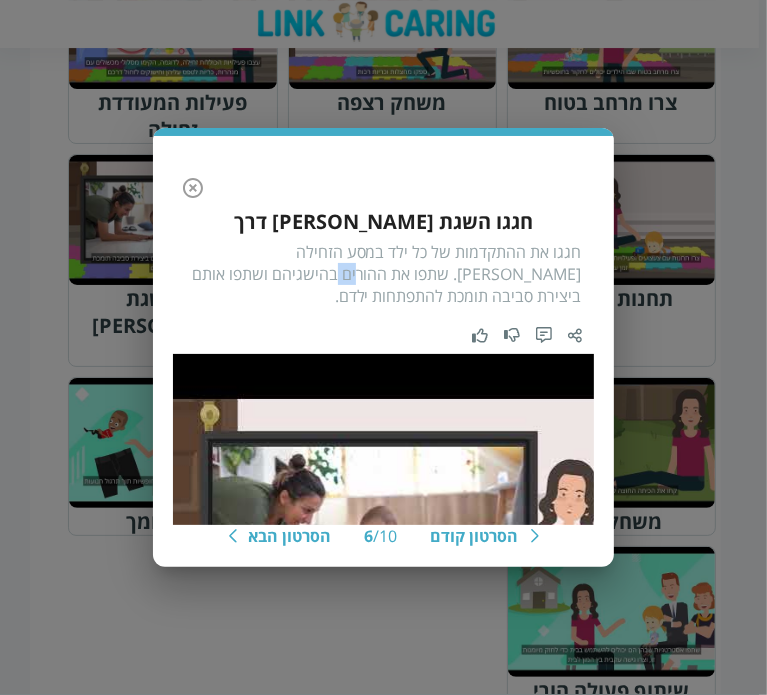 drag, startPoint x: 465, startPoint y: 275, endPoint x: 478, endPoint y: 274, distance: 13.038404 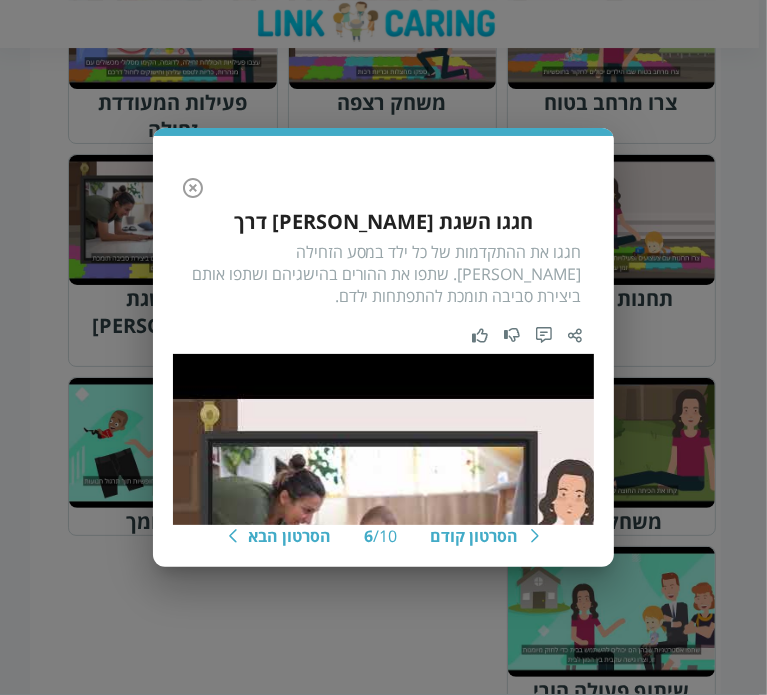 click on "חגגו את ההתקדמות של כל ילד במסע הזחילה [PERSON_NAME]. שתפו את ההורים בהישגיהם ושתפו אותם ביצירת סביבה תומכת להתפתחות ילדם." at bounding box center [383, 274] 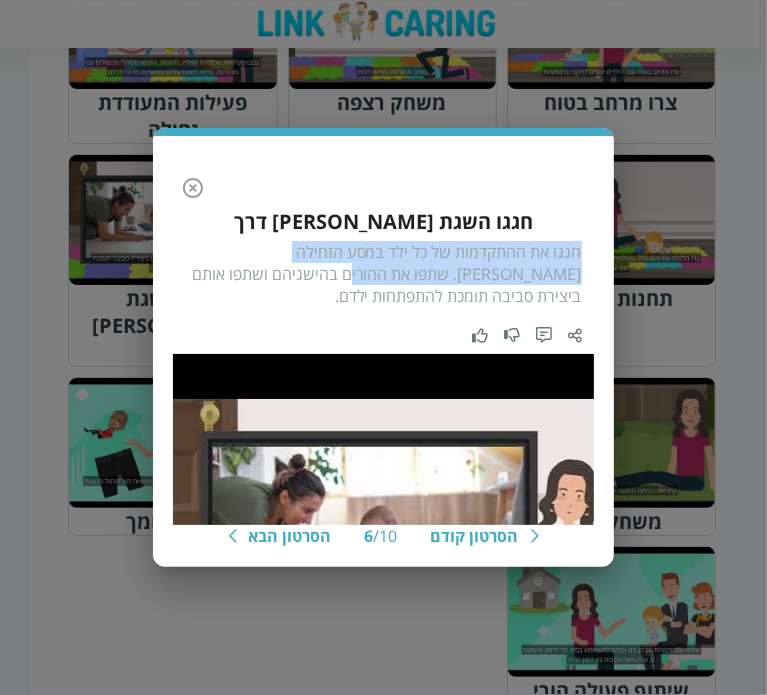 drag, startPoint x: 471, startPoint y: 271, endPoint x: 599, endPoint y: 260, distance: 128.47179 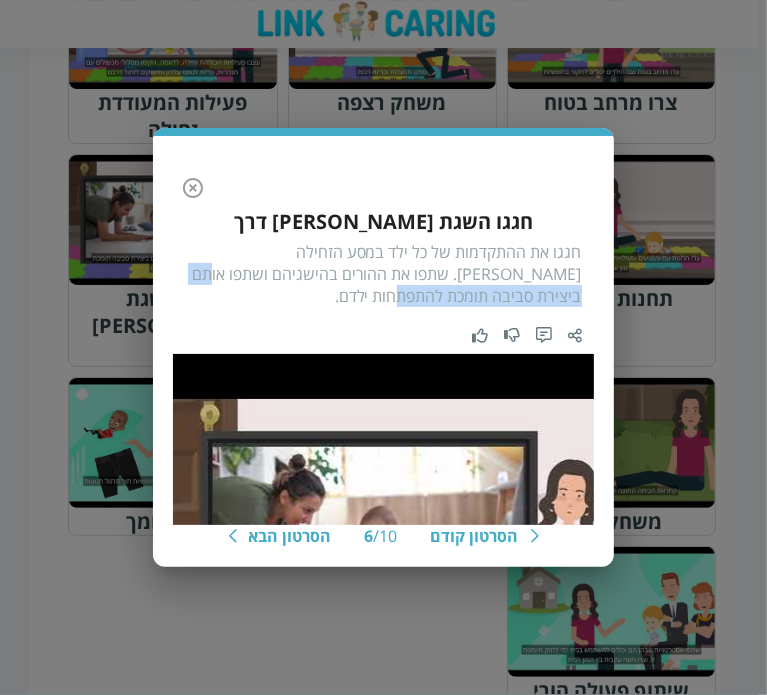 drag, startPoint x: 420, startPoint y: 289, endPoint x: 340, endPoint y: 279, distance: 80.622574 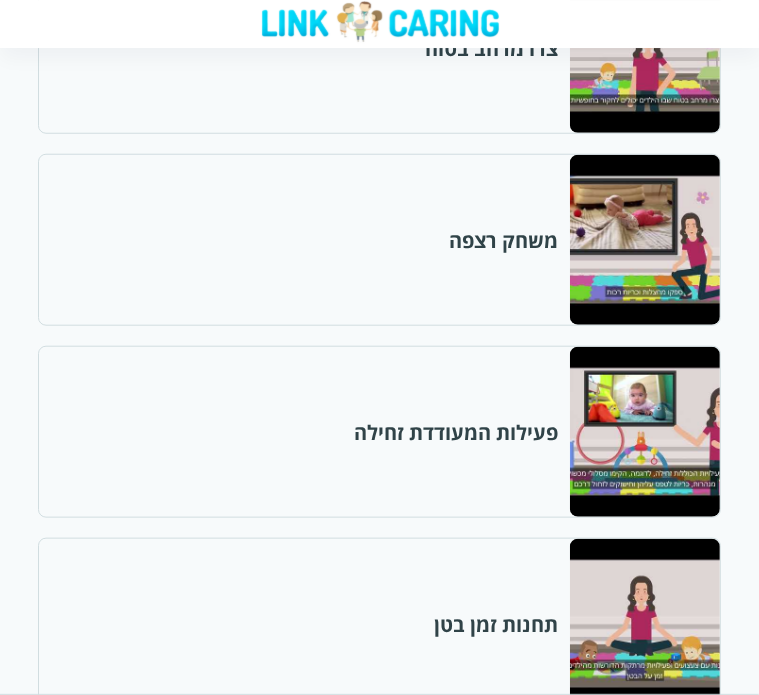 click at bounding box center [644, 1200] 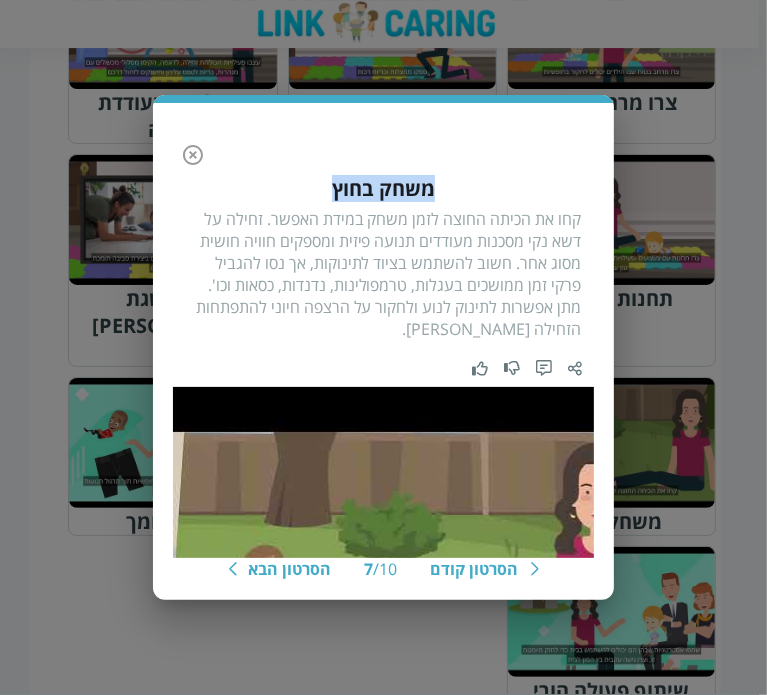 drag, startPoint x: 308, startPoint y: 191, endPoint x: 454, endPoint y: 179, distance: 146.49232 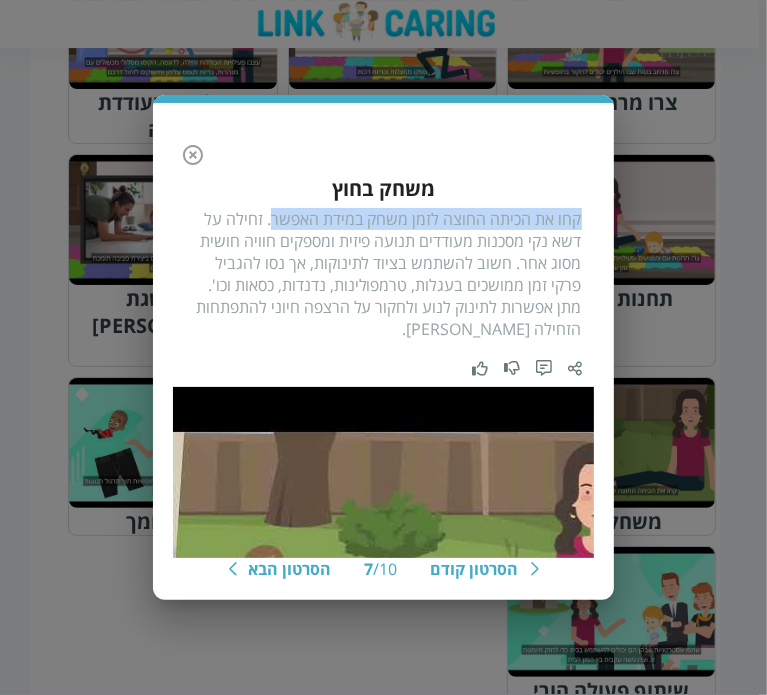 drag, startPoint x: 275, startPoint y: 211, endPoint x: 583, endPoint y: 215, distance: 308.02597 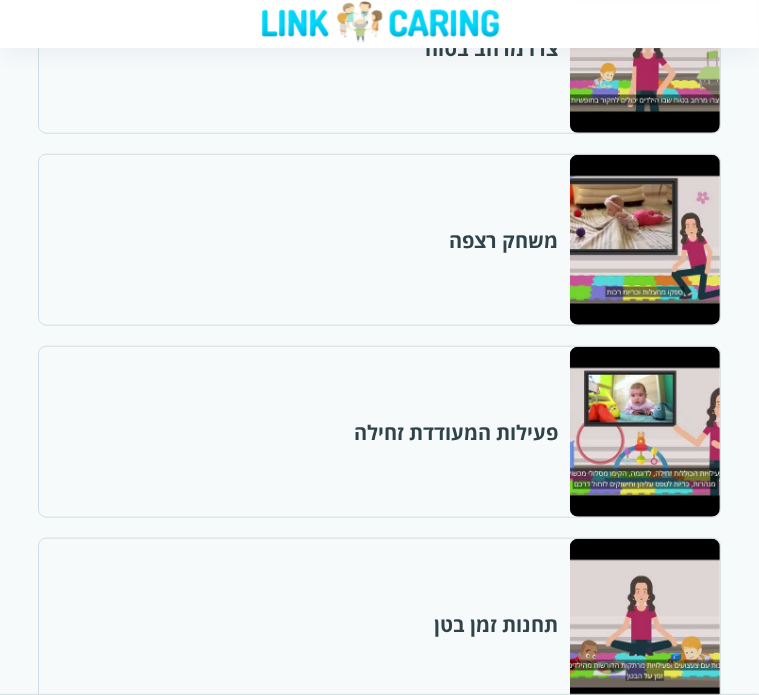 click at bounding box center [644, 1392] 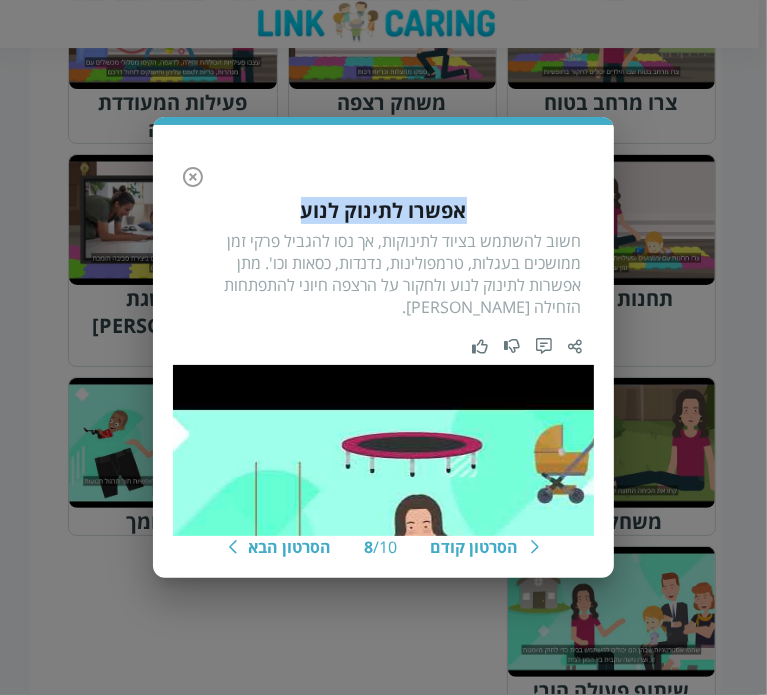 drag, startPoint x: 291, startPoint y: 220, endPoint x: 473, endPoint y: 216, distance: 182.04395 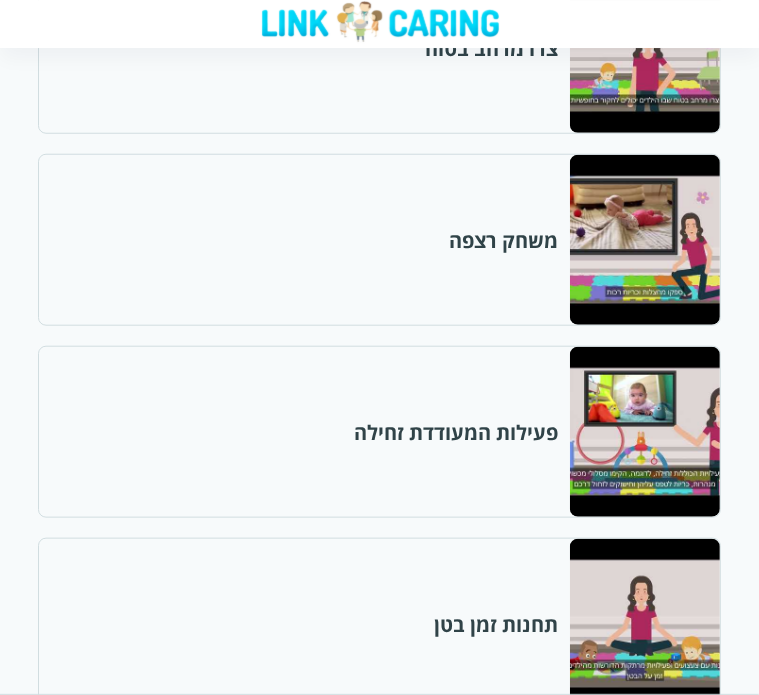 click at bounding box center (644, 1584) 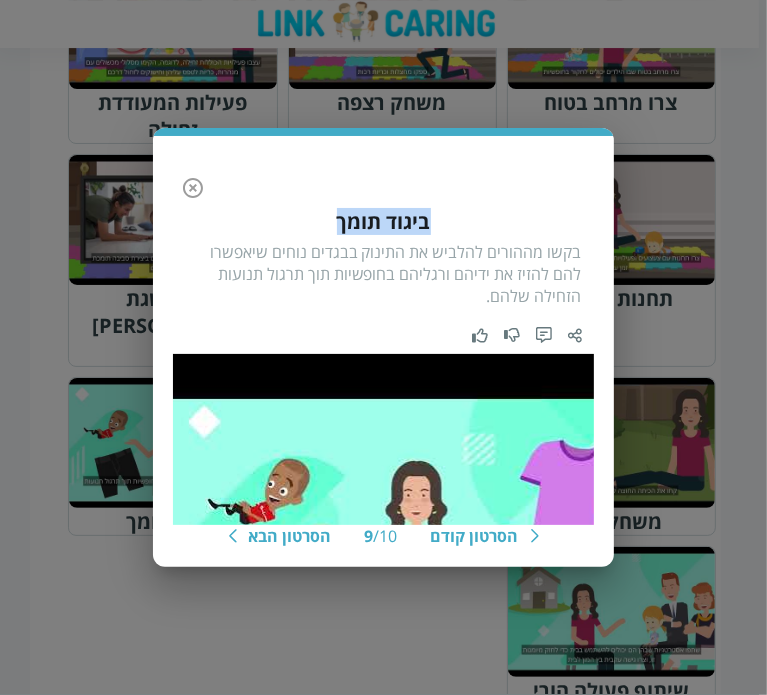 drag, startPoint x: 337, startPoint y: 215, endPoint x: 433, endPoint y: 213, distance: 96.02083 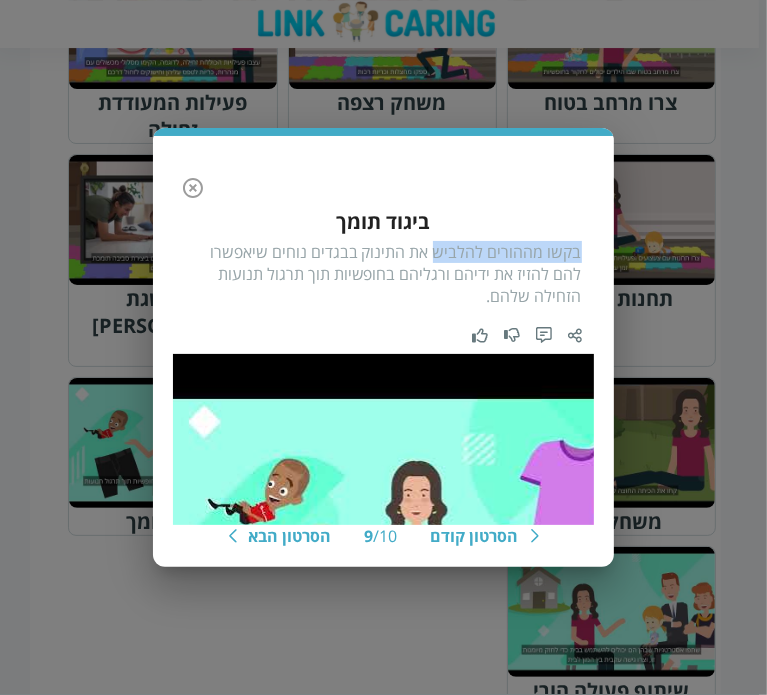 drag, startPoint x: 587, startPoint y: 253, endPoint x: 440, endPoint y: 258, distance: 147.085 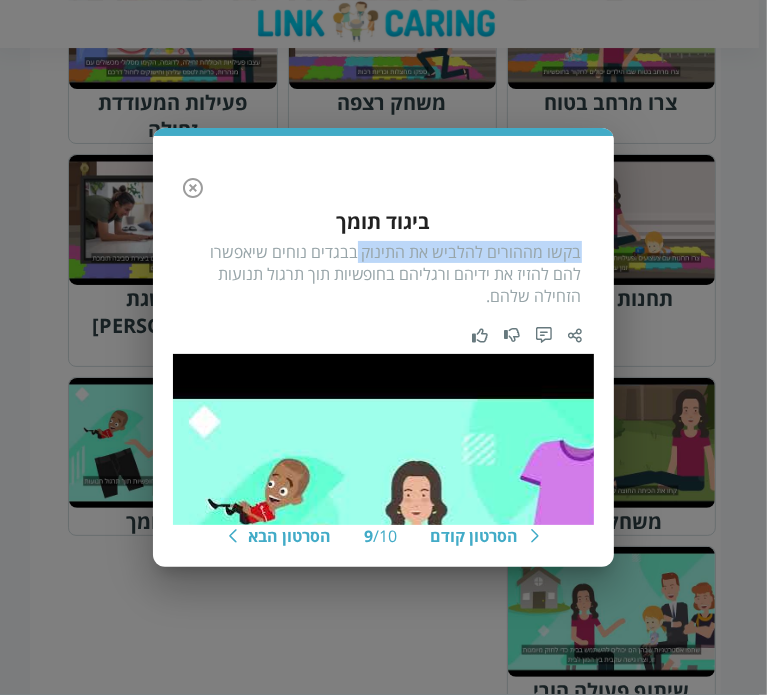 drag, startPoint x: 364, startPoint y: 257, endPoint x: 580, endPoint y: 252, distance: 216.05786 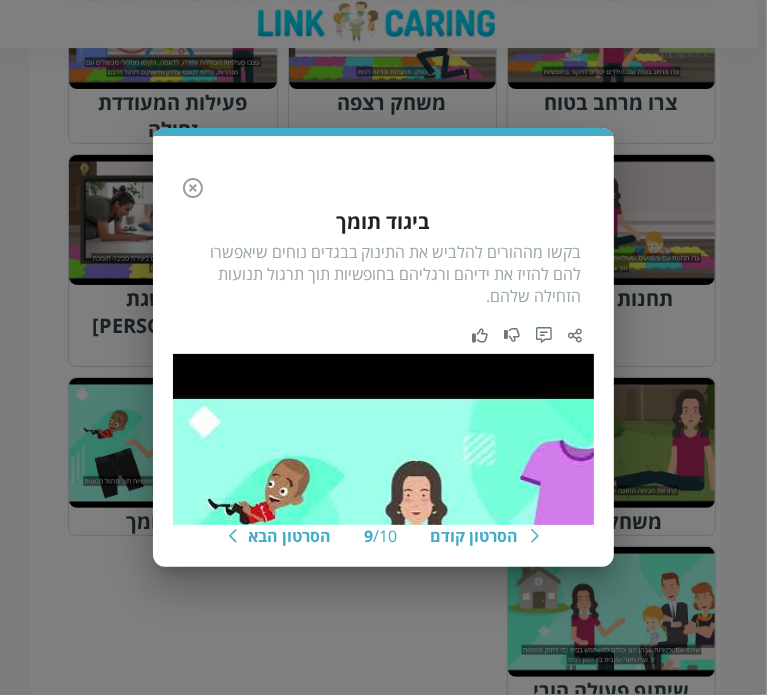 click on "בקשו מההורים להלביש את התינוק בבגדים נוחים שיאפשרו להם להזיז את ידיהם ורגליהם בחופשיות תוך תרגול תנועות הזחילה שלהם." at bounding box center [383, 274] 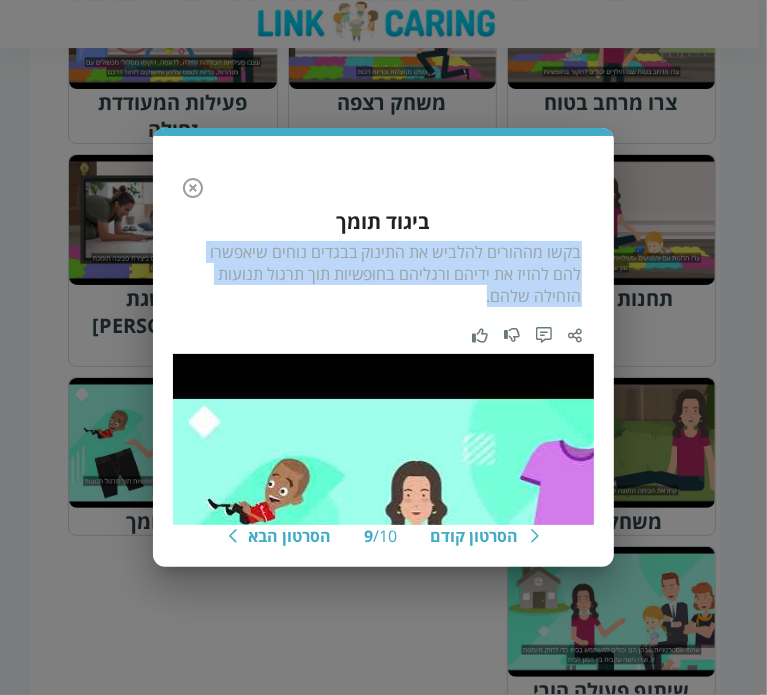 drag, startPoint x: 540, startPoint y: 298, endPoint x: 580, endPoint y: 250, distance: 62.482 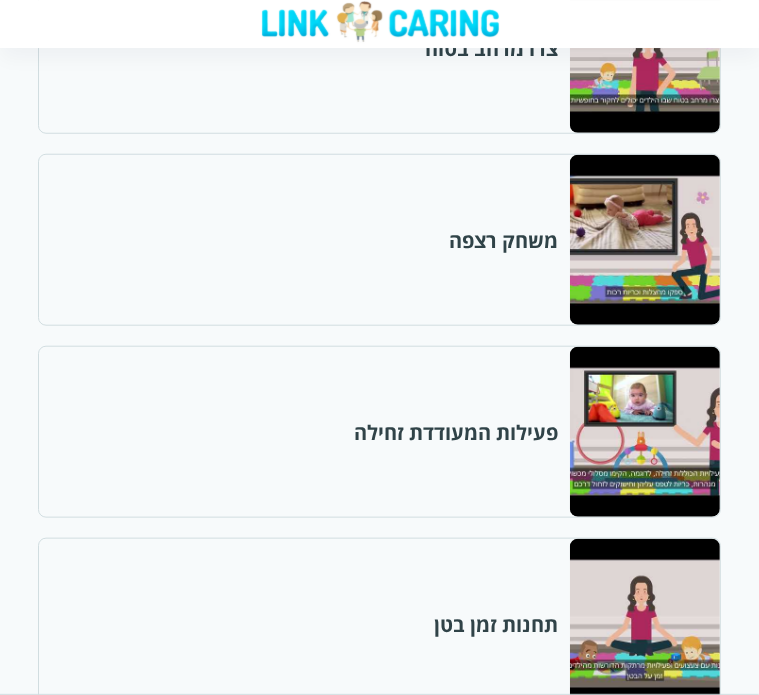 click at bounding box center [644, 1776] 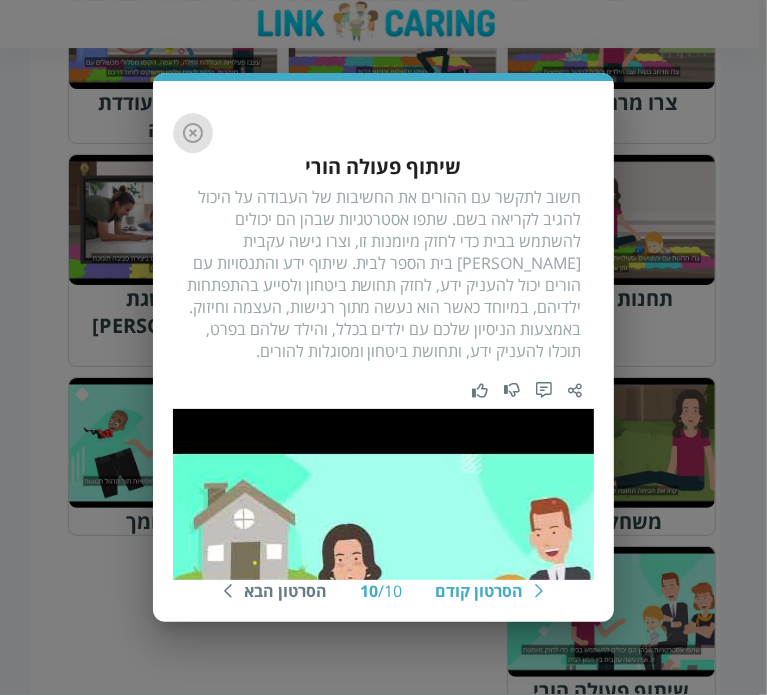 drag, startPoint x: 192, startPoint y: 133, endPoint x: 218, endPoint y: 173, distance: 47.707443 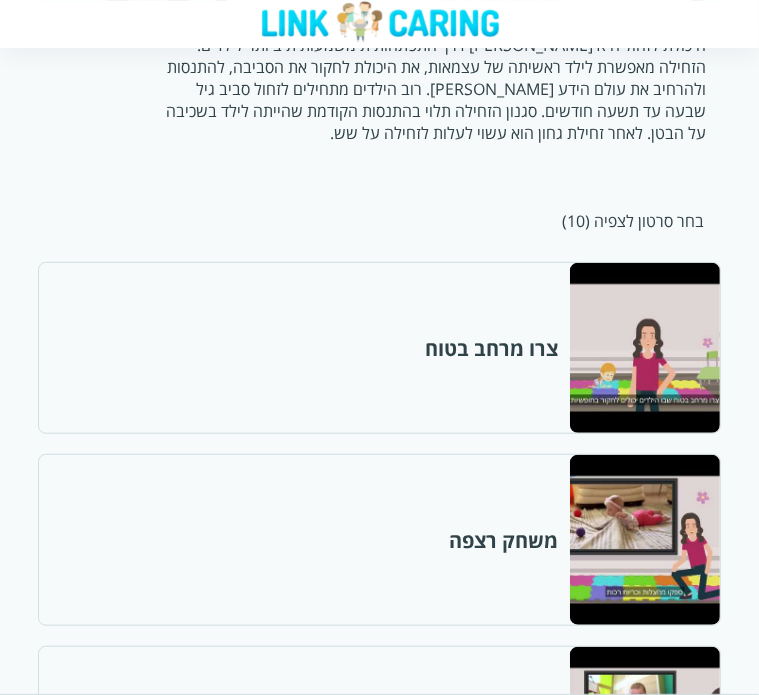 scroll, scrollTop: 172, scrollLeft: 0, axis: vertical 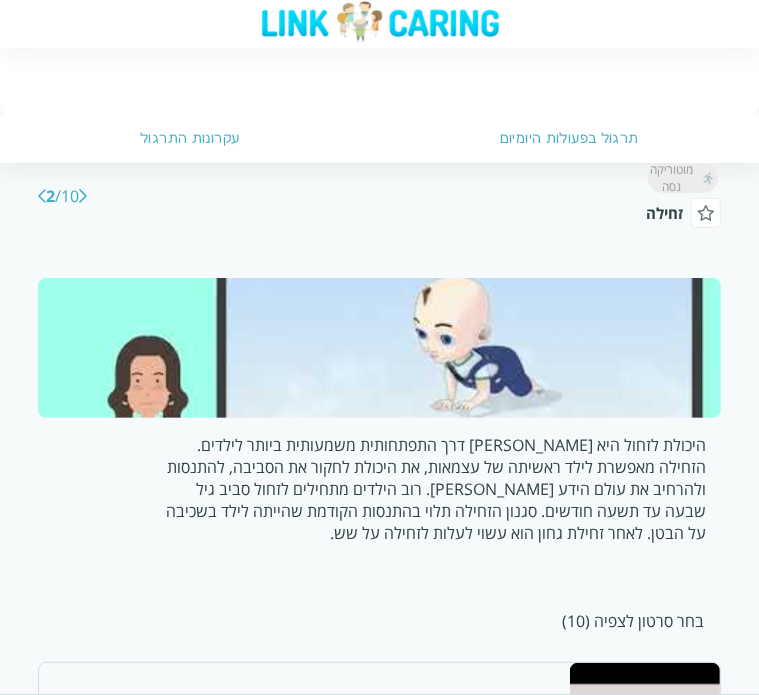 click on "לאבן דרך הבאה" at bounding box center [42, 196] 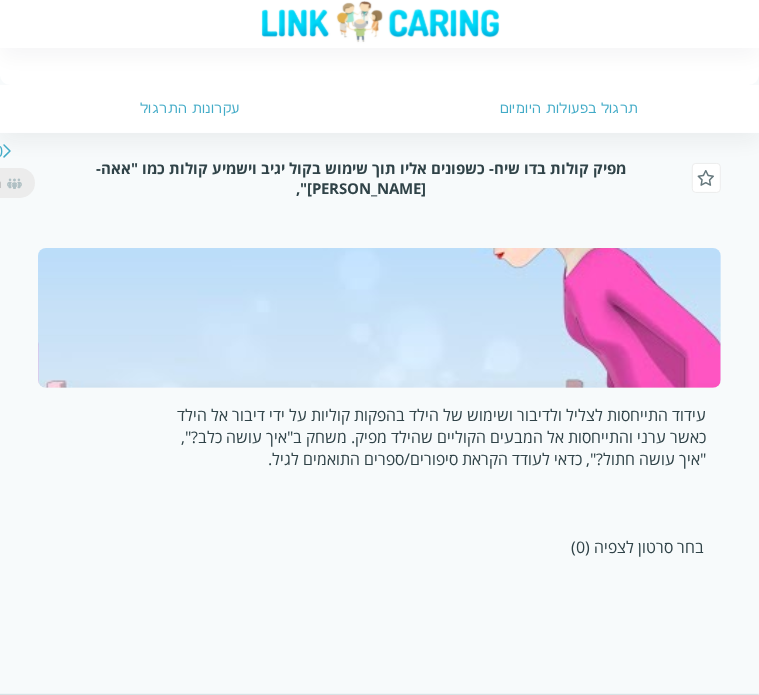 scroll, scrollTop: 216, scrollLeft: 0, axis: vertical 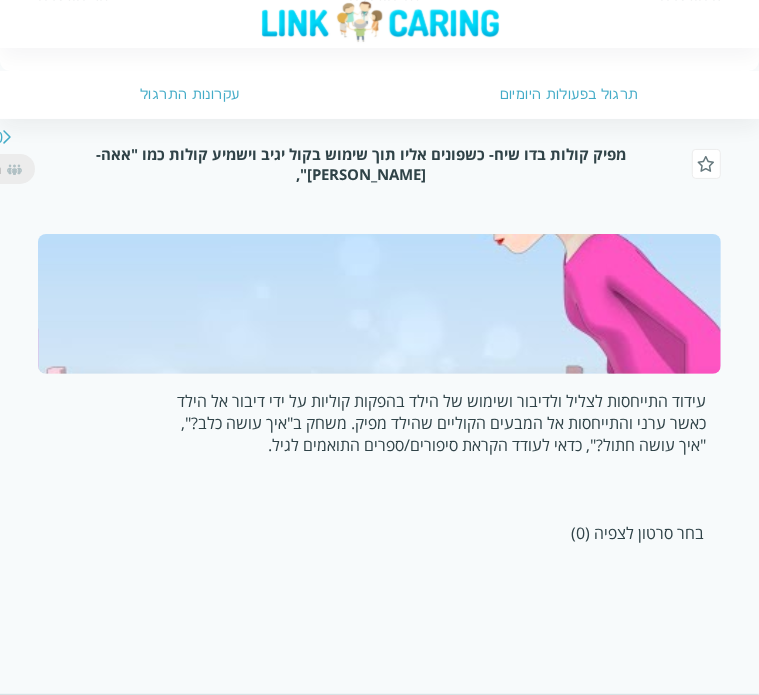 click at bounding box center (379, 304) 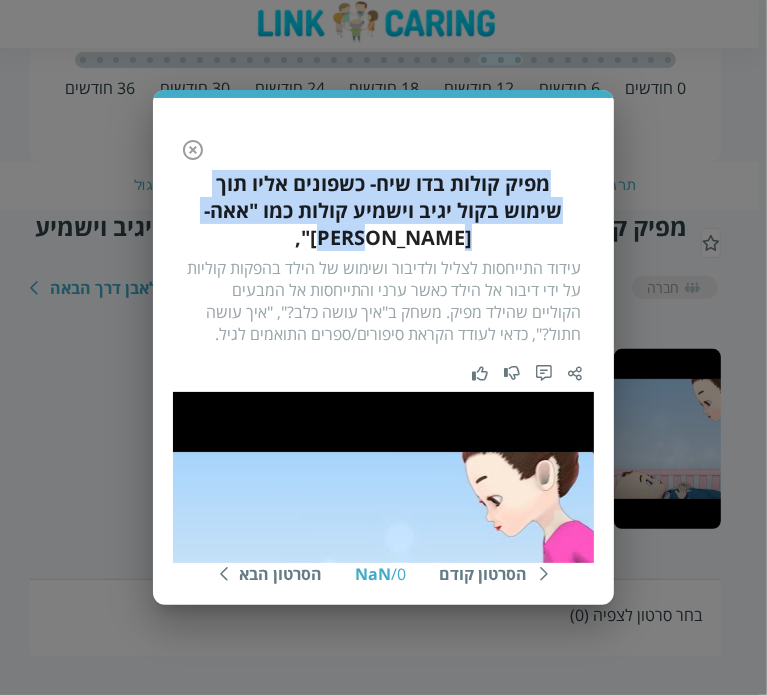 drag, startPoint x: 208, startPoint y: 224, endPoint x: 584, endPoint y: 204, distance: 376.53152 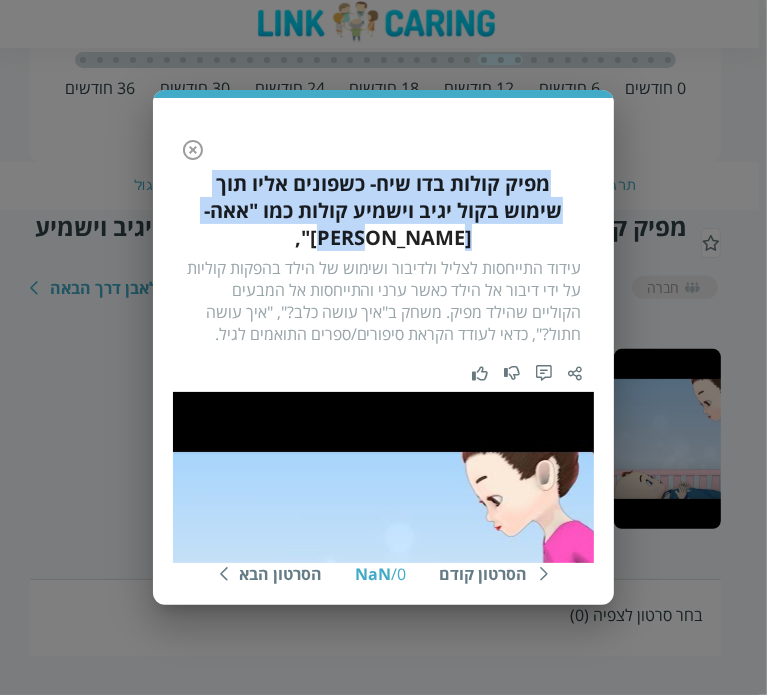 click 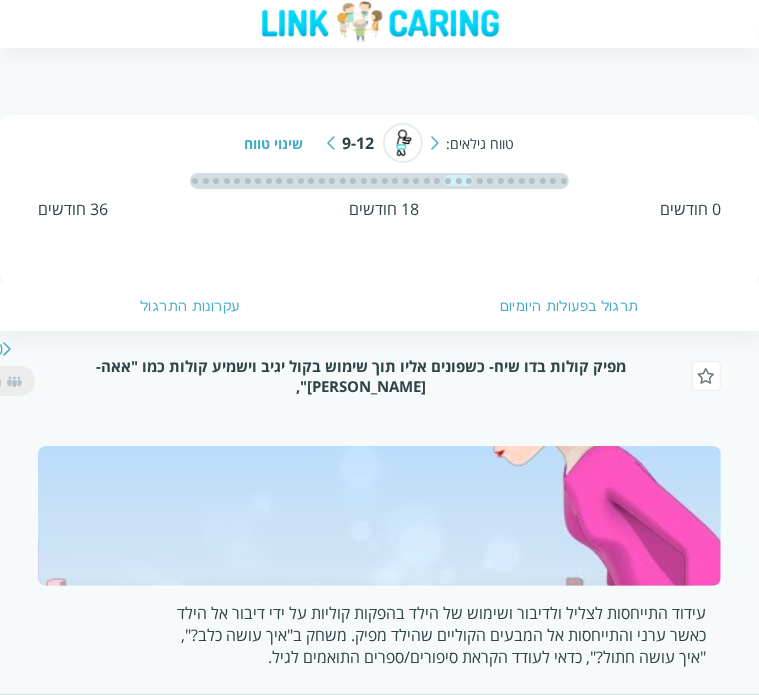 scroll, scrollTop: 0, scrollLeft: 0, axis: both 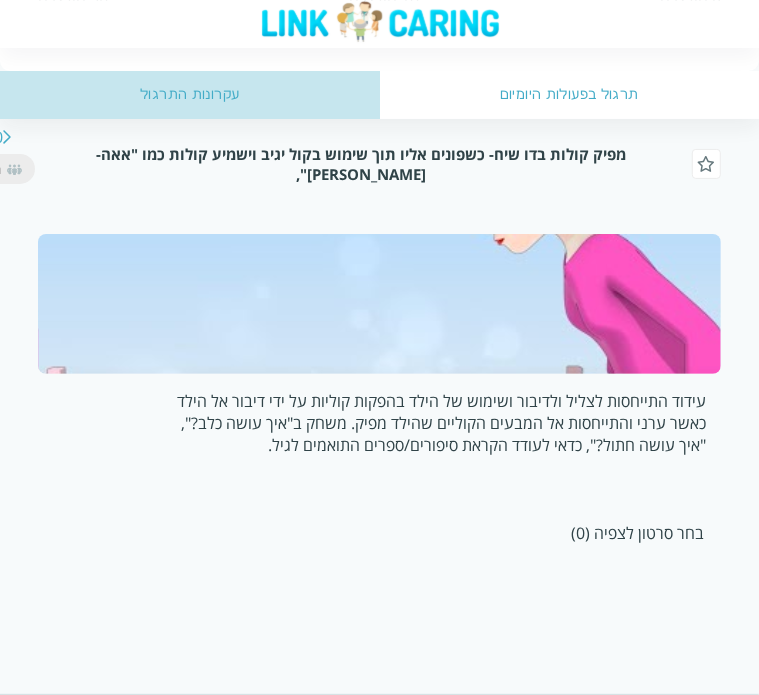 click on "עקרונות התרגול" at bounding box center (190, 95) 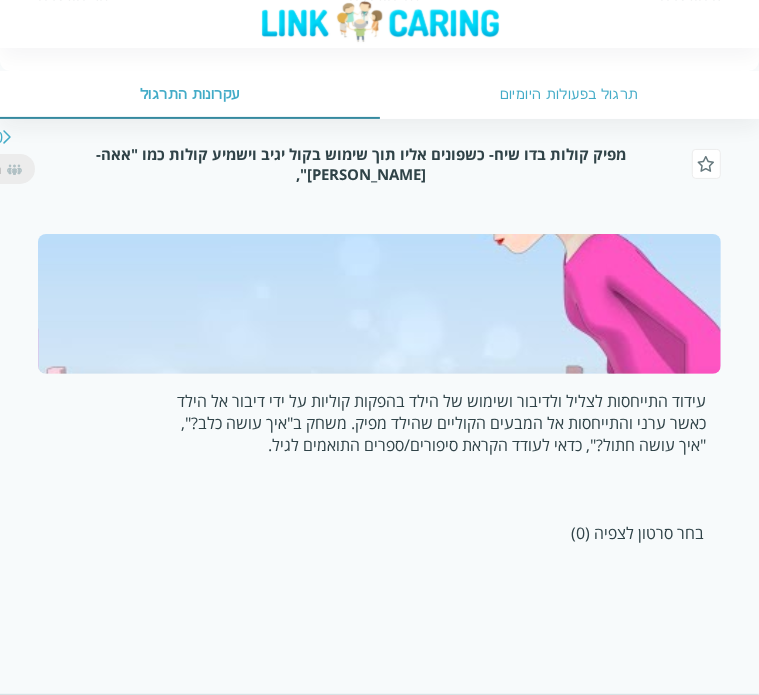 click on "עקרונות התרגול" at bounding box center (190, 95) 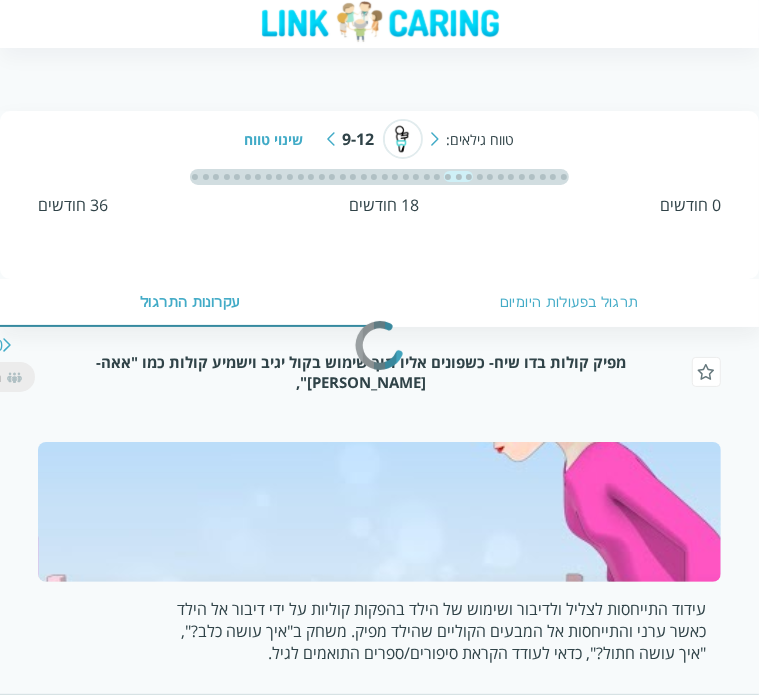 scroll, scrollTop: 0, scrollLeft: 0, axis: both 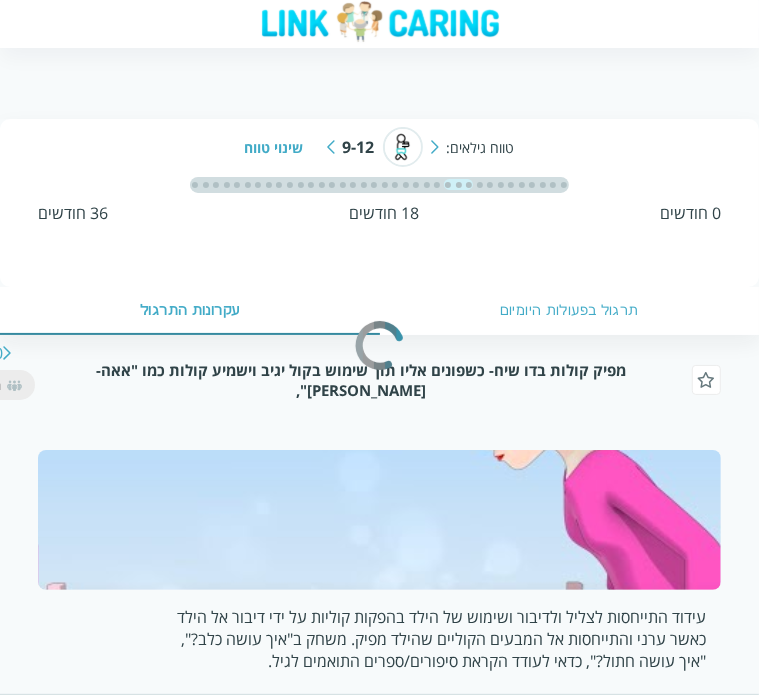 click on "לאבן דרך הבאה" at bounding box center [0, 0] 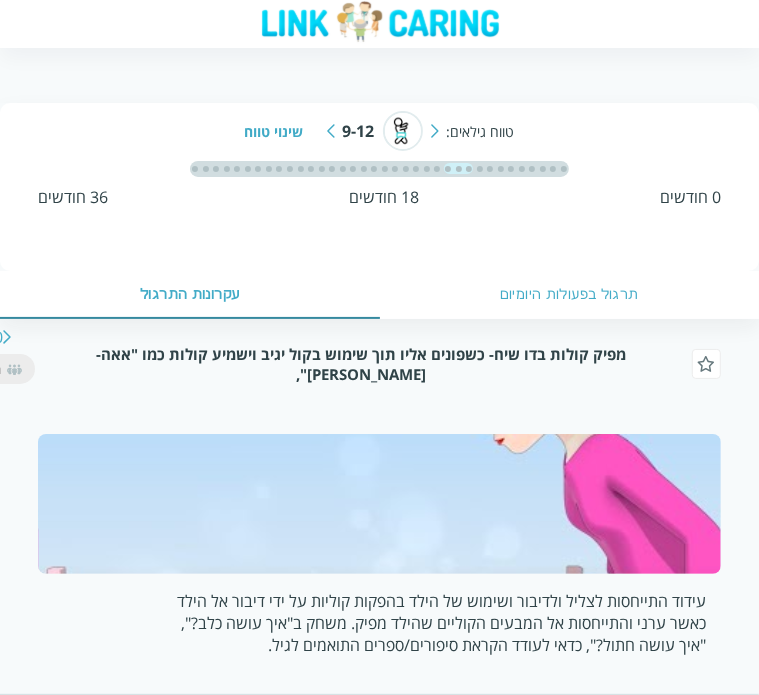 scroll, scrollTop: 216, scrollLeft: 0, axis: vertical 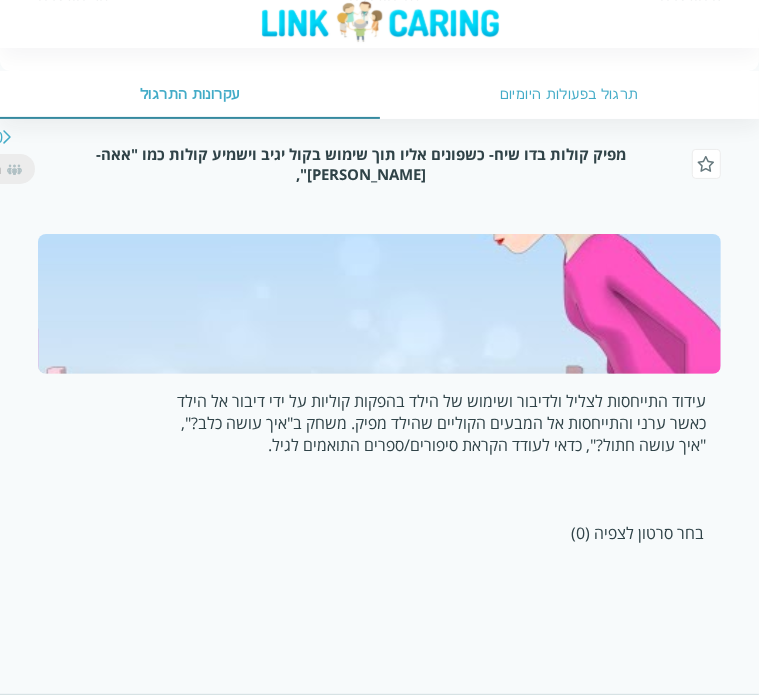 click on "לאבן דרך הקודמת" at bounding box center [0, 0] 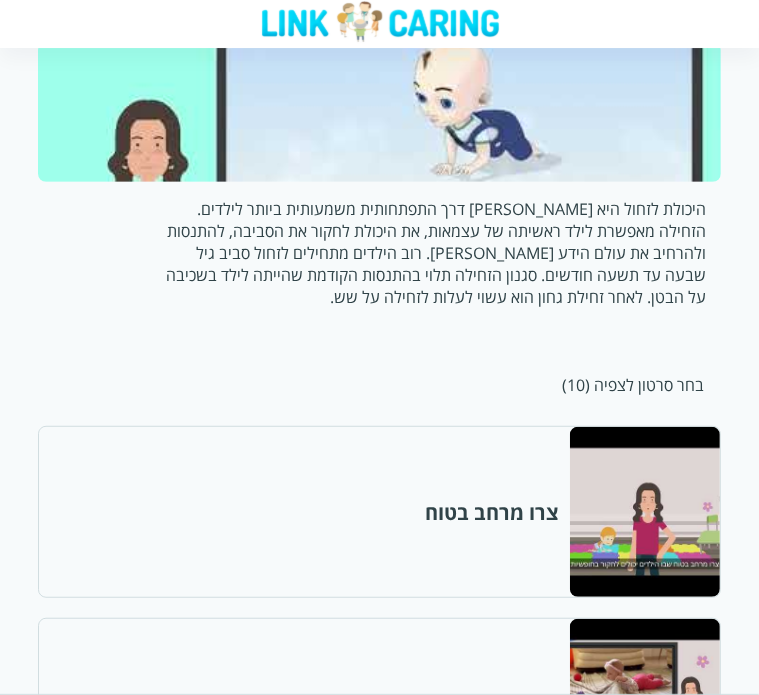 scroll, scrollTop: 200, scrollLeft: 0, axis: vertical 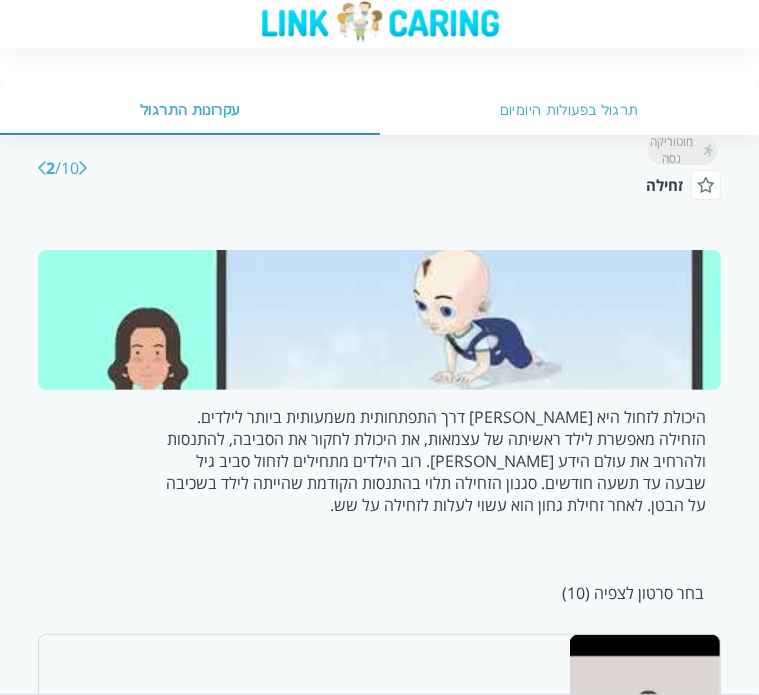 click on "לאבן דרך הבאה" at bounding box center (0, 0) 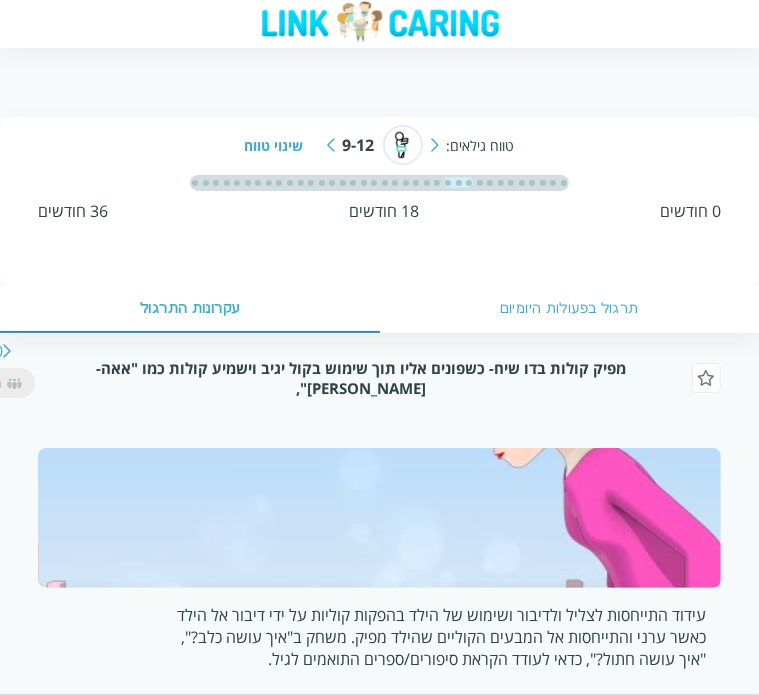 scroll, scrollTop: 0, scrollLeft: 0, axis: both 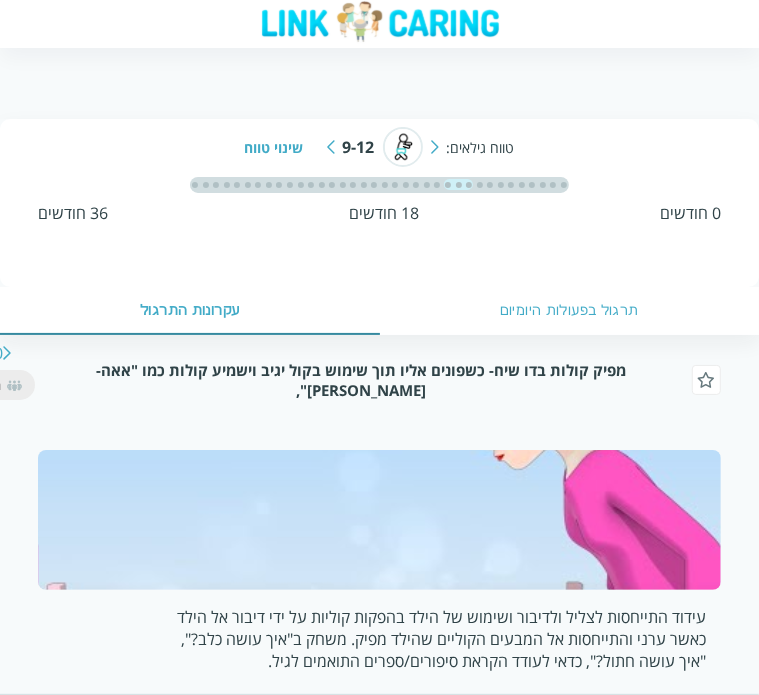 click on "לאבן דרך הבאה" at bounding box center [0, 0] 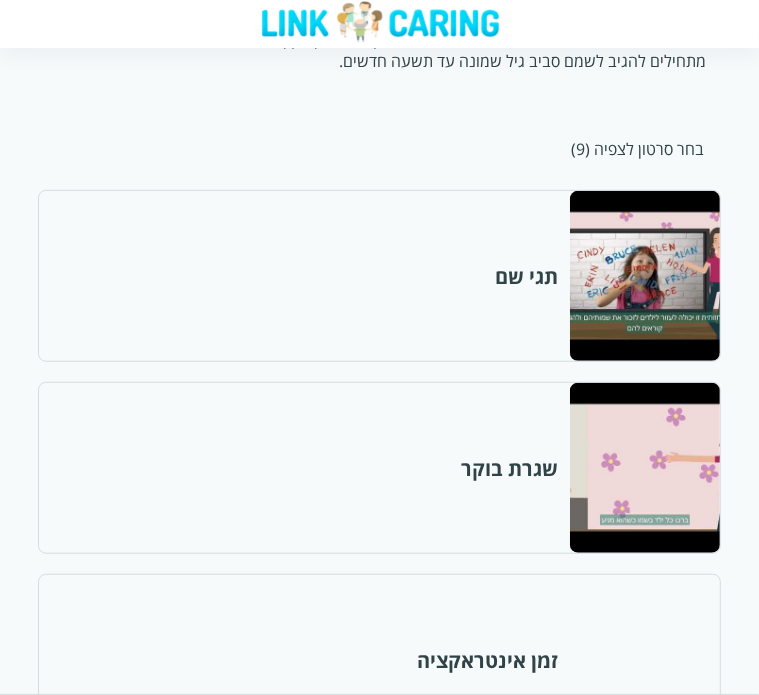scroll, scrollTop: 300, scrollLeft: 0, axis: vertical 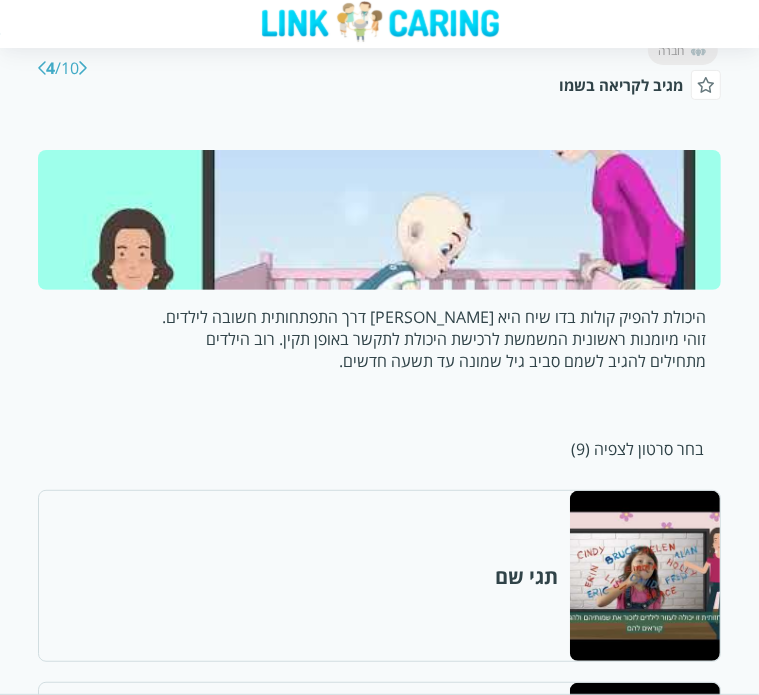 click on "לאבן דרך הקודמת" at bounding box center [0, 0] 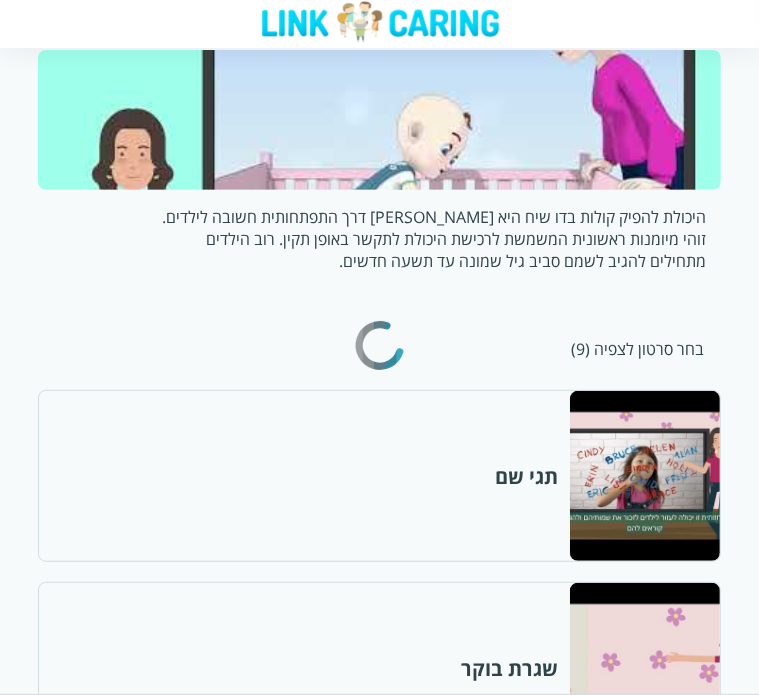 scroll, scrollTop: 216, scrollLeft: 0, axis: vertical 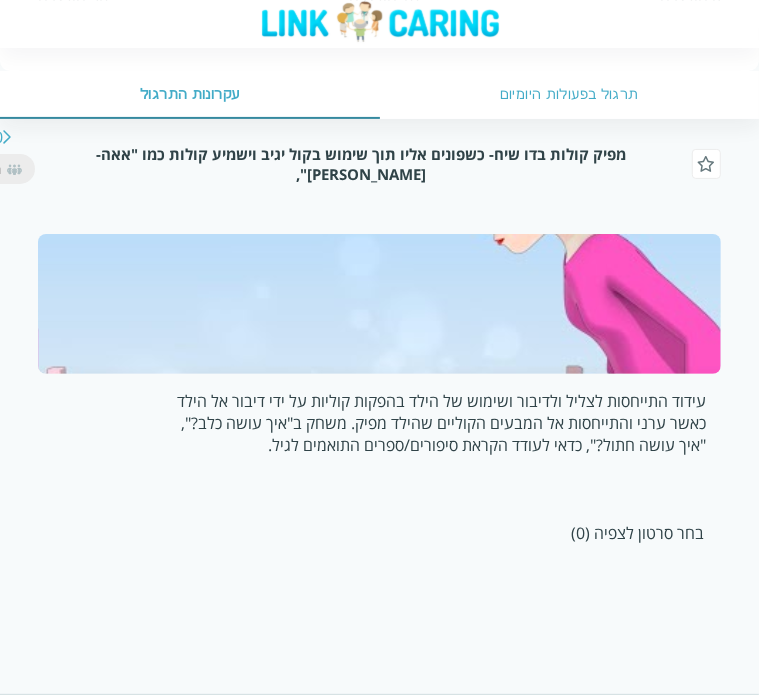 click on "לאבן דרך הבאה" at bounding box center [0, 0] 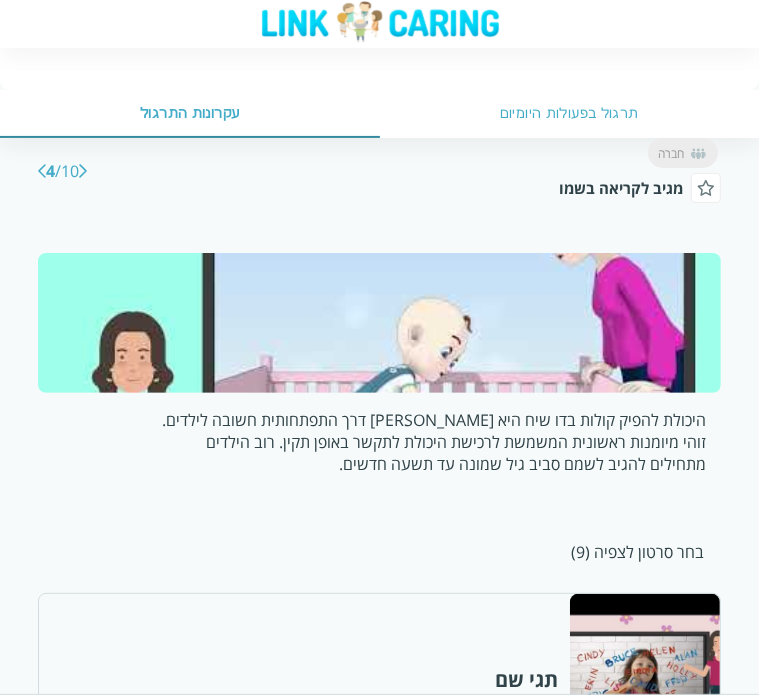 scroll, scrollTop: 200, scrollLeft: 0, axis: vertical 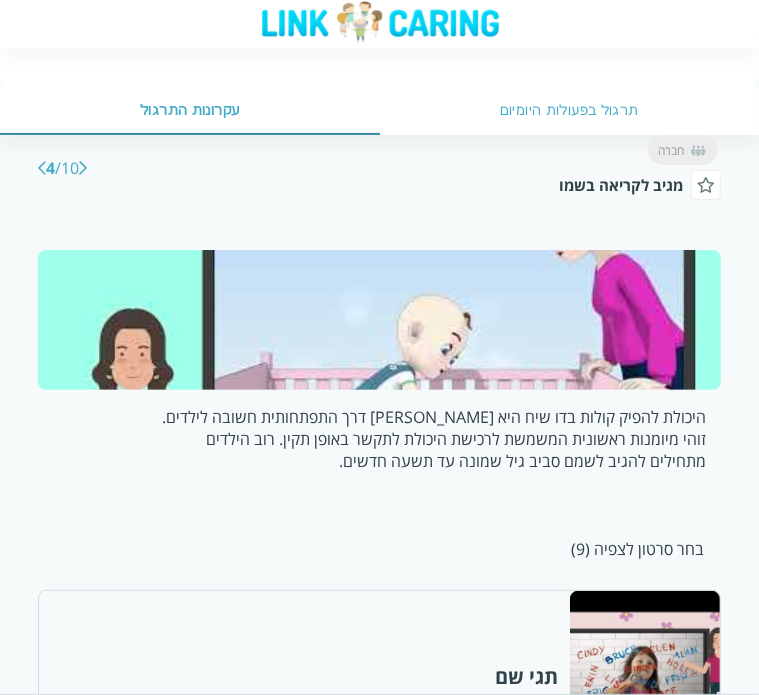 click at bounding box center (379, 320) 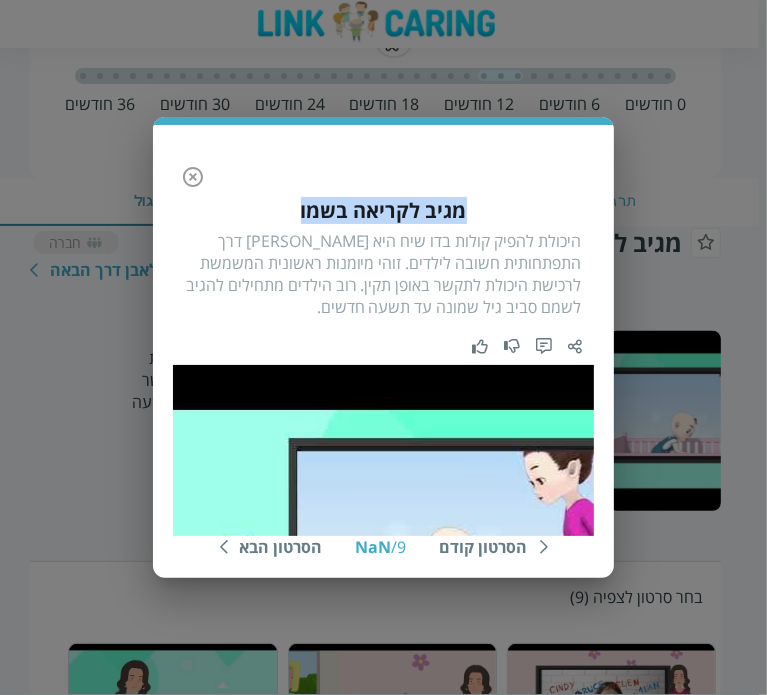 drag, startPoint x: 270, startPoint y: 216, endPoint x: 462, endPoint y: 209, distance: 192.12756 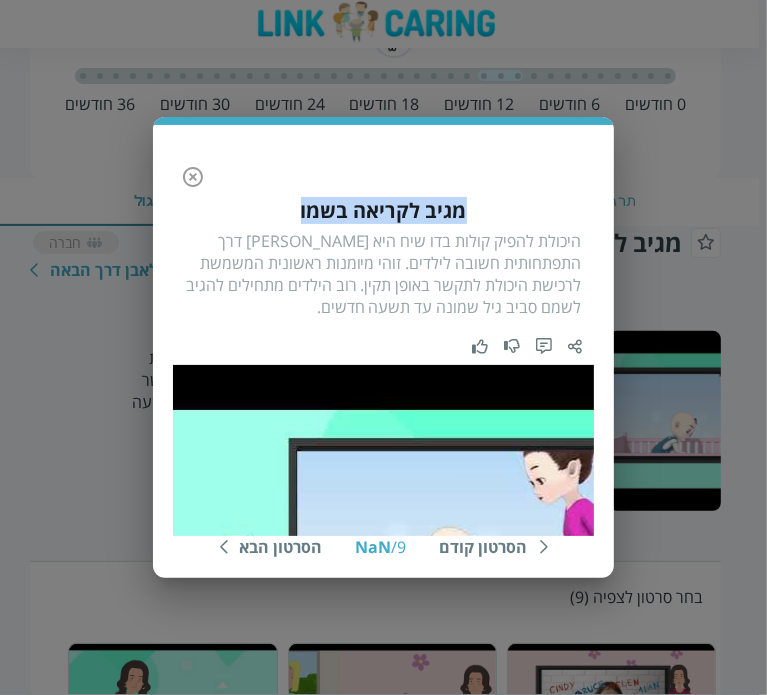 click on "מגיב לקריאה בשמו" at bounding box center (383, 210) 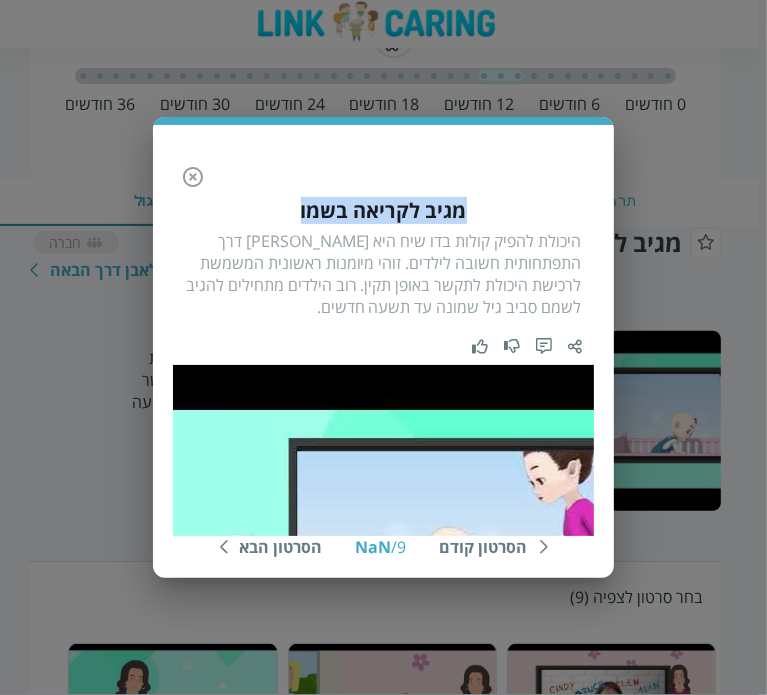 click 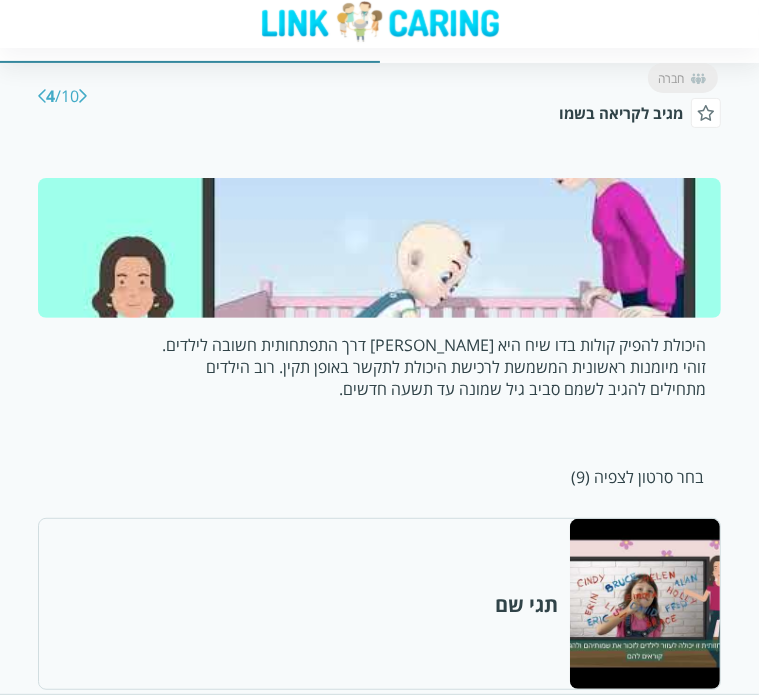 scroll, scrollTop: 500, scrollLeft: 0, axis: vertical 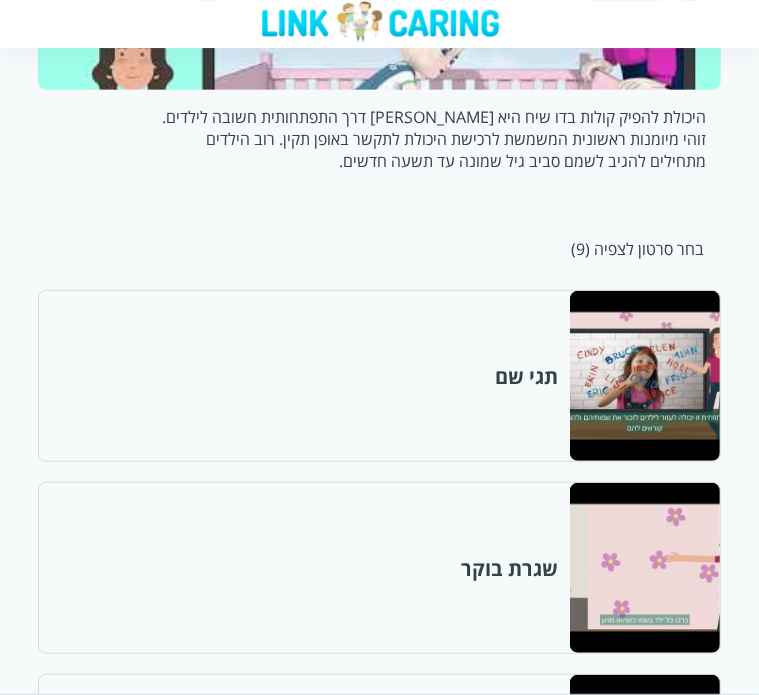 click at bounding box center (644, 376) 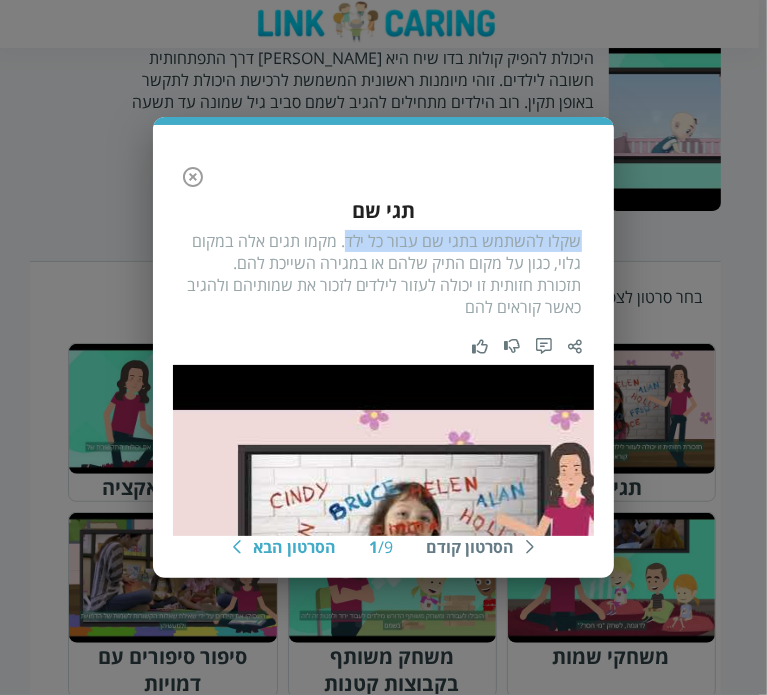 drag, startPoint x: 348, startPoint y: 238, endPoint x: 600, endPoint y: 240, distance: 252.00793 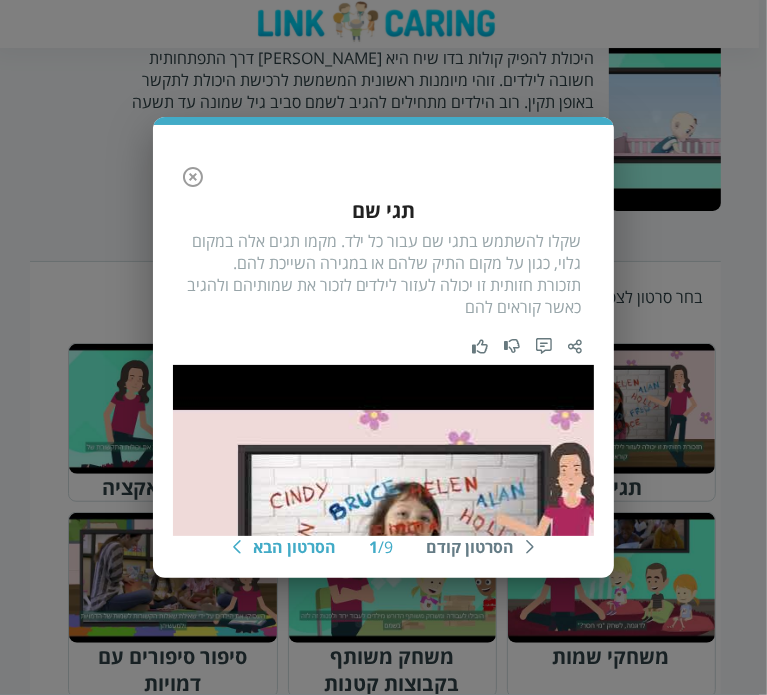 drag, startPoint x: 651, startPoint y: 423, endPoint x: 639, endPoint y: 424, distance: 12.0415945 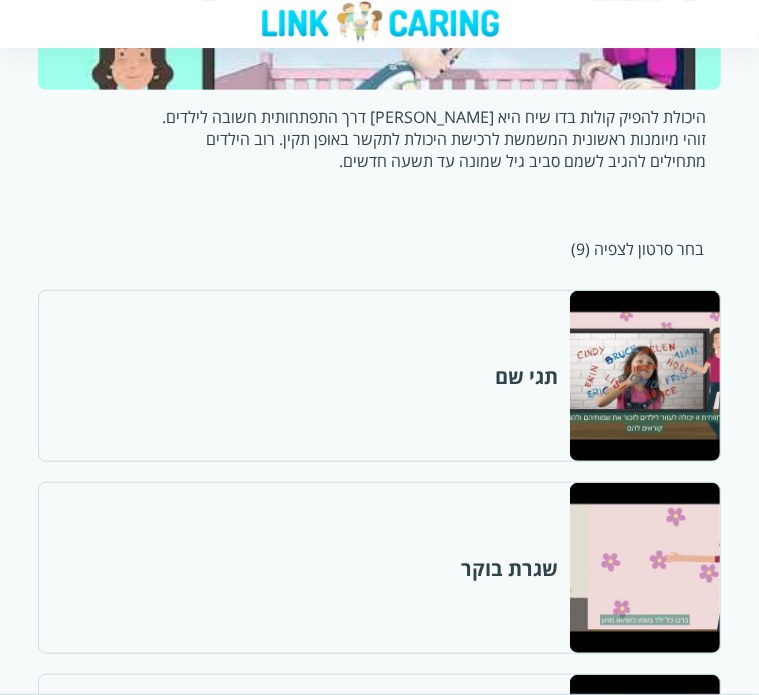 click at bounding box center (644, 568) 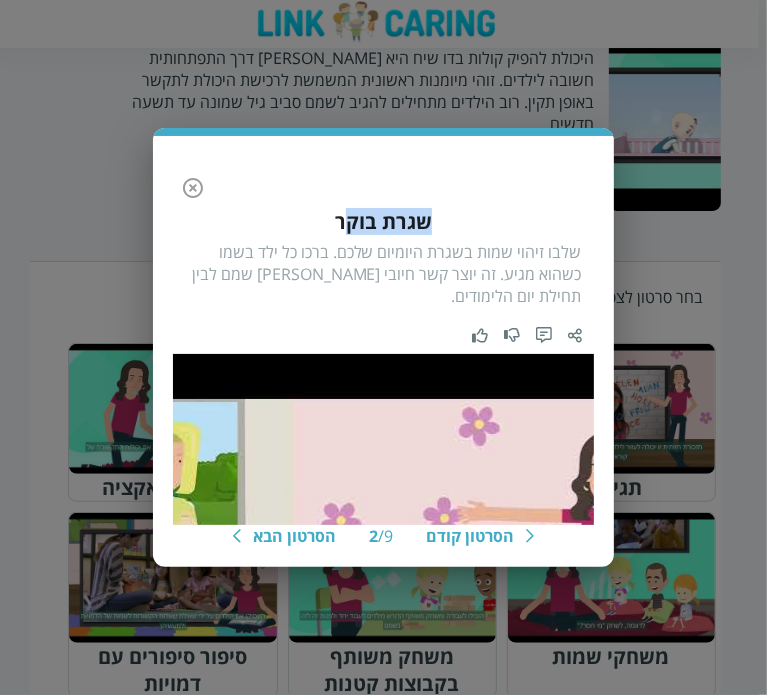 drag, startPoint x: 347, startPoint y: 217, endPoint x: 426, endPoint y: 221, distance: 79.101204 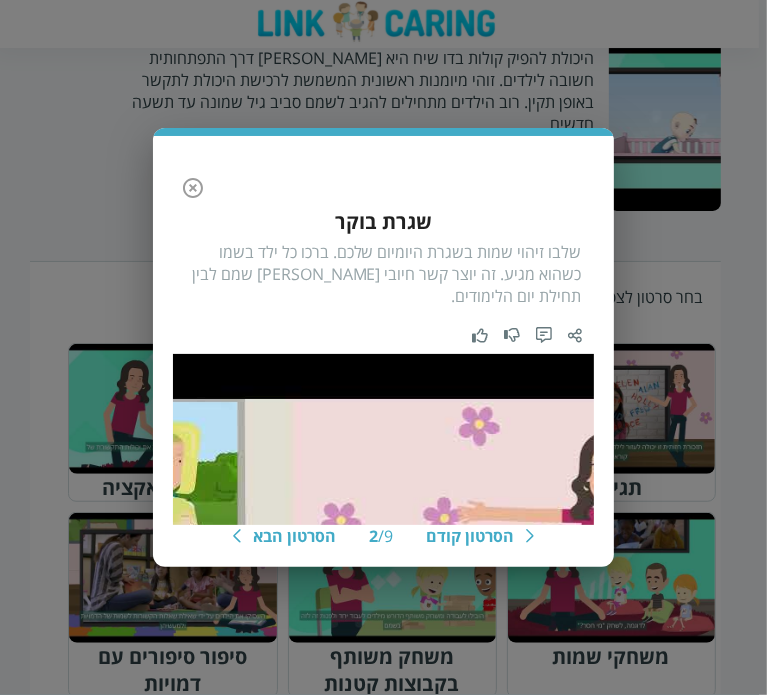 click on "שגרת בוקר" at bounding box center (383, 221) 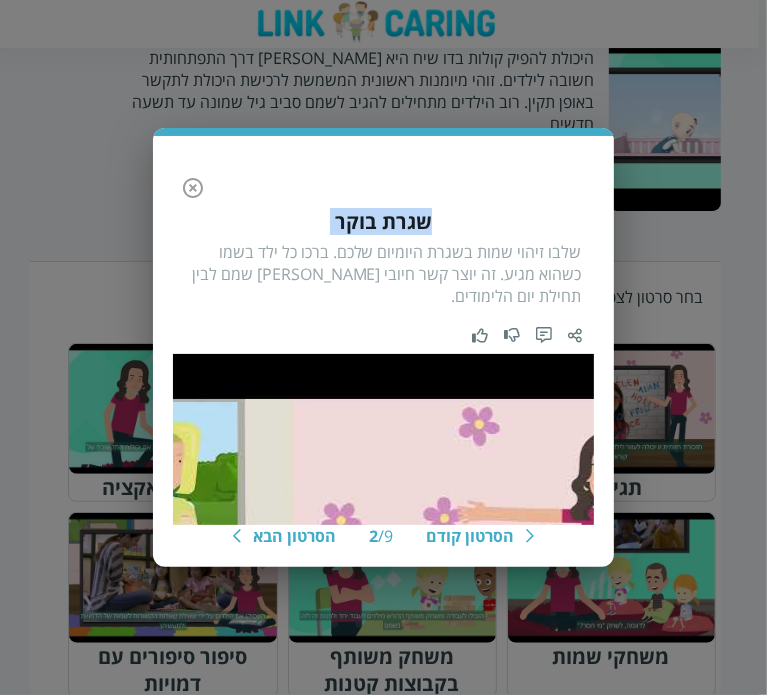 drag, startPoint x: 326, startPoint y: 227, endPoint x: 416, endPoint y: 227, distance: 90 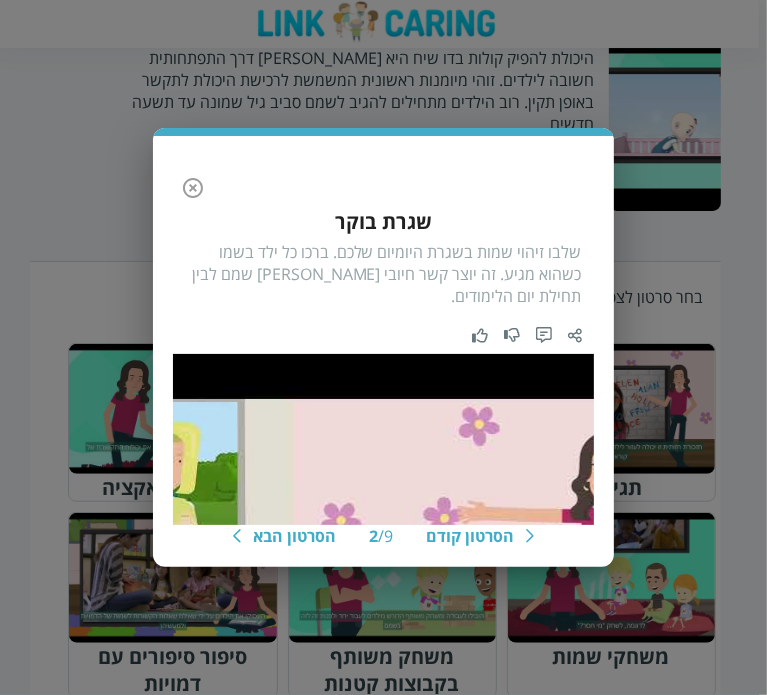 click on "שלבו זיהוי שמות בשגרת היומיום שלכם. ברכו כל ילד בשמו כשהוא מגיע. זה יוצר קשר חיובי [PERSON_NAME] שמם לבין תחילת יום הלימודים." at bounding box center [383, 274] 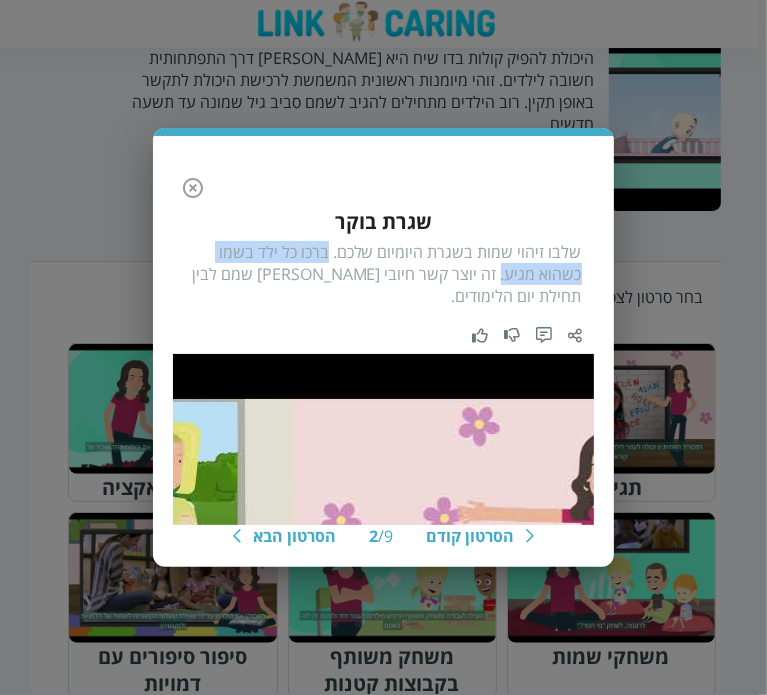drag, startPoint x: 334, startPoint y: 248, endPoint x: 502, endPoint y: 277, distance: 170.4846 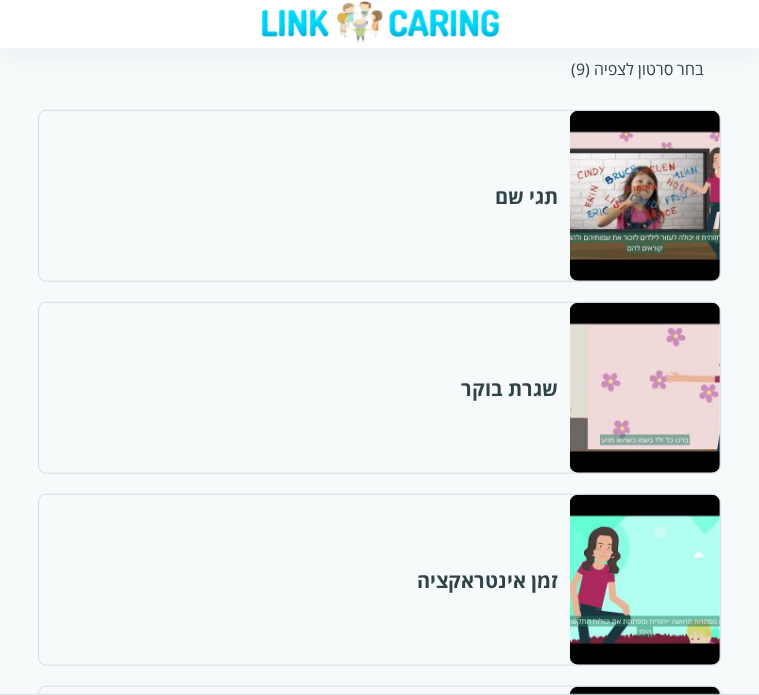 scroll, scrollTop: 700, scrollLeft: 0, axis: vertical 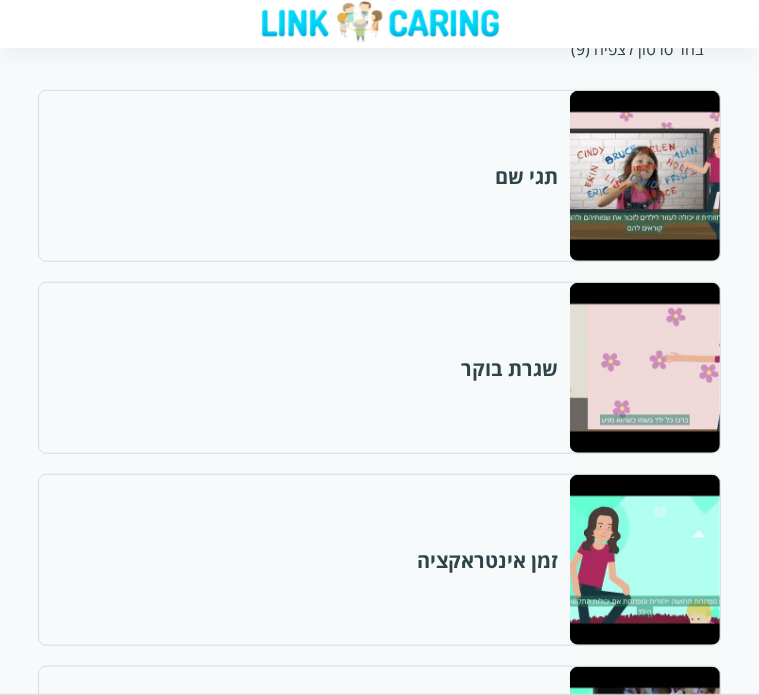click at bounding box center (644, 560) 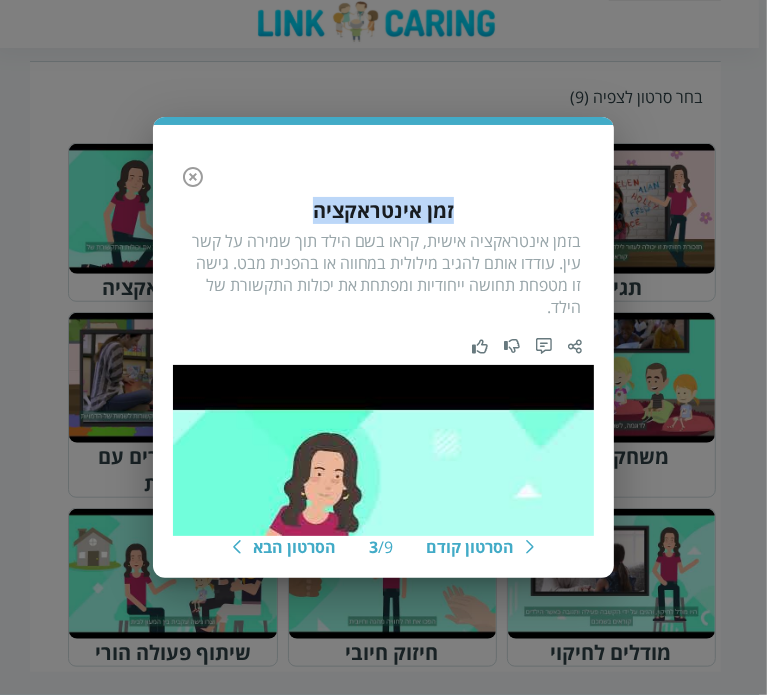 drag, startPoint x: 299, startPoint y: 224, endPoint x: 452, endPoint y: 222, distance: 153.01308 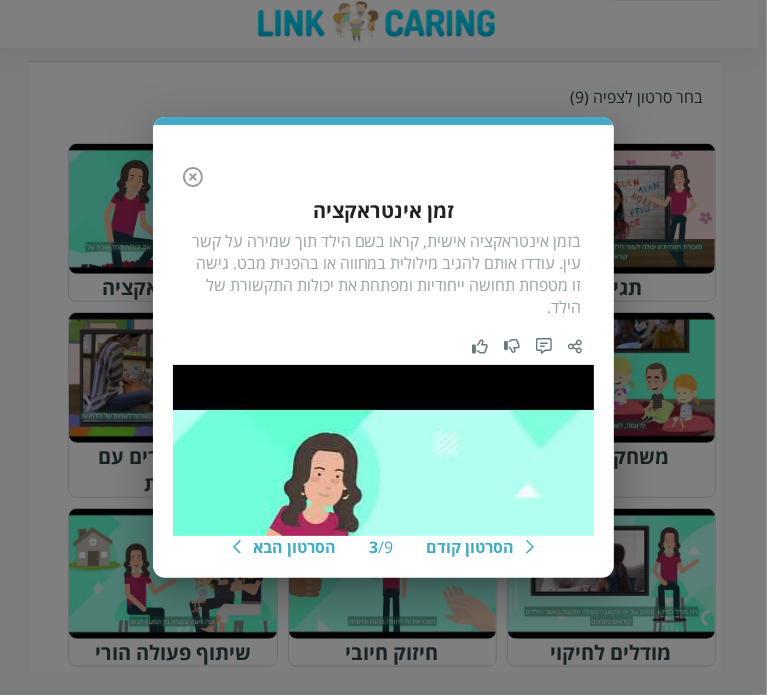 click on "הסרטון קודם 3 / 9 הסרטון הבא זמן אינטראקציה בזמן אינטראקציה אישית, קראו בשם הילד תוך שמירה על קשר עין. עודדו אותם להגיב מילולית במחווה או בהפנית מבט. גישה זו מטפחת תחושה ייחודיות ומפתחת את יכולות התקשורת של הילד." at bounding box center [383, 347] 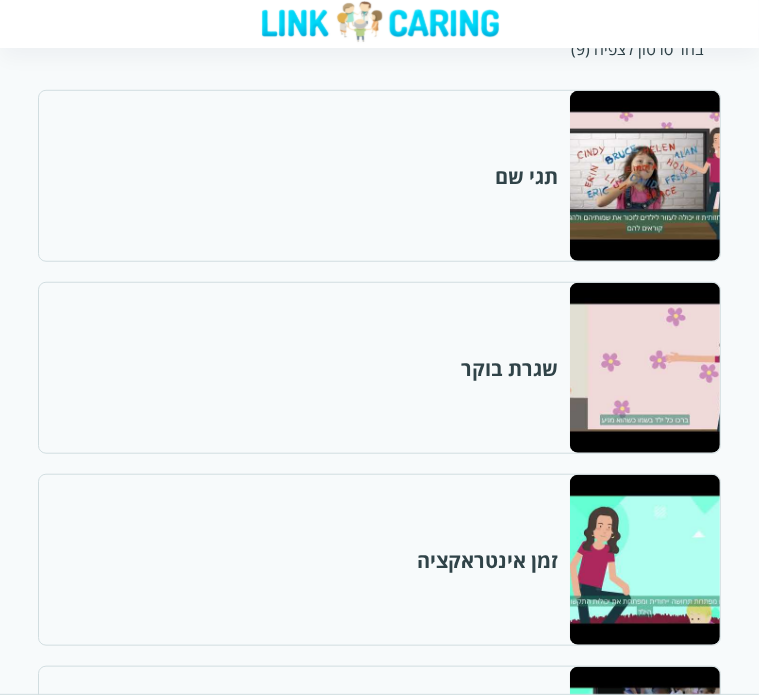 click at bounding box center [644, 752] 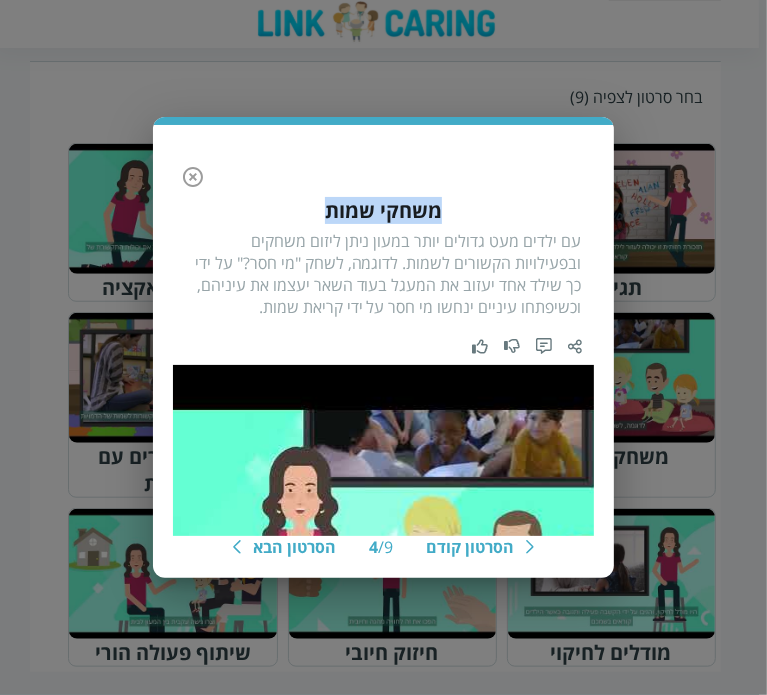 drag, startPoint x: 321, startPoint y: 212, endPoint x: 438, endPoint y: 206, distance: 117.15375 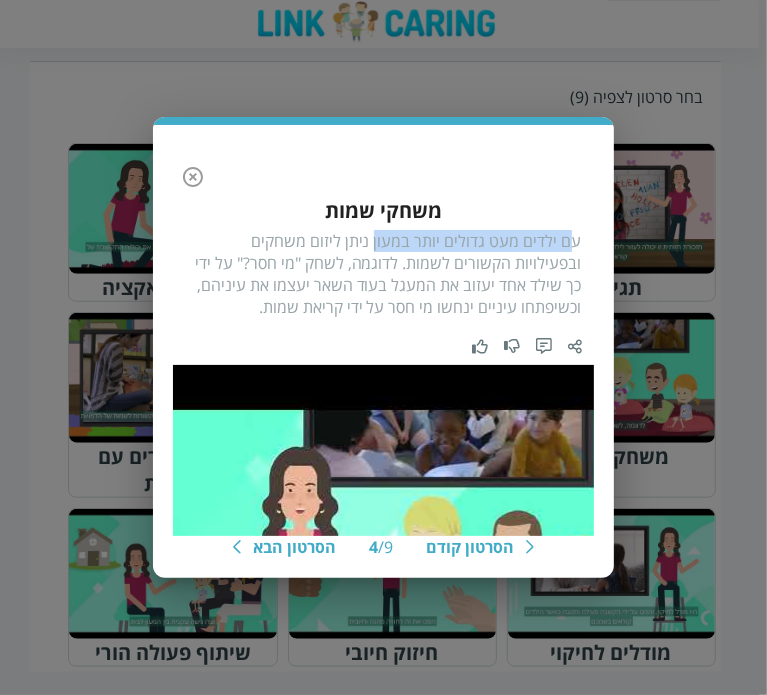 drag, startPoint x: 576, startPoint y: 240, endPoint x: 380, endPoint y: 243, distance: 196.02296 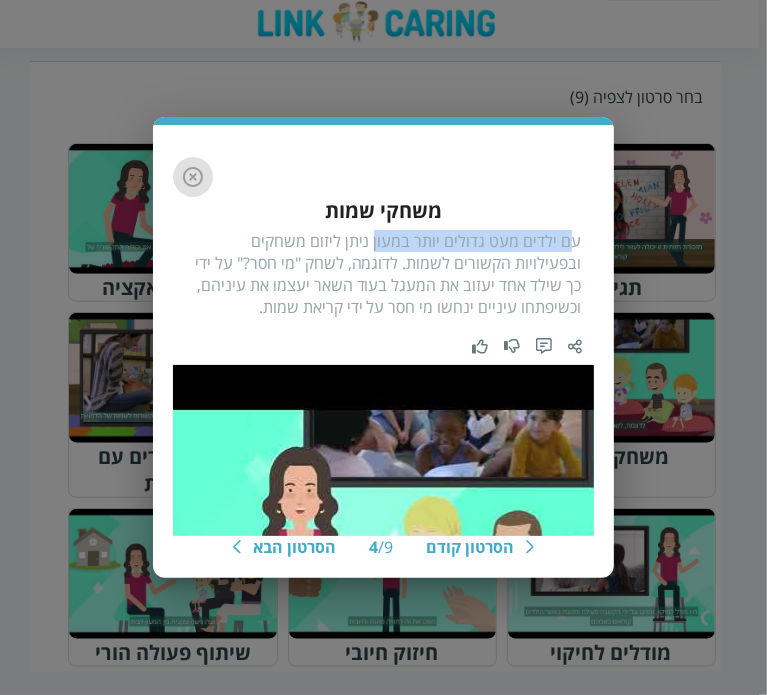 click 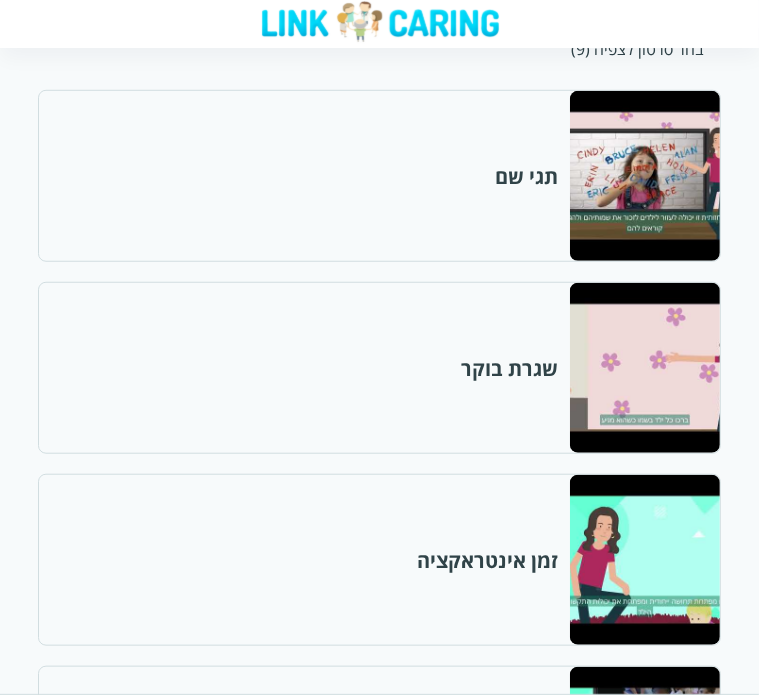 scroll, scrollTop: 715, scrollLeft: 0, axis: vertical 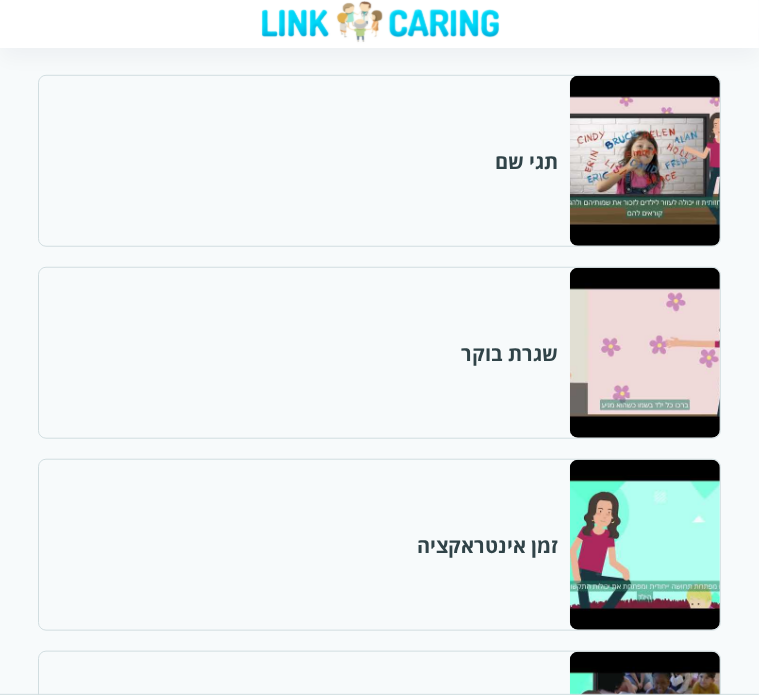 click at bounding box center [644, 929] 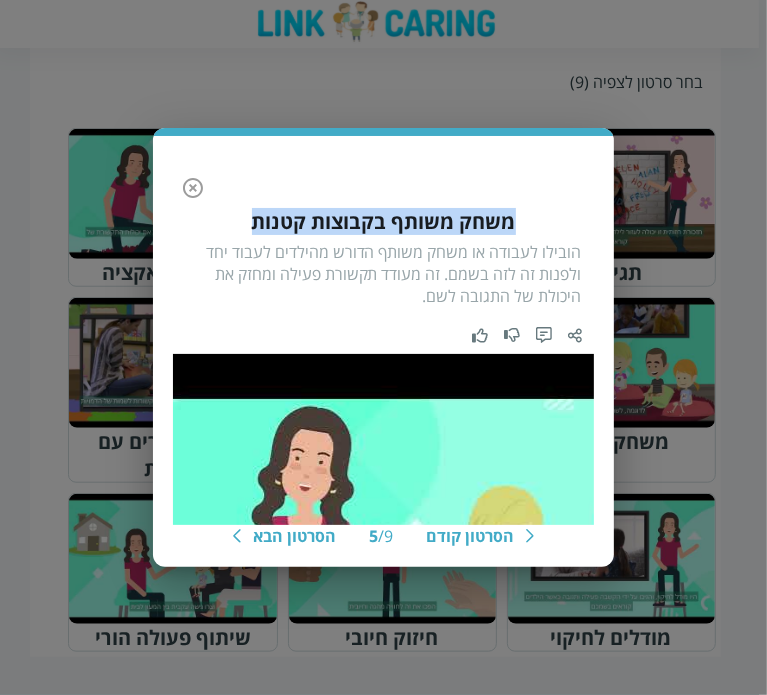 drag, startPoint x: 254, startPoint y: 225, endPoint x: 508, endPoint y: 229, distance: 254.0315 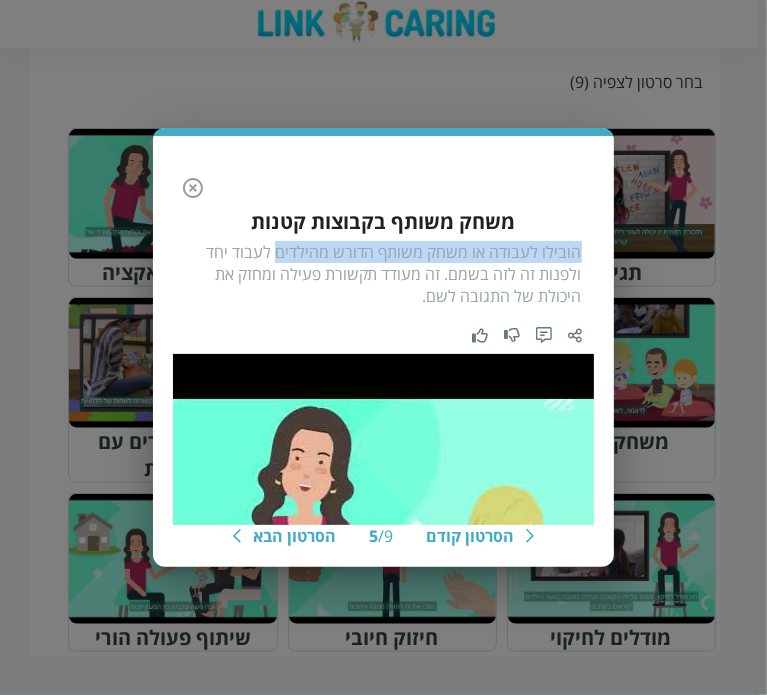 drag, startPoint x: 280, startPoint y: 252, endPoint x: 580, endPoint y: 243, distance: 300.13498 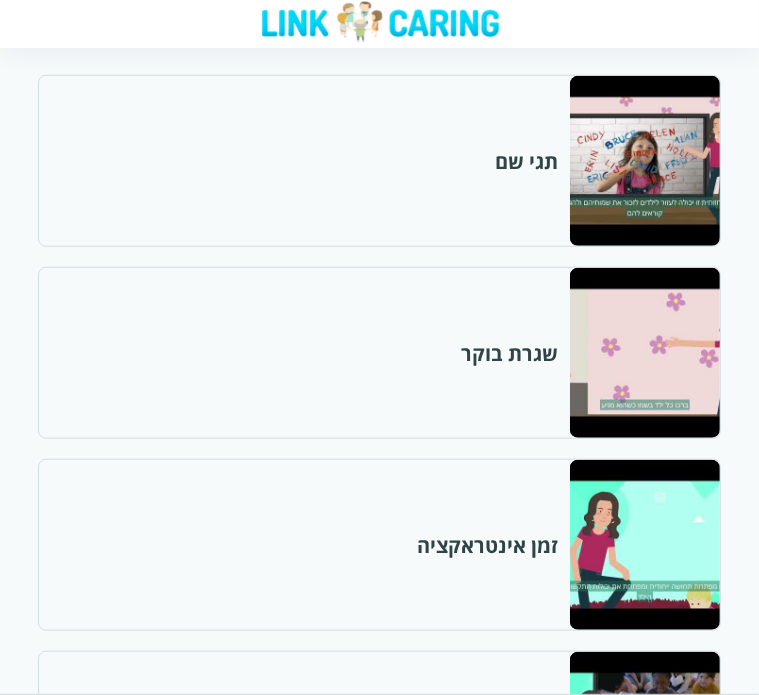 click at bounding box center [644, 1121] 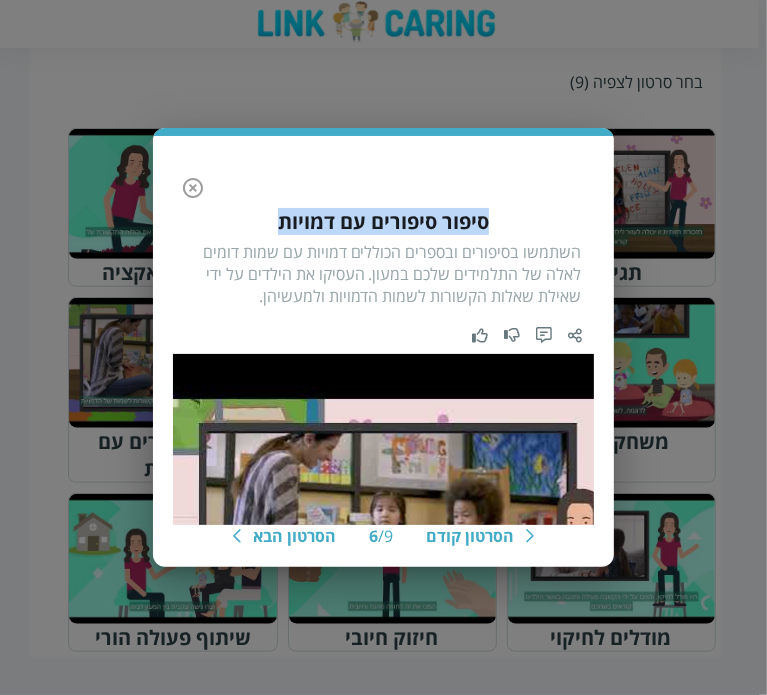 drag, startPoint x: 270, startPoint y: 216, endPoint x: 511, endPoint y: 223, distance: 241.10164 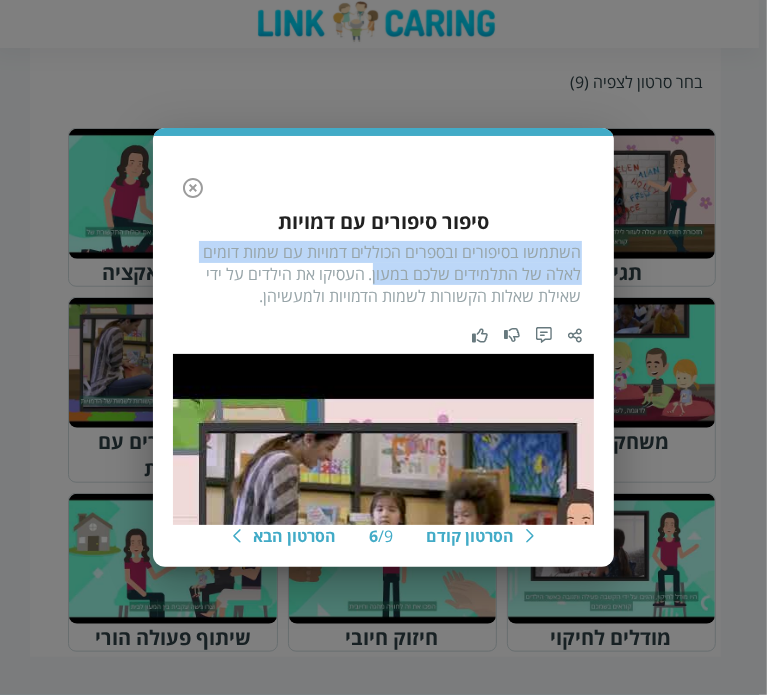drag, startPoint x: 376, startPoint y: 270, endPoint x: 580, endPoint y: 255, distance: 204.55072 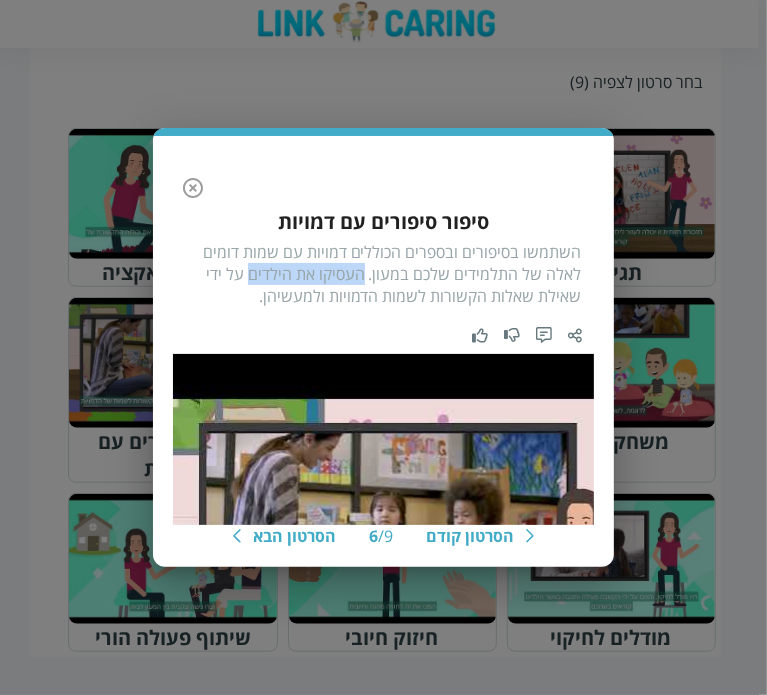 drag, startPoint x: 254, startPoint y: 271, endPoint x: 366, endPoint y: 271, distance: 112 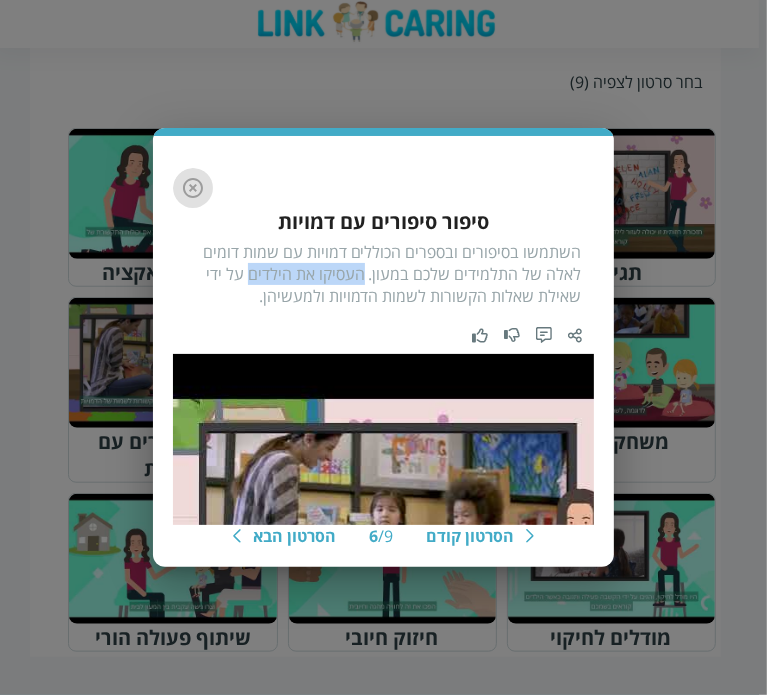 click 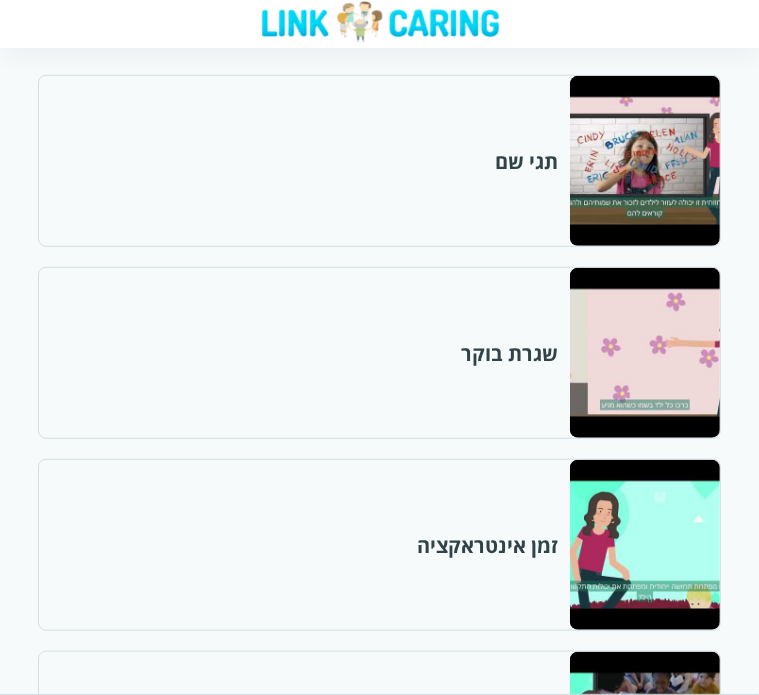 click at bounding box center (644, 1313) 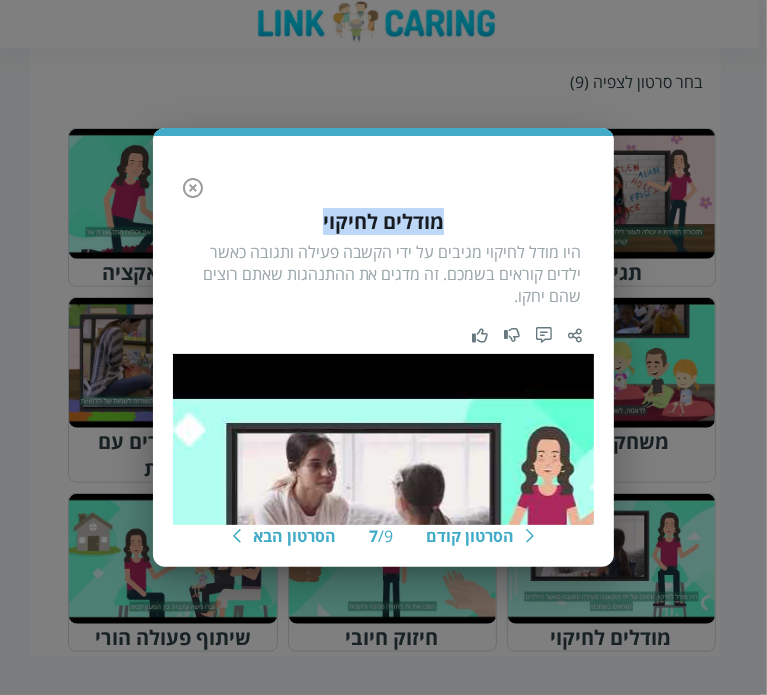 drag, startPoint x: 323, startPoint y: 216, endPoint x: 442, endPoint y: 213, distance: 119.03781 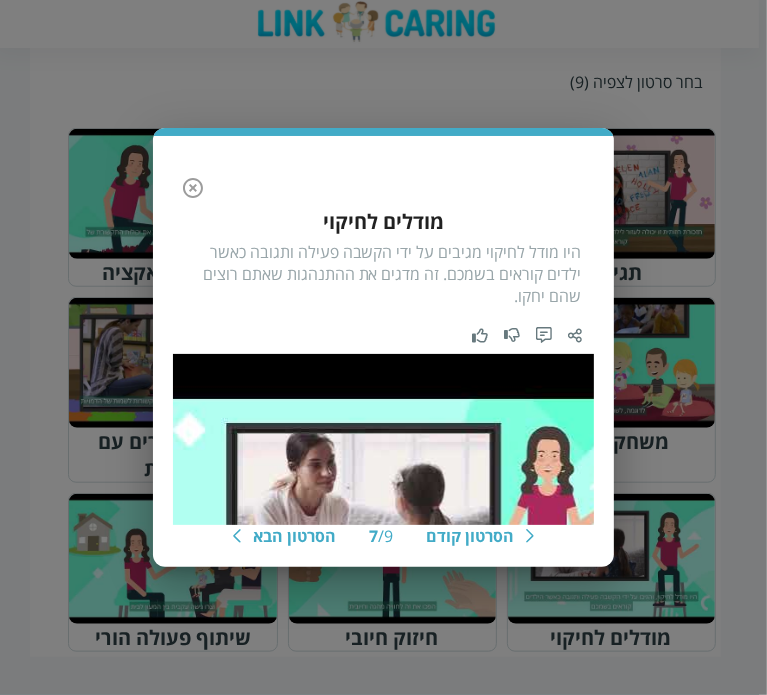 drag, startPoint x: 134, startPoint y: 325, endPoint x: 145, endPoint y: 373, distance: 49.24429 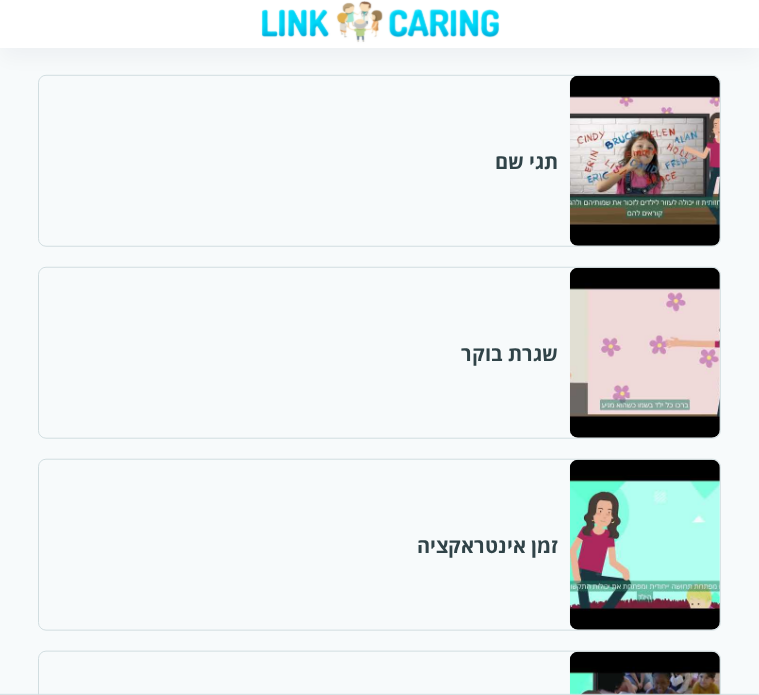 click at bounding box center [644, 1505] 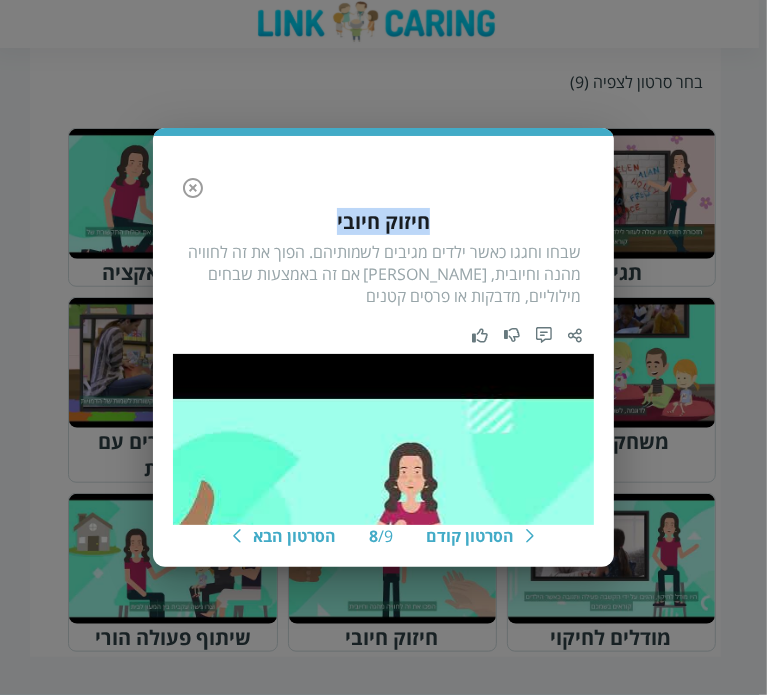 drag, startPoint x: 320, startPoint y: 224, endPoint x: 435, endPoint y: 212, distance: 115.62439 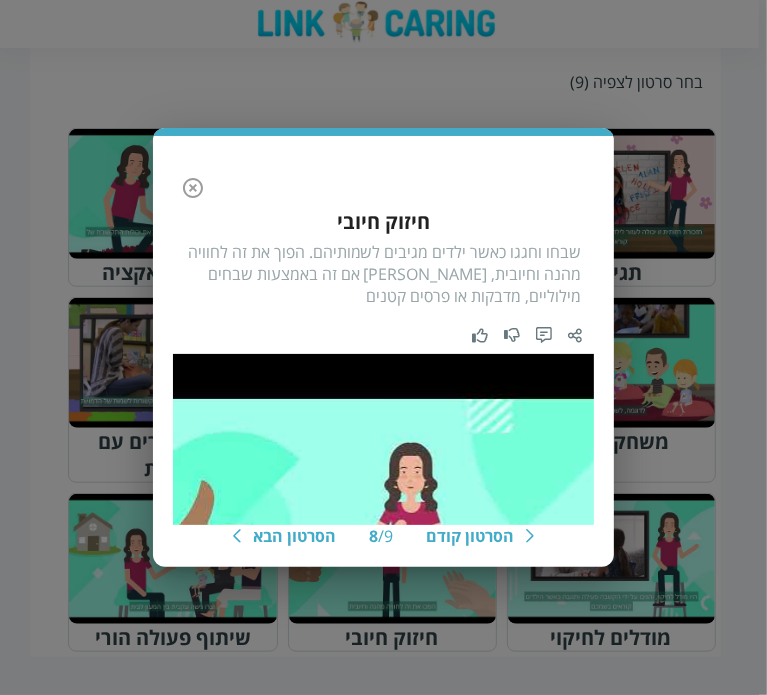 drag, startPoint x: 82, startPoint y: 335, endPoint x: 97, endPoint y: 421, distance: 87.29834 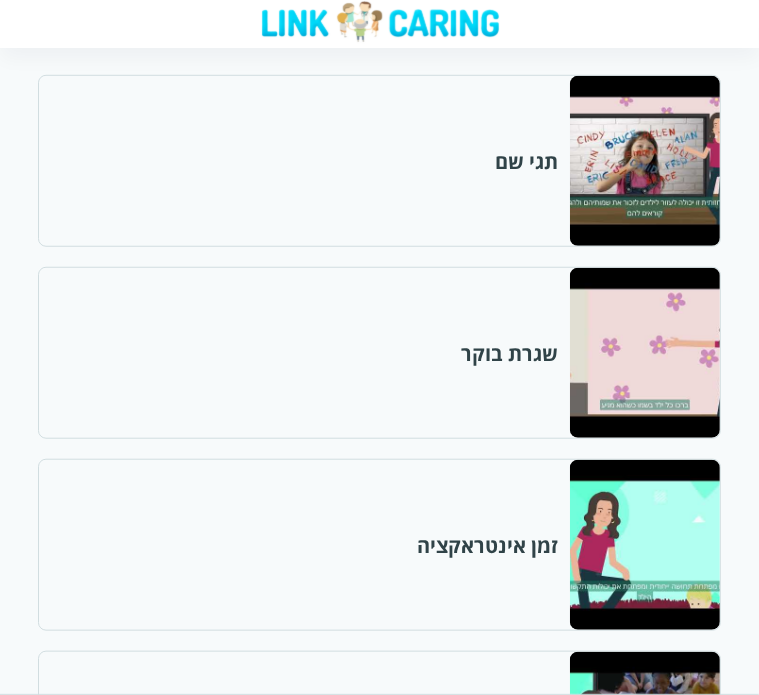 click at bounding box center (644, 353) 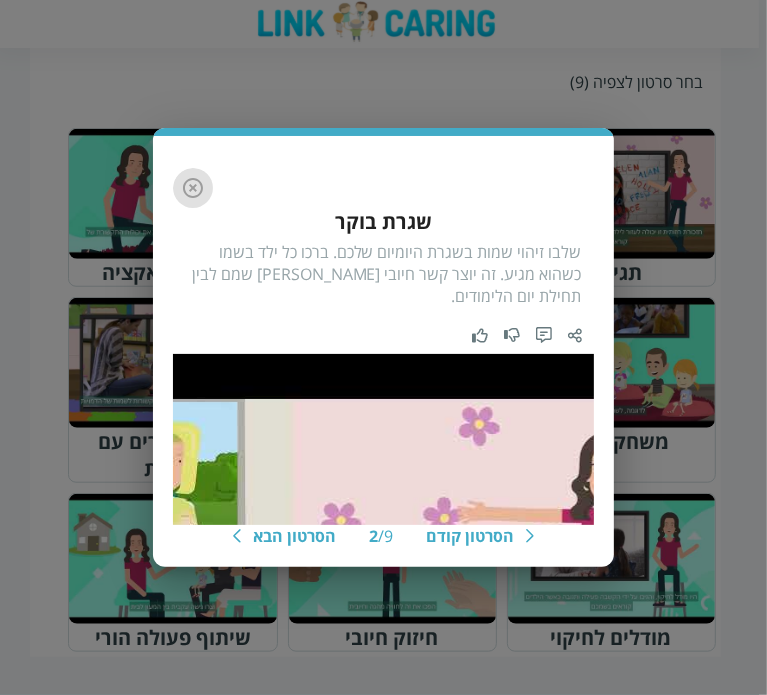 click at bounding box center [193, 188] 